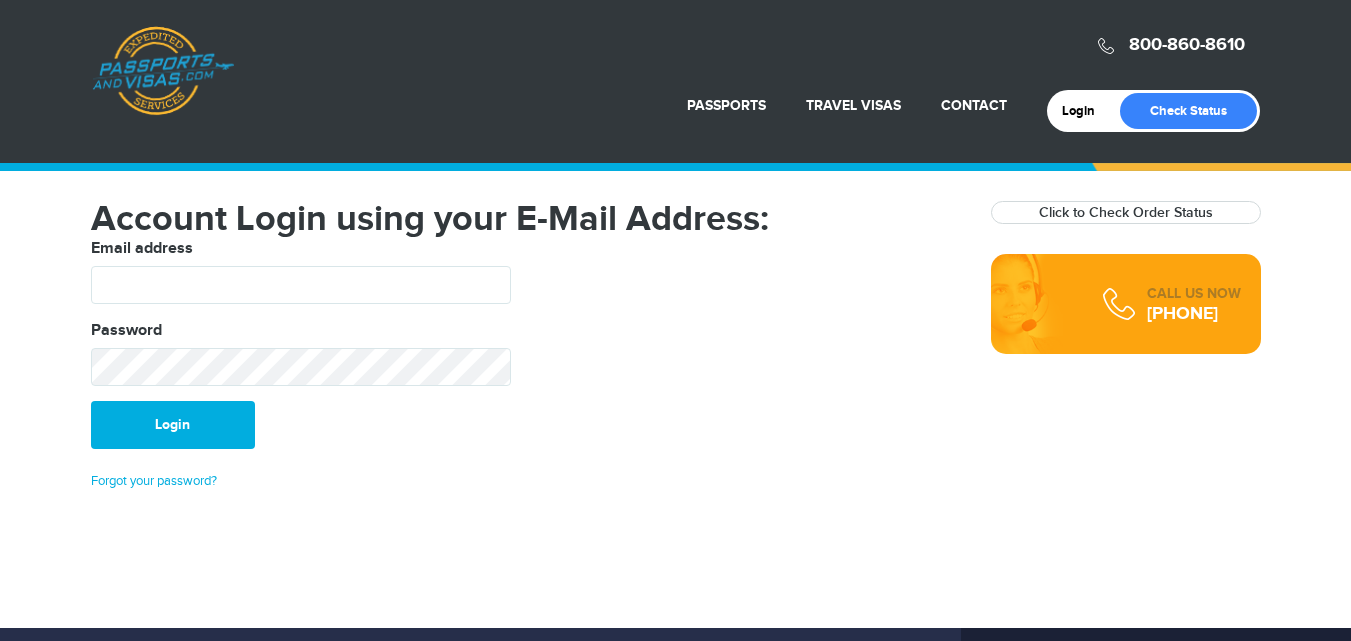 scroll, scrollTop: 0, scrollLeft: 0, axis: both 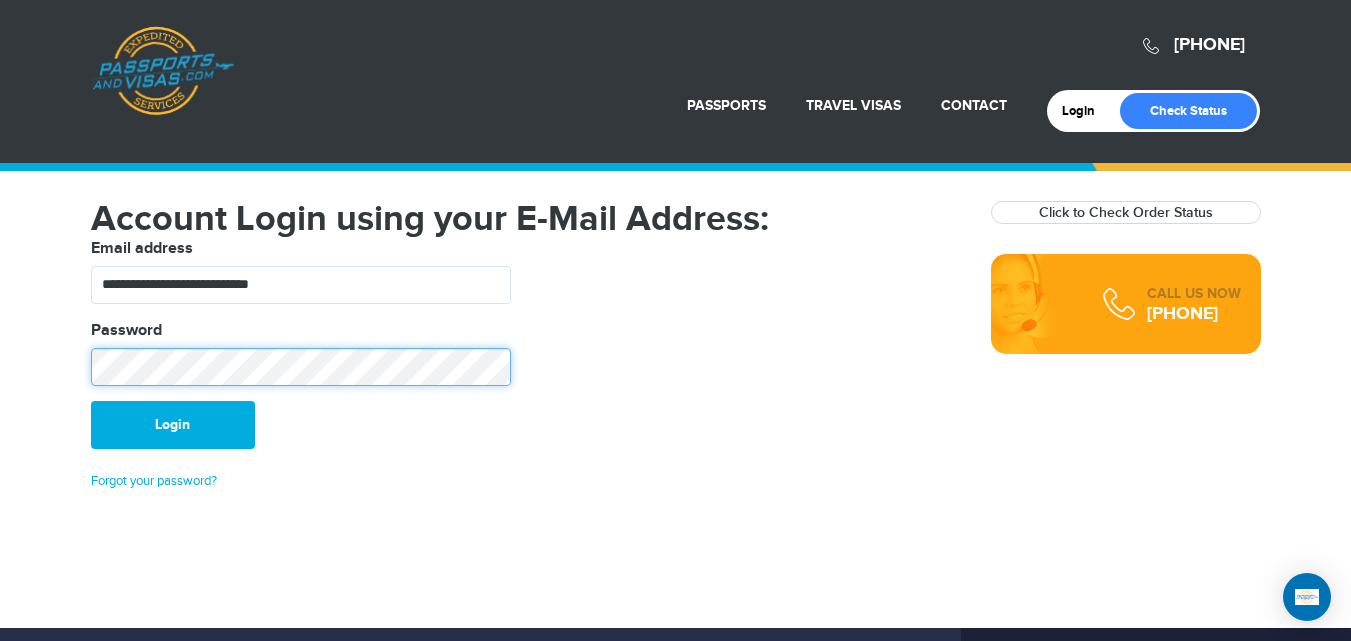 click on "Login" at bounding box center (173, 425) 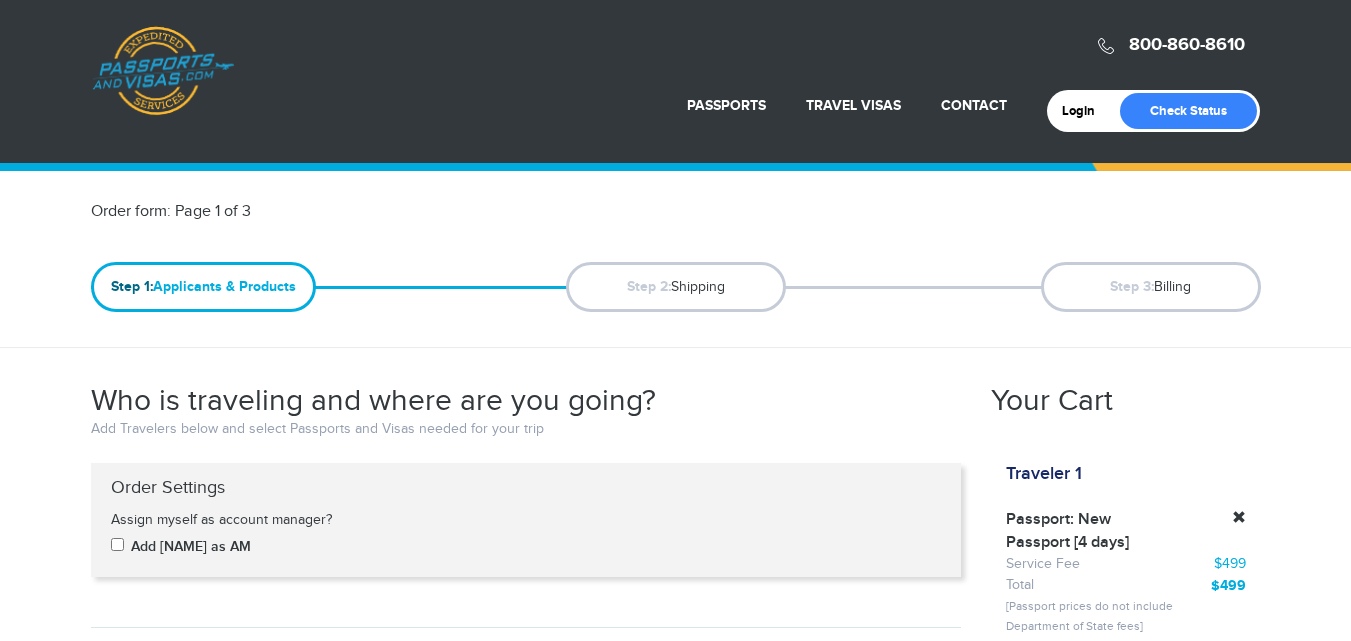 scroll, scrollTop: 0, scrollLeft: 0, axis: both 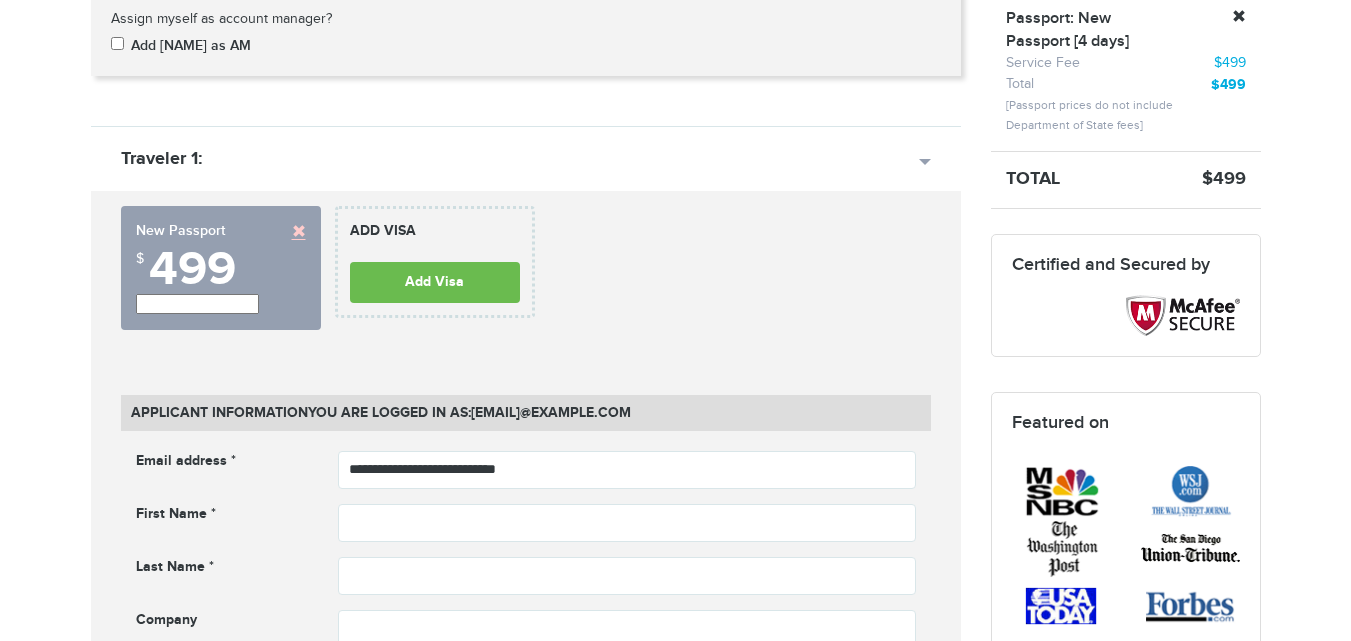 click at bounding box center (299, 231) 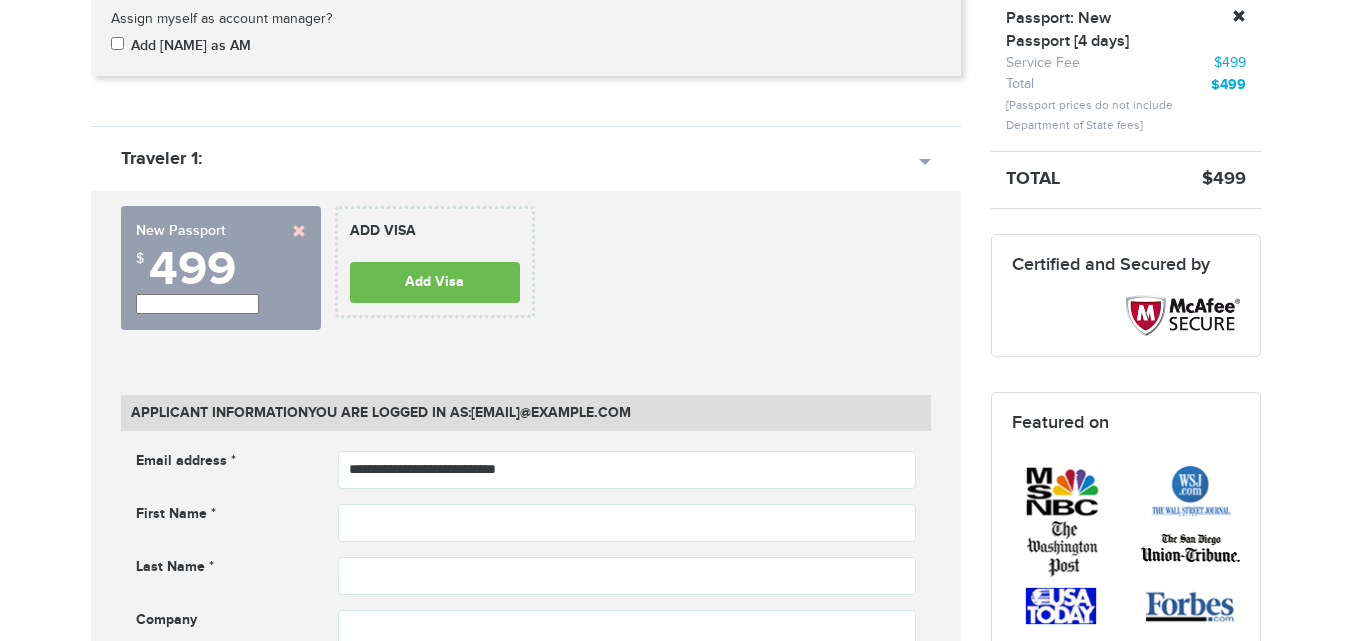 click on "Add Passport" at bounding box center (0, 0) 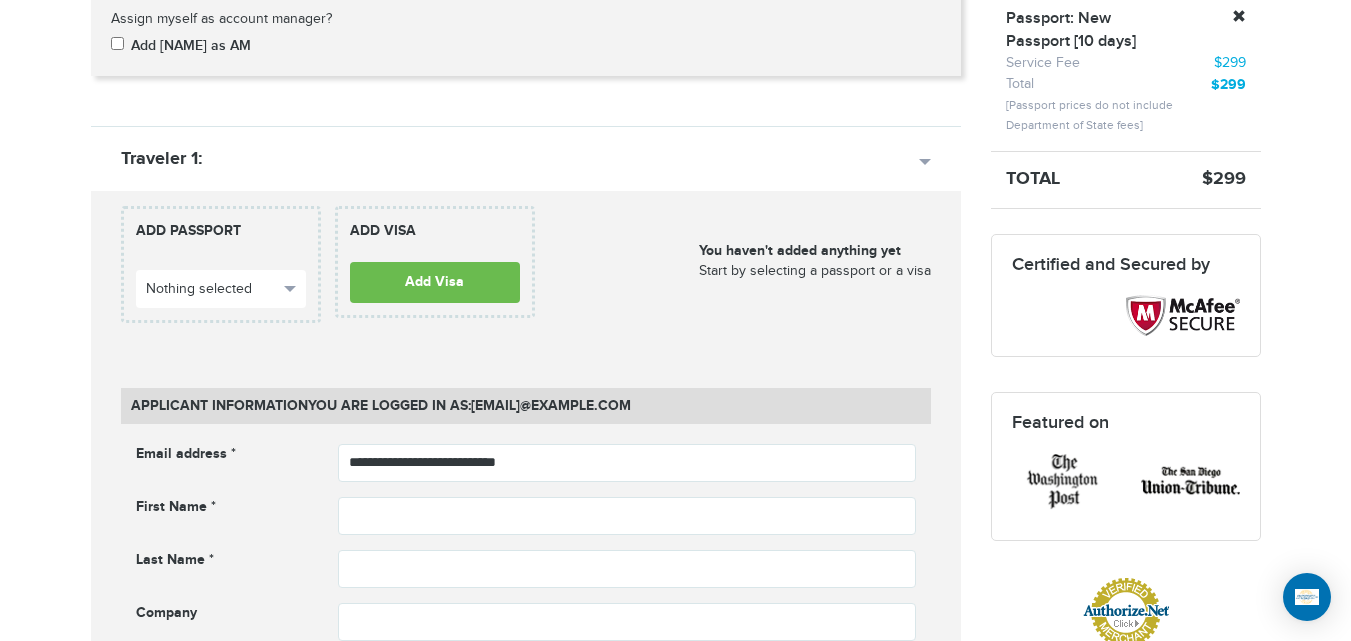 scroll, scrollTop: 0, scrollLeft: 0, axis: both 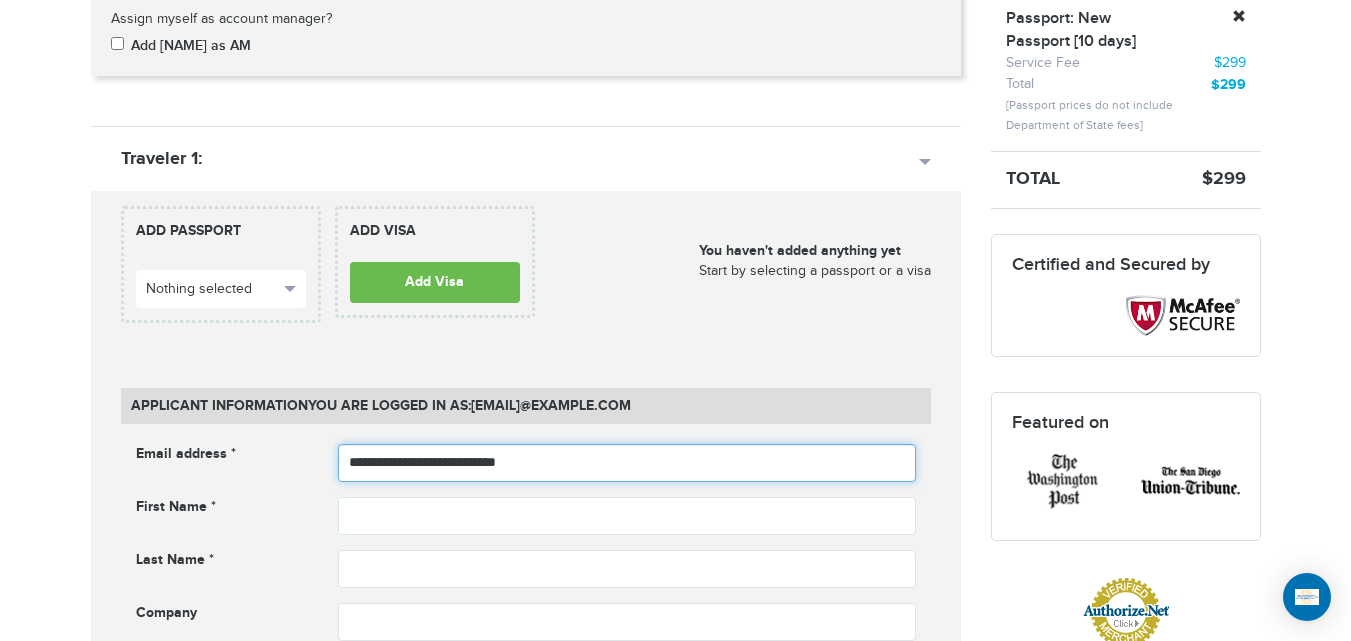 click on "**********" at bounding box center [627, 463] 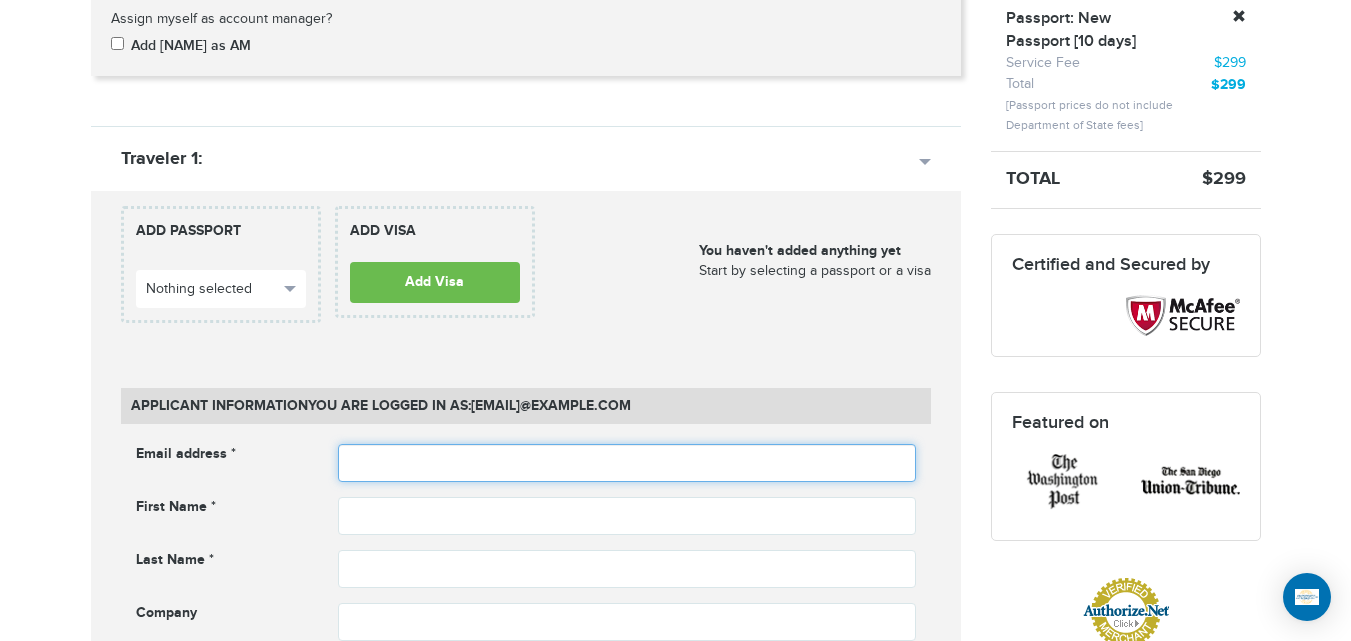 type 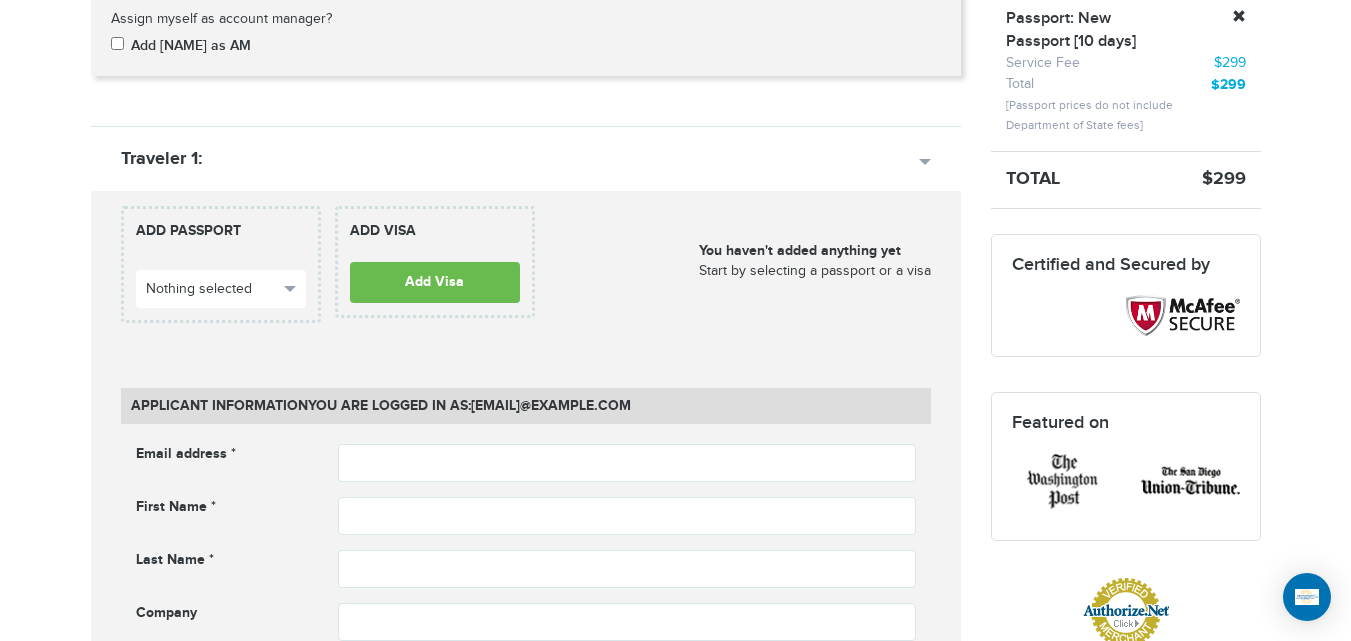 click on "720-679-7148
Passports & Visas.com
Hello, houcine
Passports
Passport Renewal
New Passport
Second Passport
Passport Name Change
Lost Passport
Child Passport
Travel Visas" at bounding box center (675, 925) 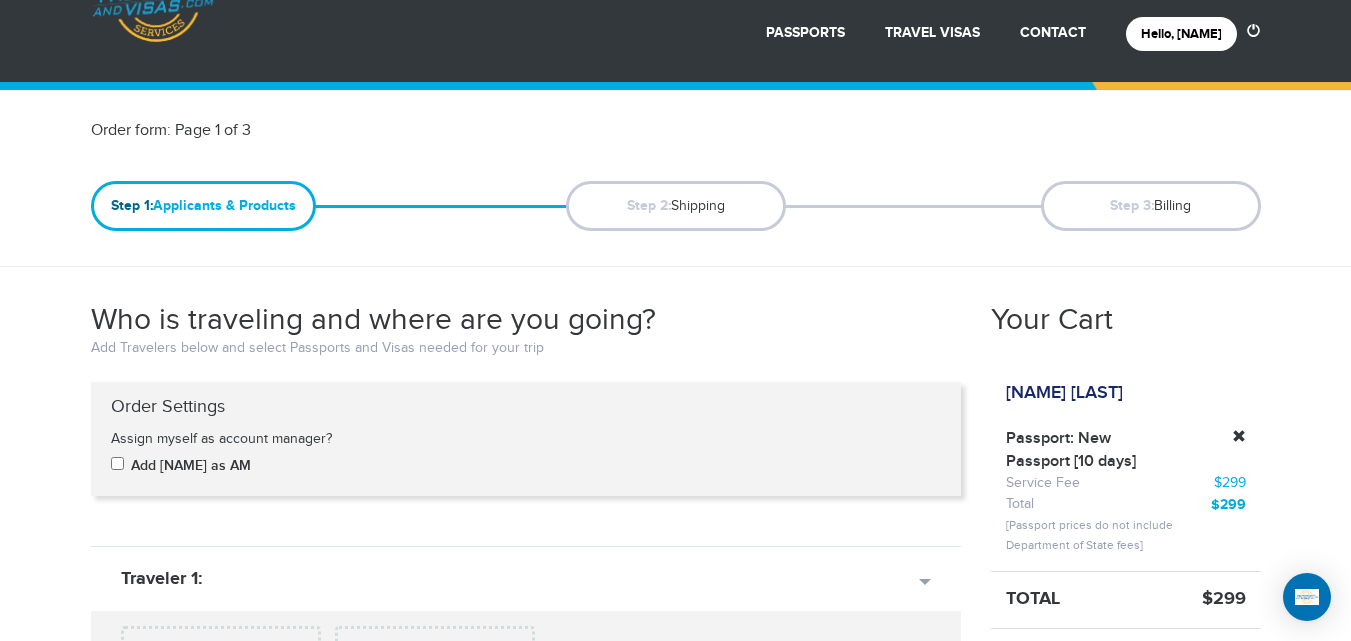 scroll, scrollTop: 0, scrollLeft: 0, axis: both 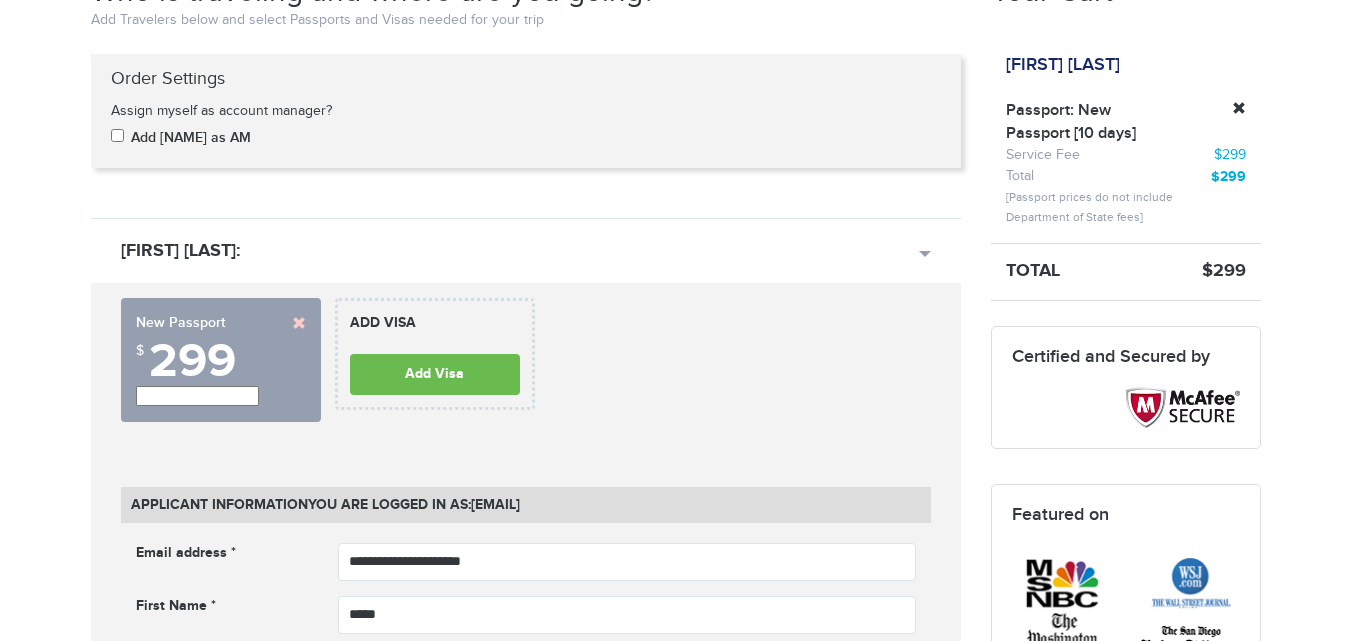 drag, startPoint x: 1365, startPoint y: 52, endPoint x: 1365, endPoint y: 118, distance: 66 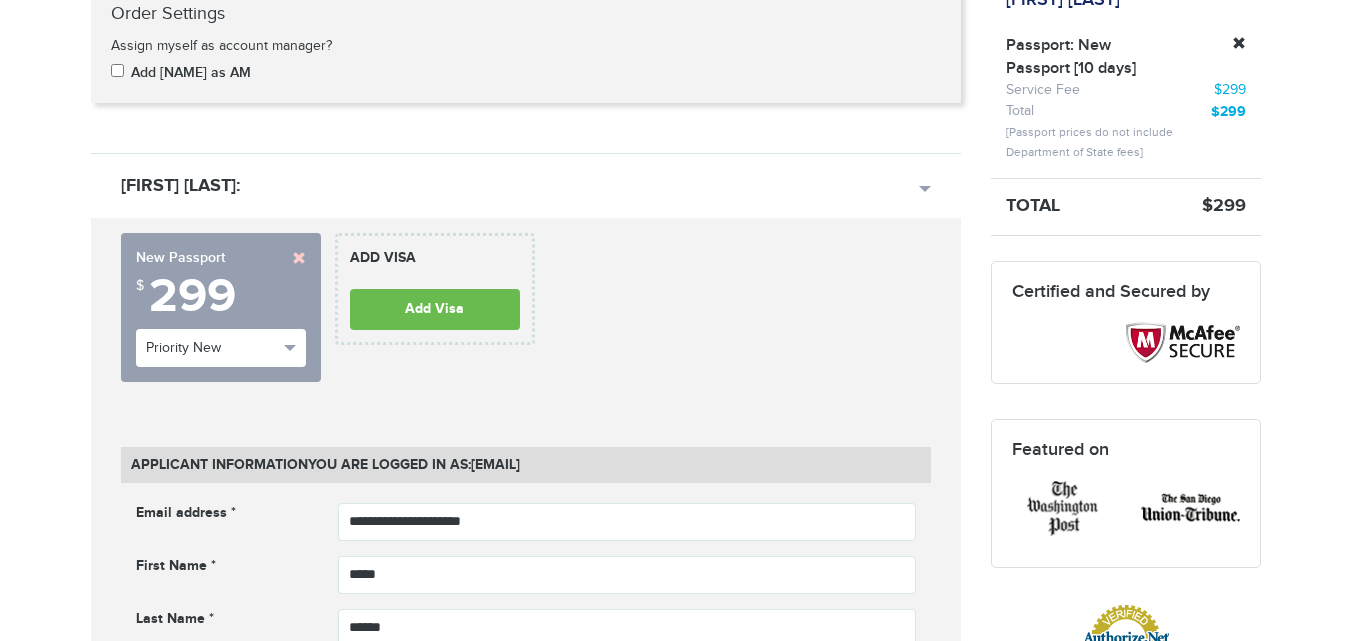scroll, scrollTop: 0, scrollLeft: 0, axis: both 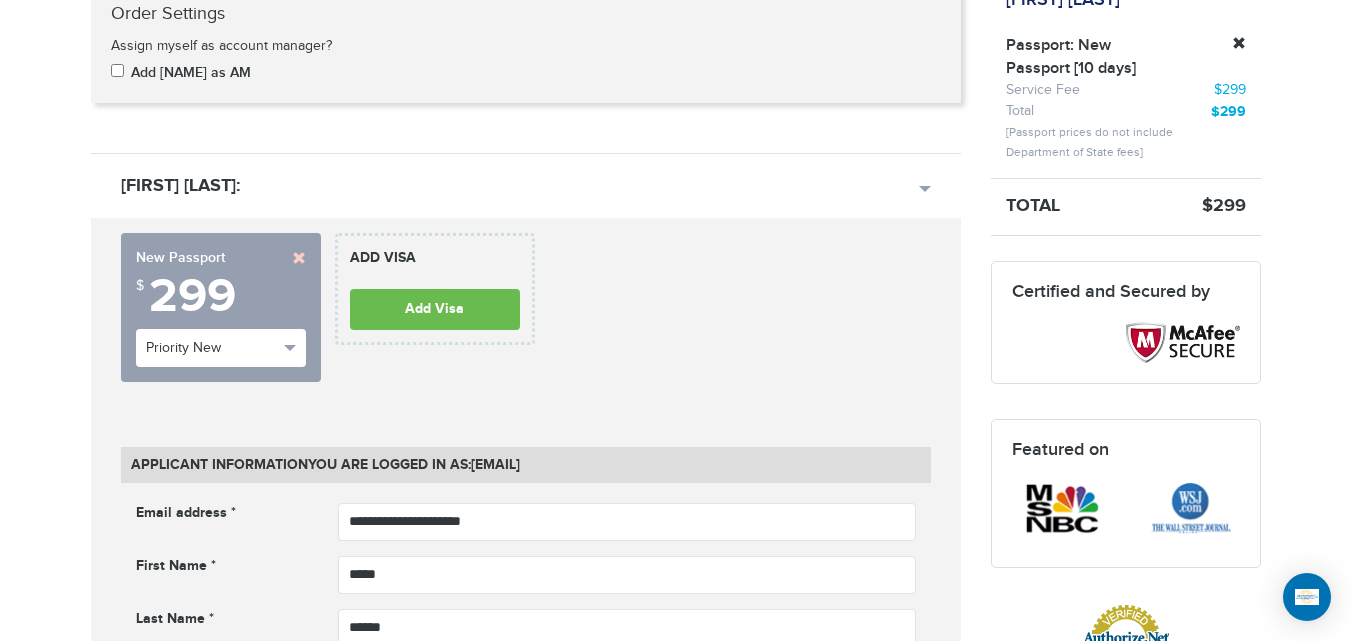 click on "[PHONE]
Passports & Visas.com
Hello, [NAME]
Passports
Passport Renewal
New Passport
Second Passport
Passport Name Change
Lost Passport
Child Passport
Travel Visas" at bounding box center [675, 1448] 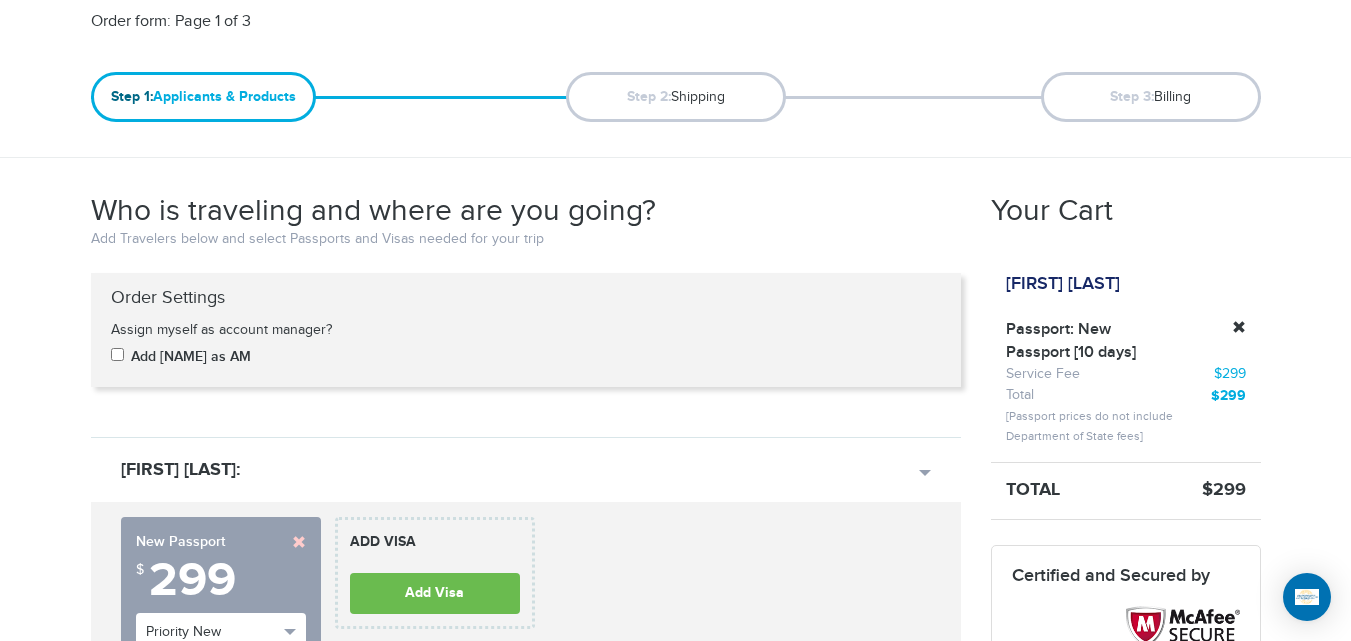 scroll, scrollTop: 17, scrollLeft: 0, axis: vertical 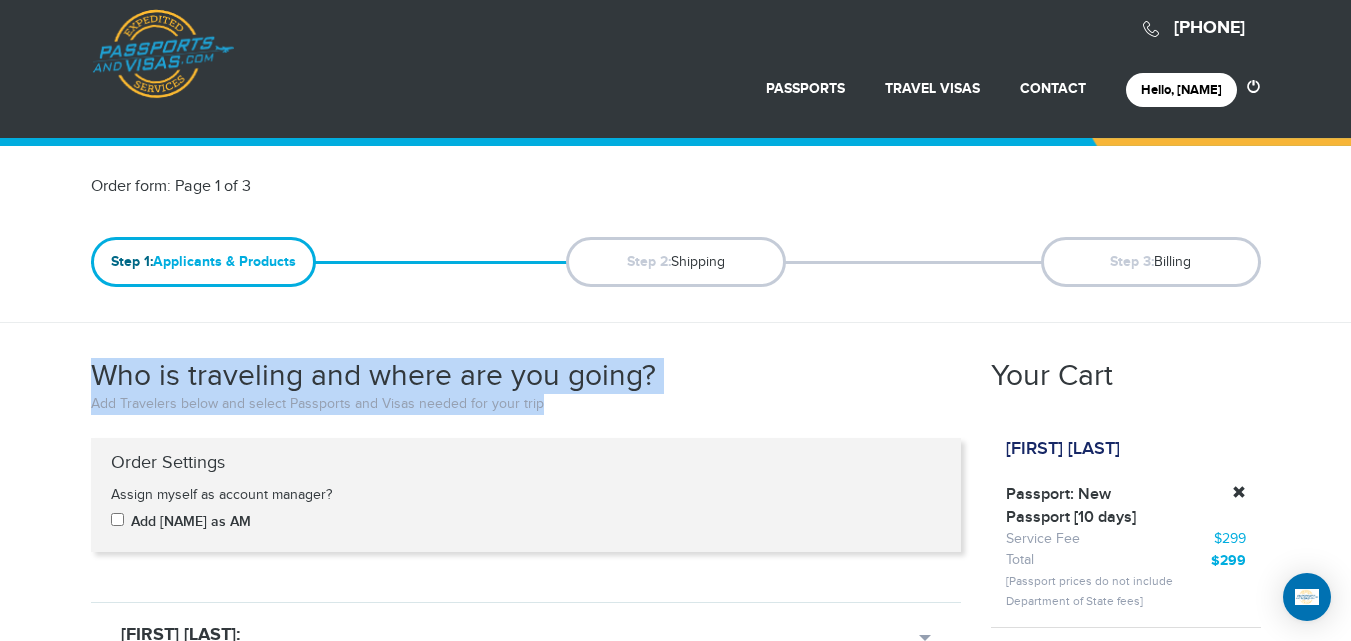 drag, startPoint x: 79, startPoint y: 371, endPoint x: 593, endPoint y: 404, distance: 515.0582 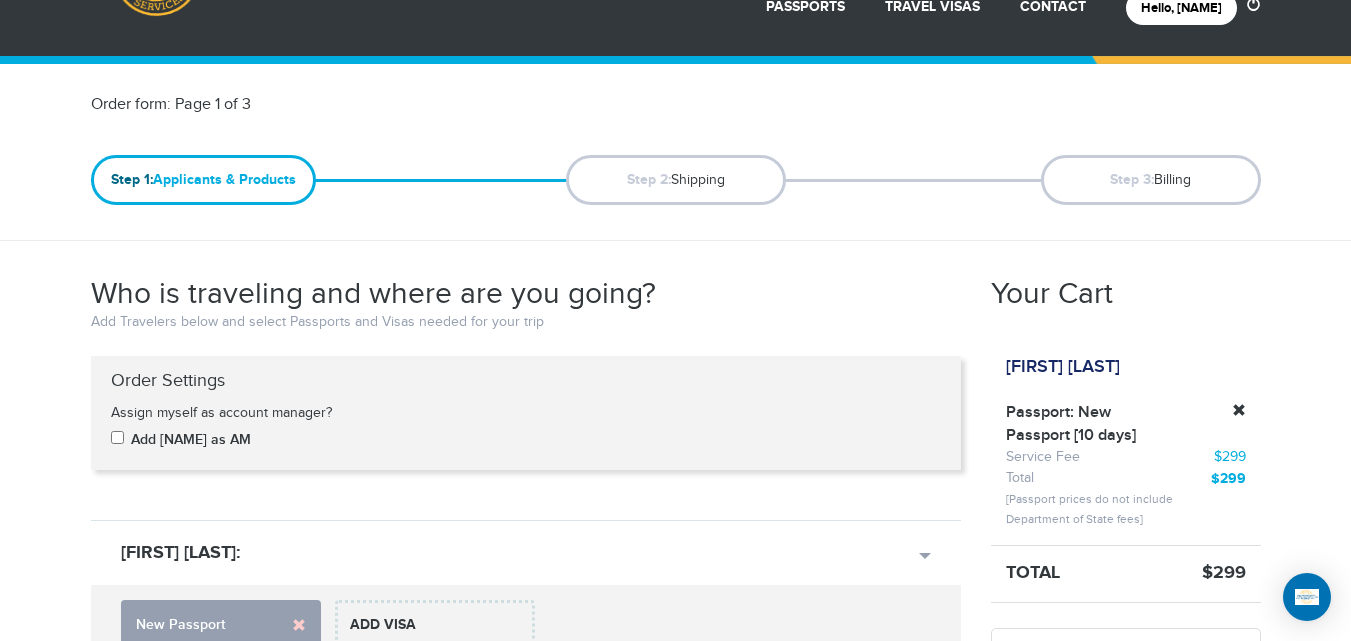 scroll, scrollTop: 156, scrollLeft: 0, axis: vertical 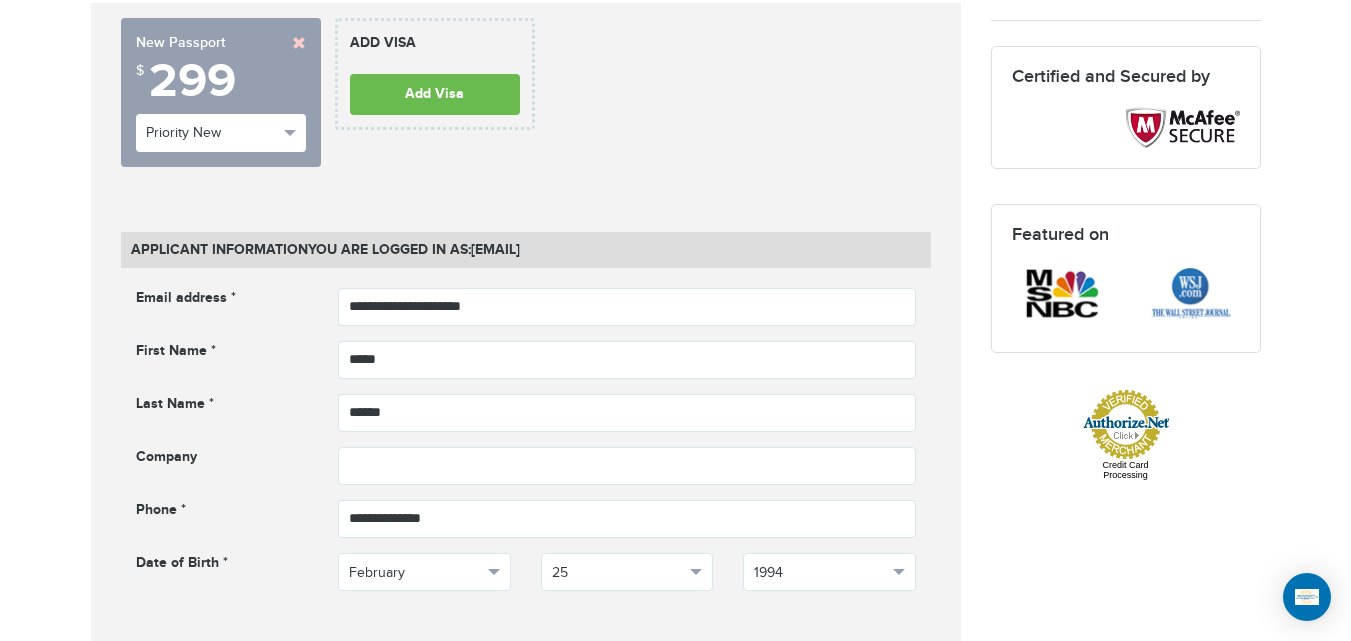 click on "**********" at bounding box center (221, 92) 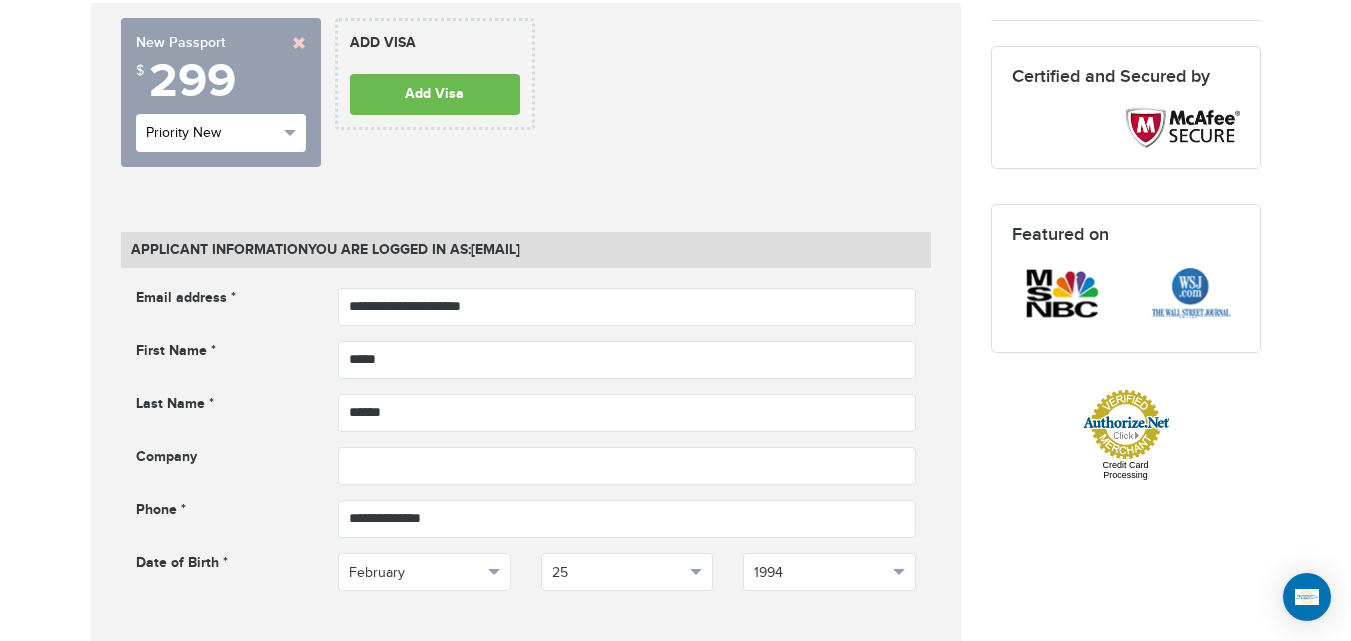 click on "Priority New" at bounding box center (221, 133) 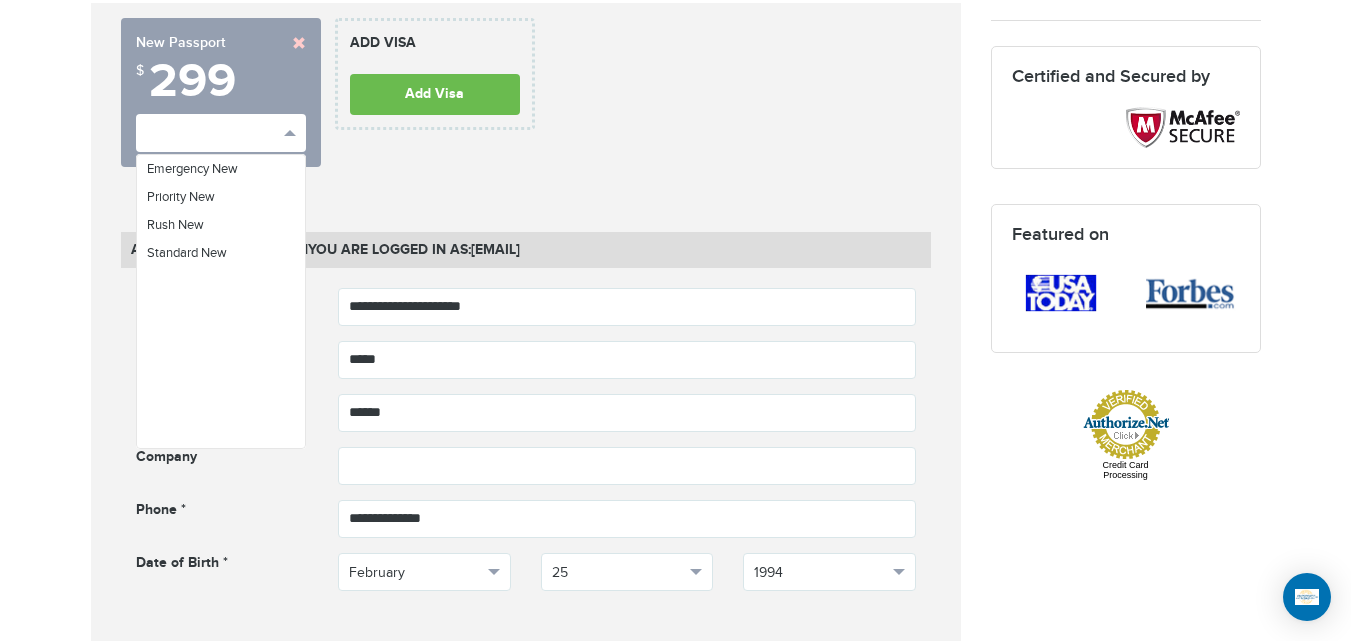 click on "**********" at bounding box center [526, 1277] 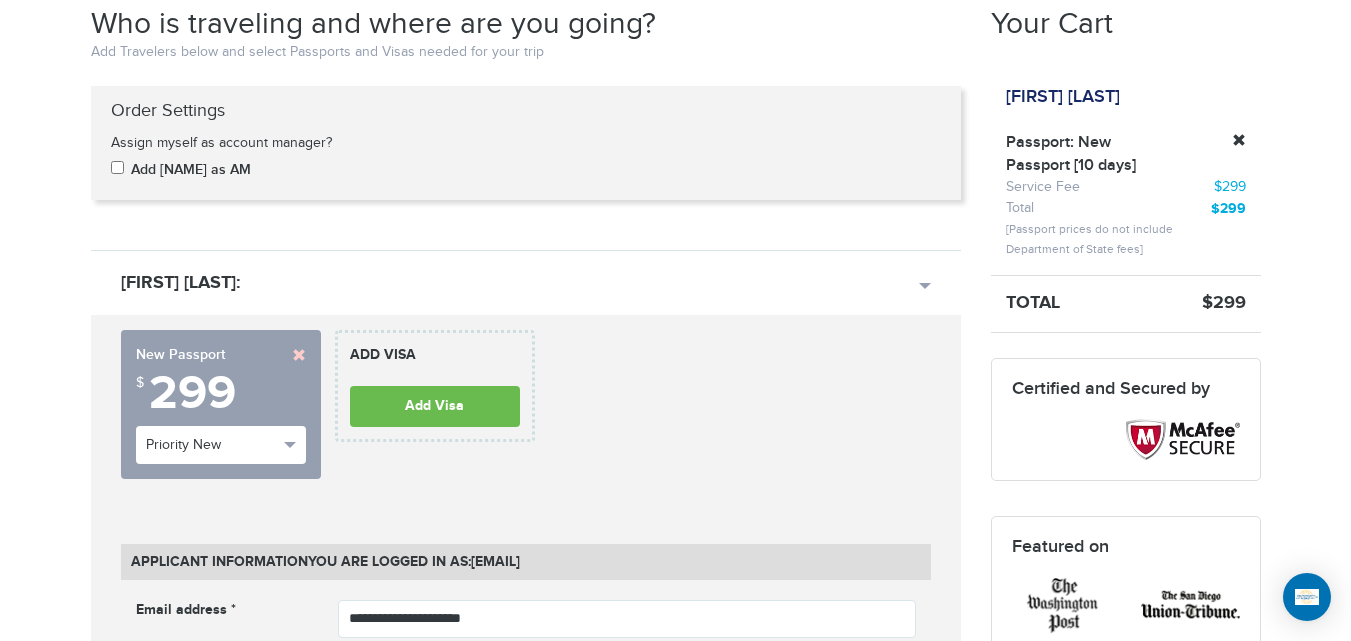 scroll, scrollTop: 363, scrollLeft: 0, axis: vertical 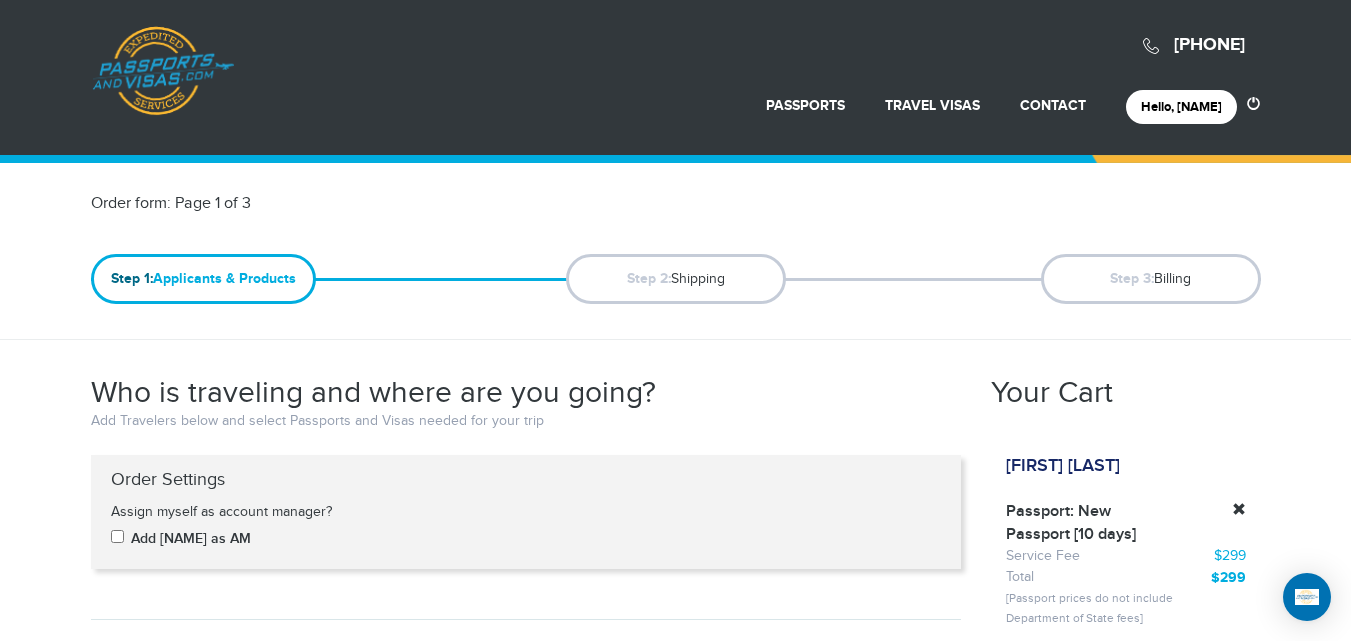 click on "Passports & Visas.com" at bounding box center (163, 71) 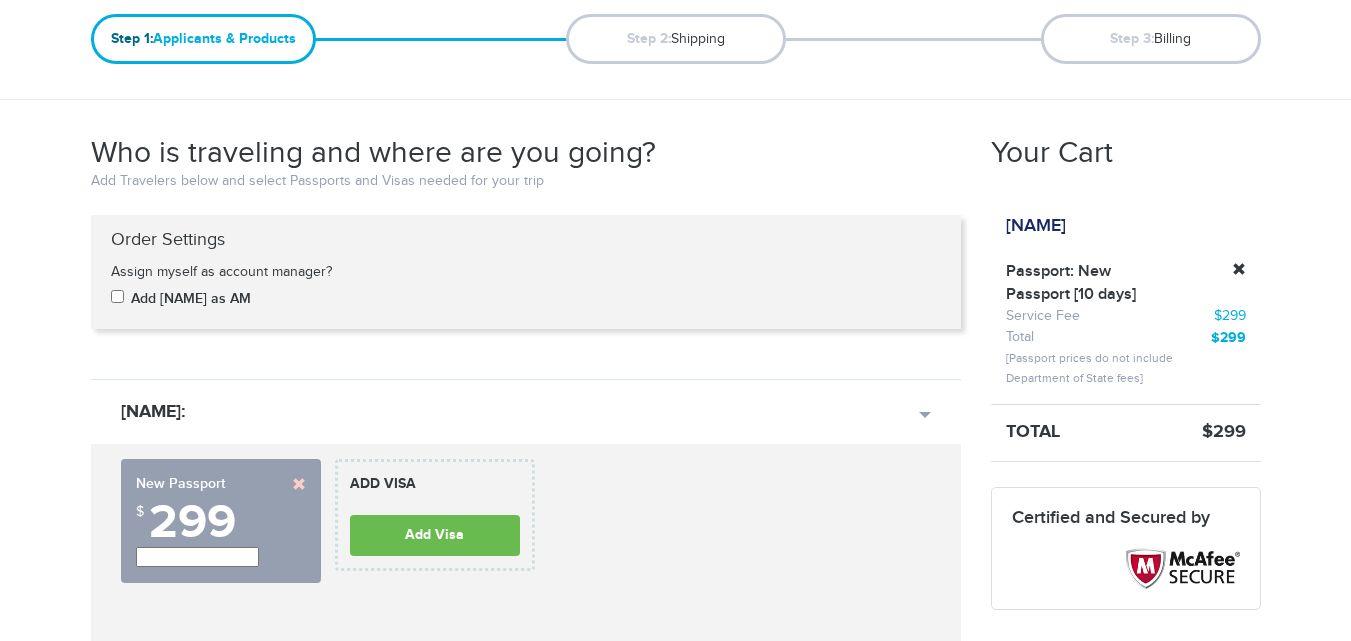 scroll, scrollTop: 248, scrollLeft: 0, axis: vertical 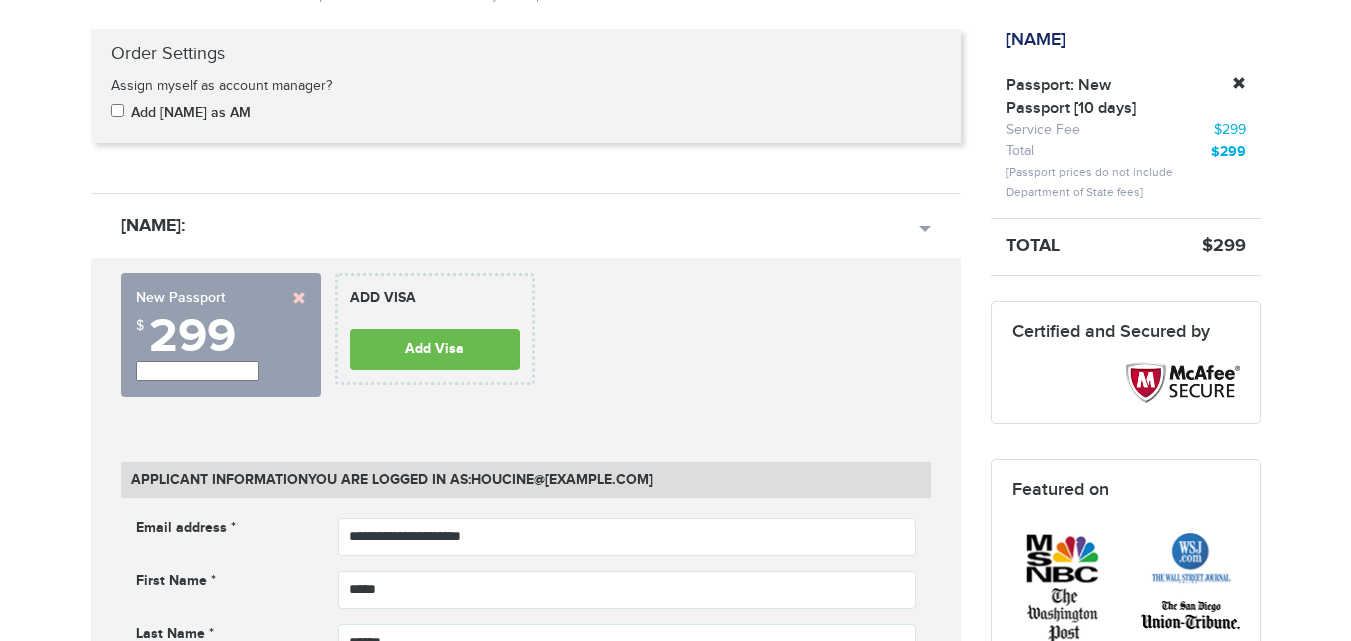 drag, startPoint x: 1363, startPoint y: 103, endPoint x: 1363, endPoint y: 140, distance: 37 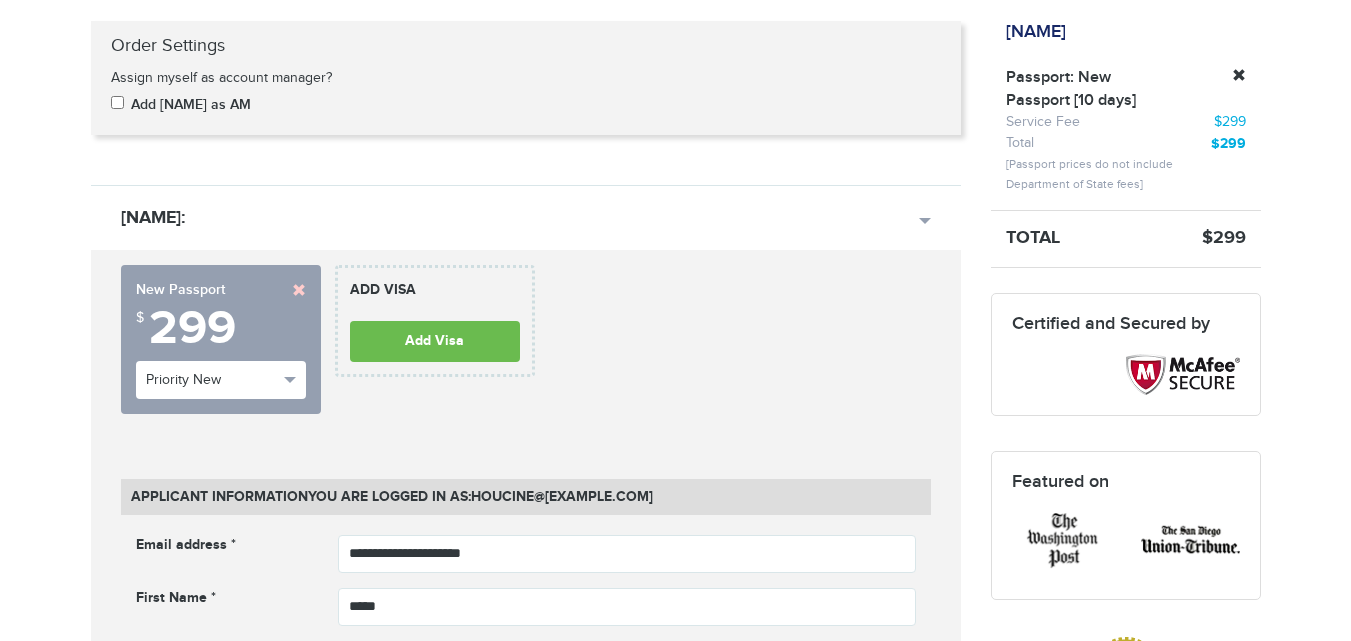 scroll, scrollTop: 0, scrollLeft: 0, axis: both 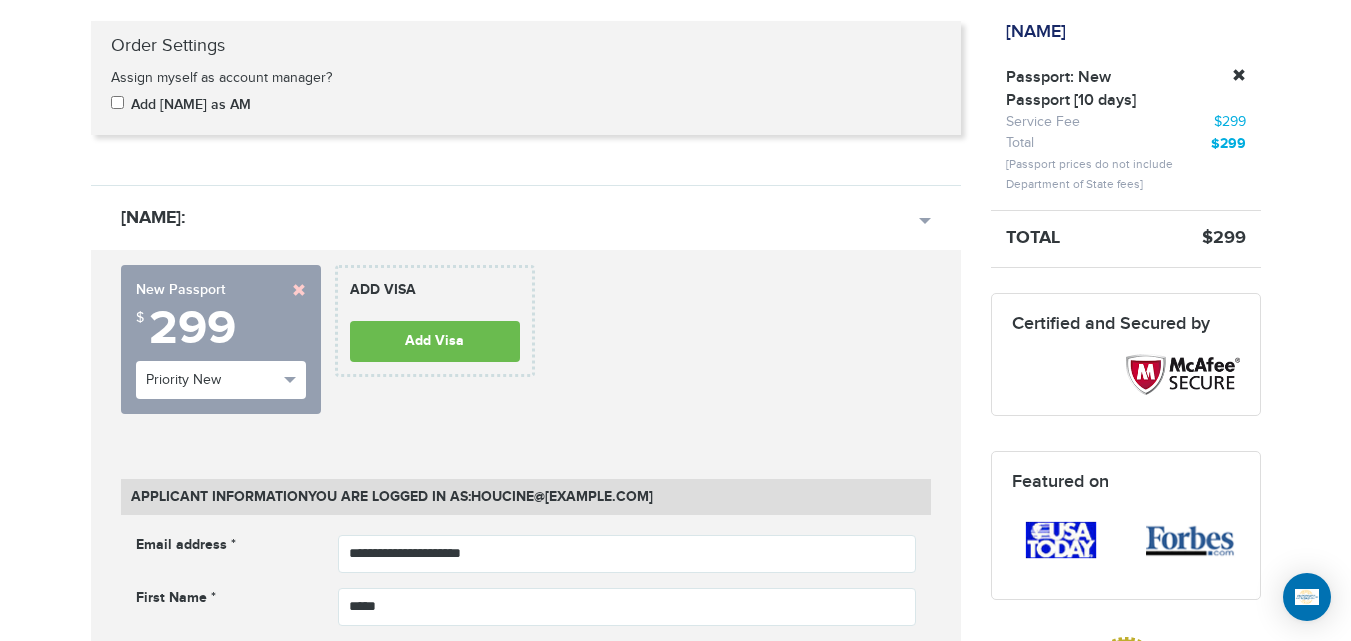 click on "720-764-9321
Passports & Visas.com
Hello, houcine
Passports
Passport Renewal
New Passport
Second Passport
Passport Name Change
Lost Passport
Child Passport
Travel Visas" at bounding box center (675, 1480) 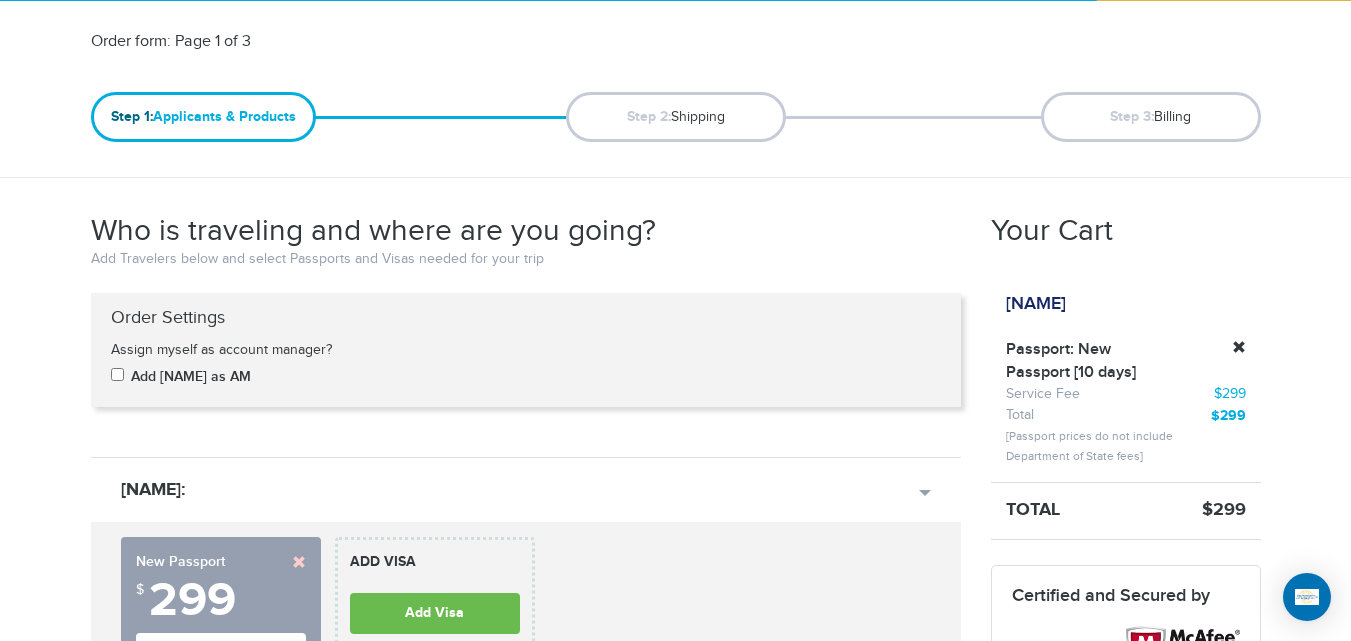 scroll, scrollTop: 67, scrollLeft: 0, axis: vertical 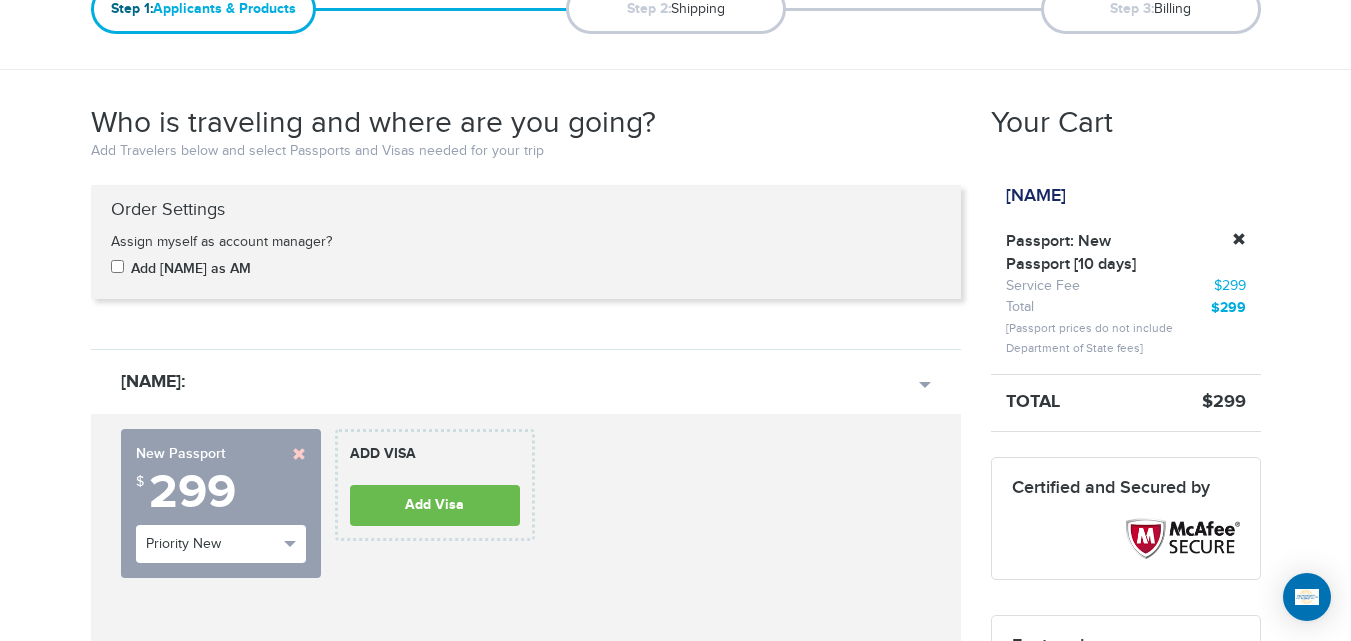 click on "**********" at bounding box center (526, 1532) 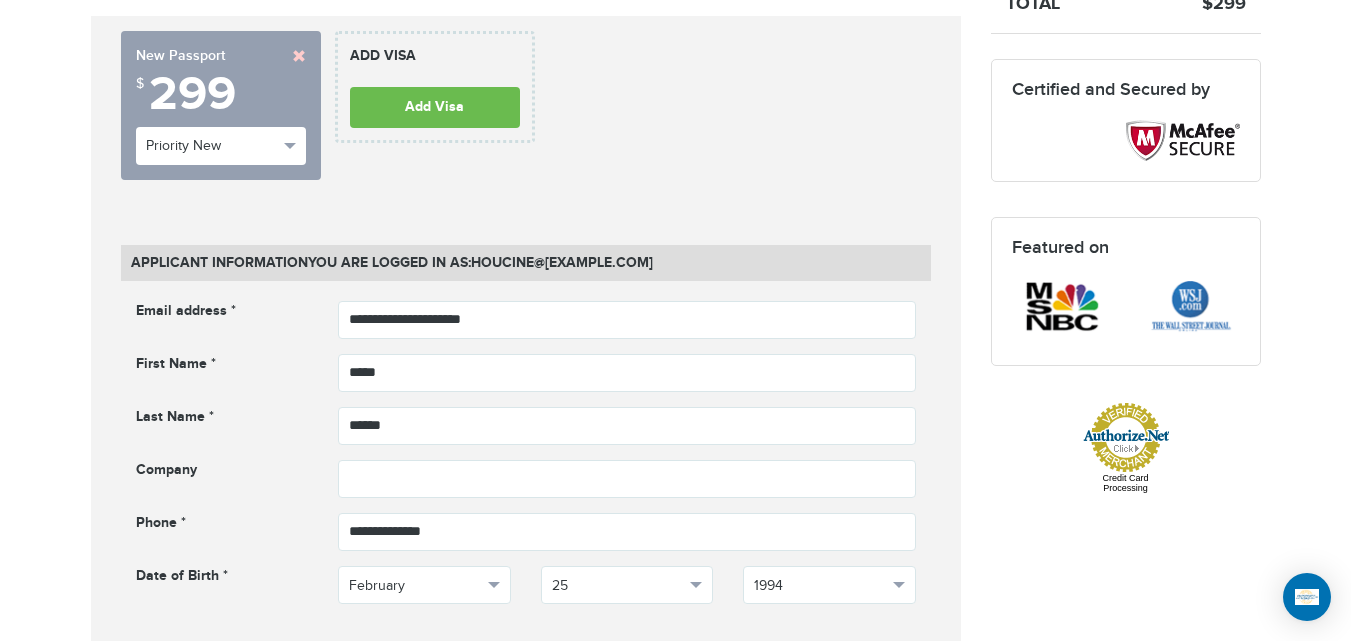 scroll, scrollTop: 712, scrollLeft: 0, axis: vertical 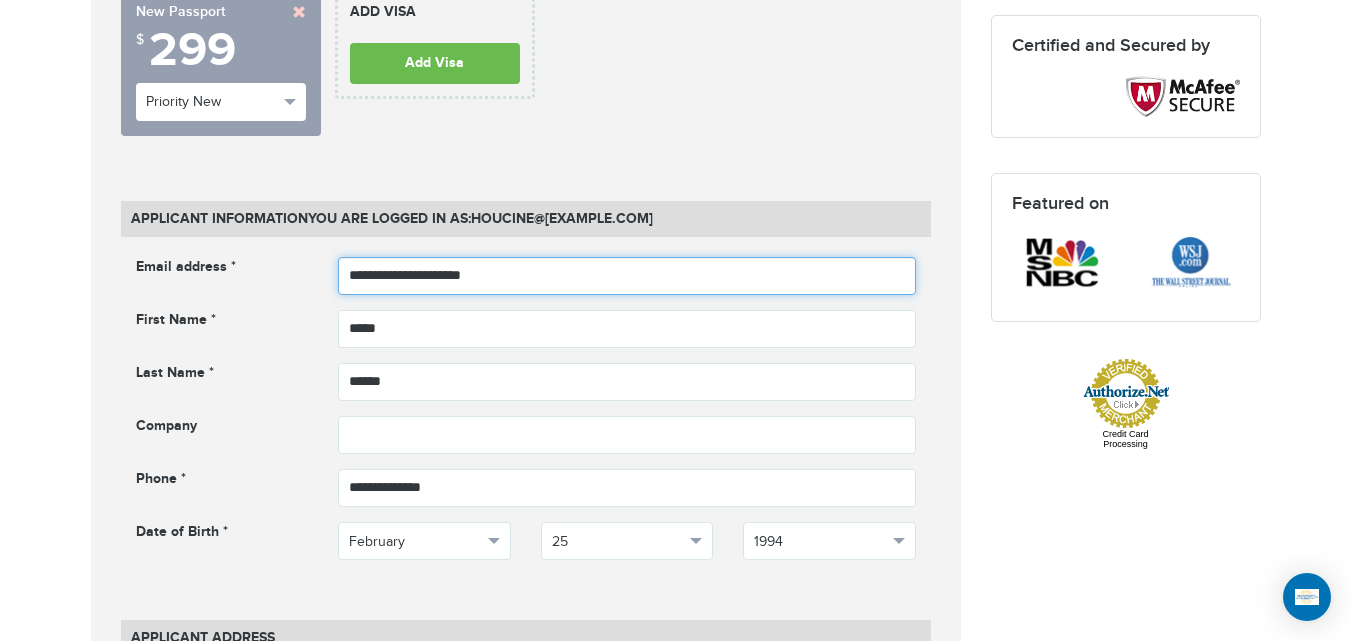 click on "**********" at bounding box center (627, 276) 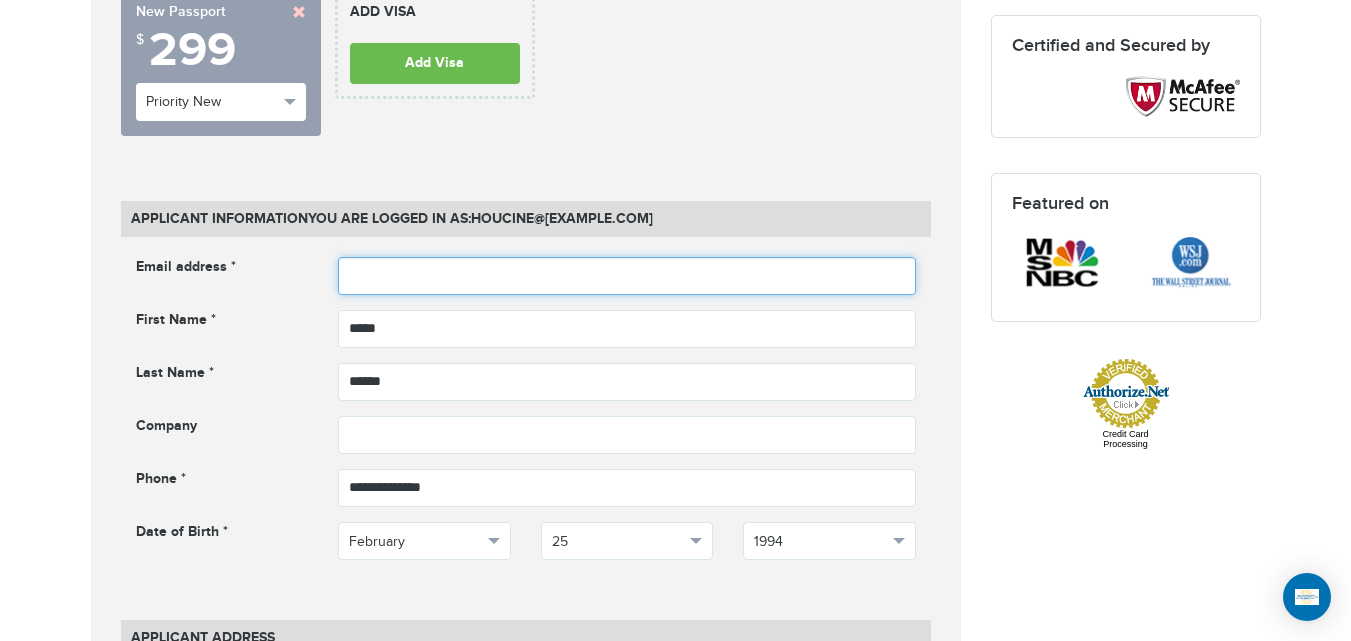 type 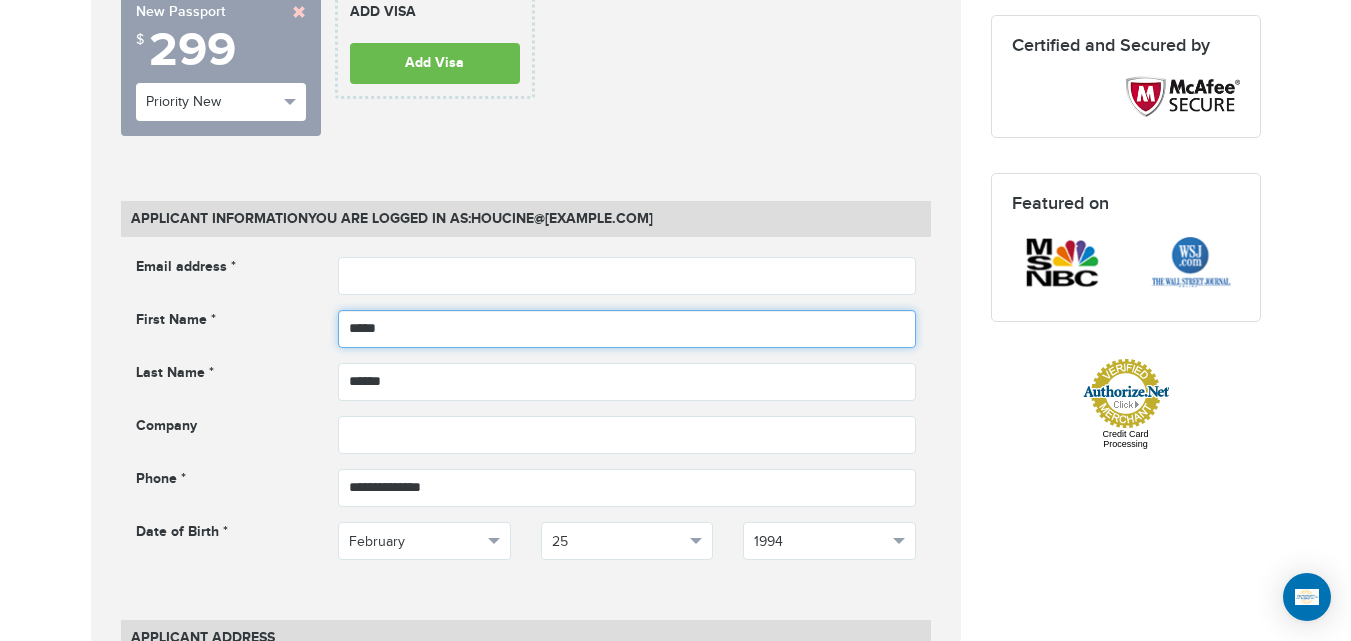 click on "*****" at bounding box center [627, 329] 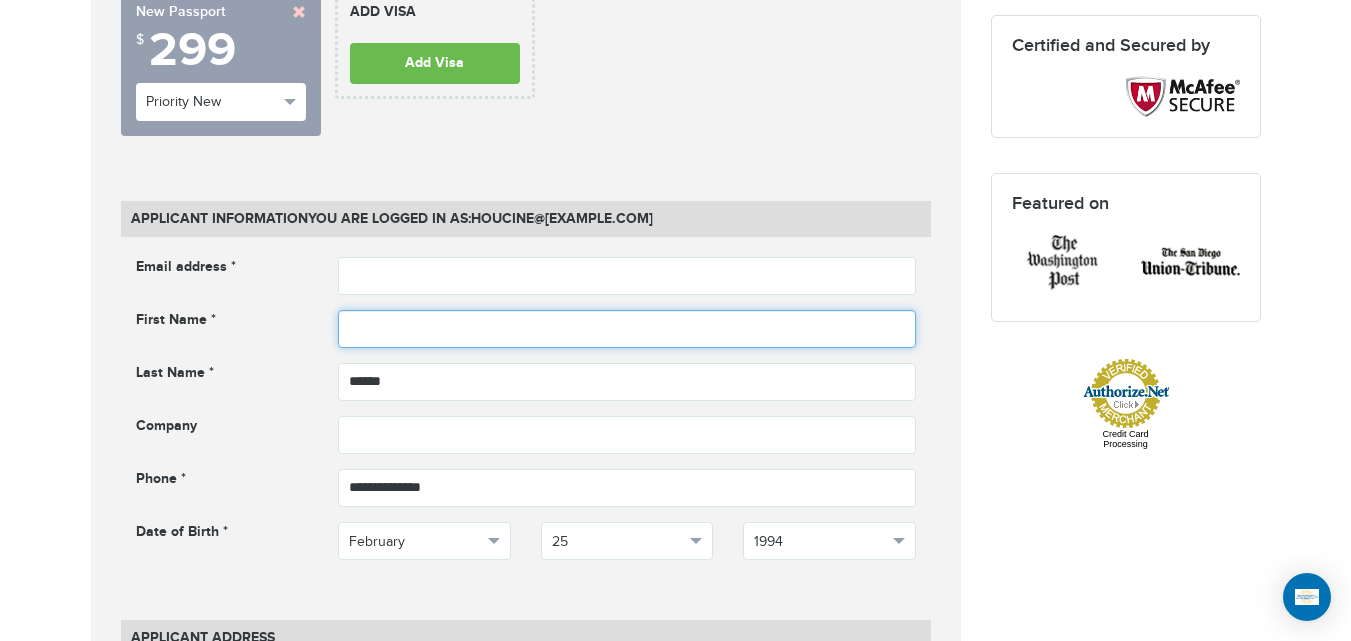 type 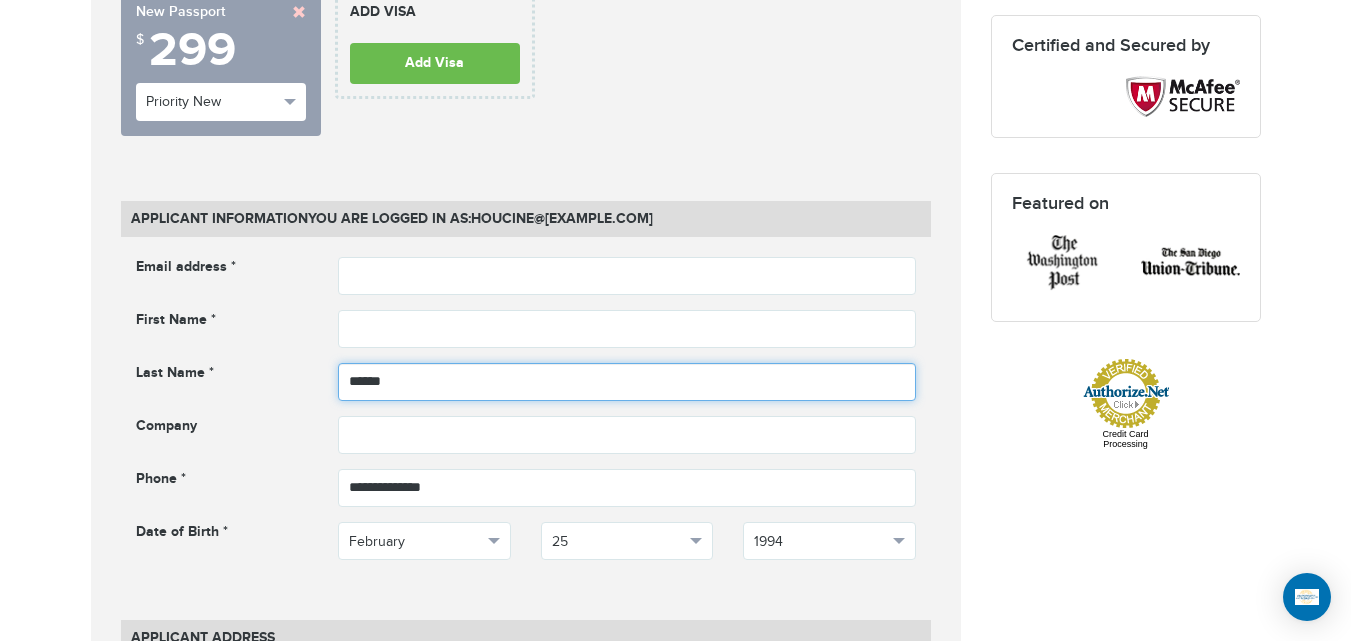 click on "******" at bounding box center [627, 382] 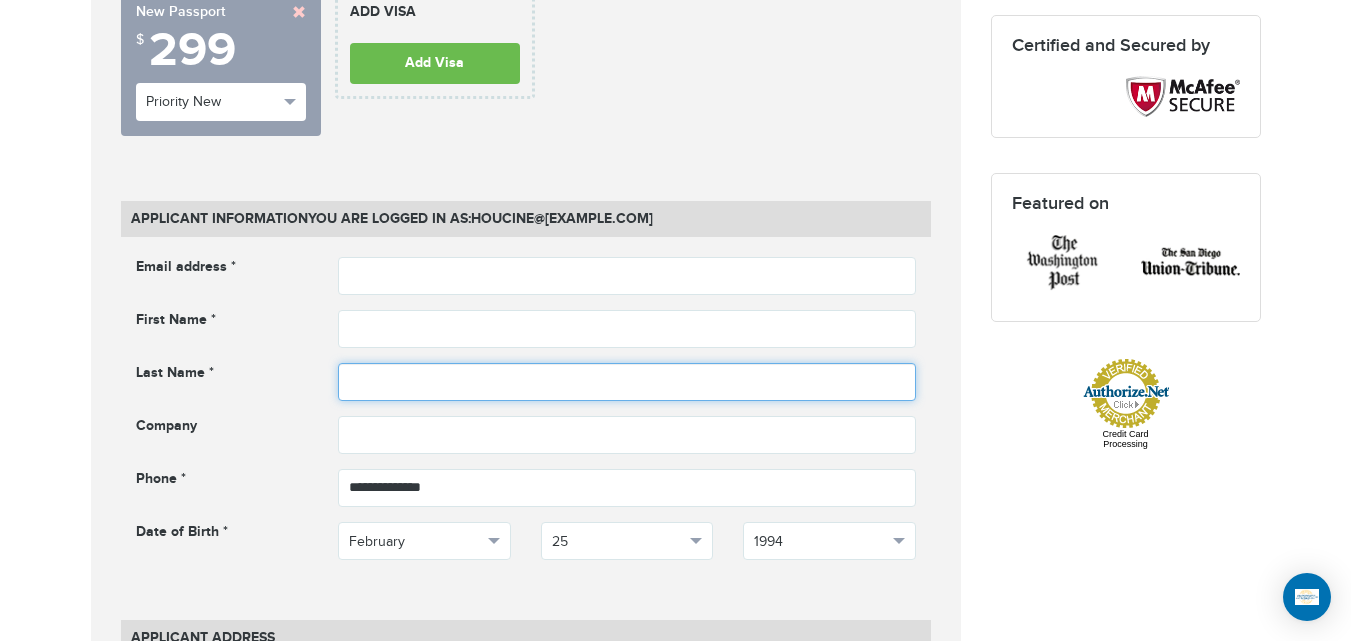 type 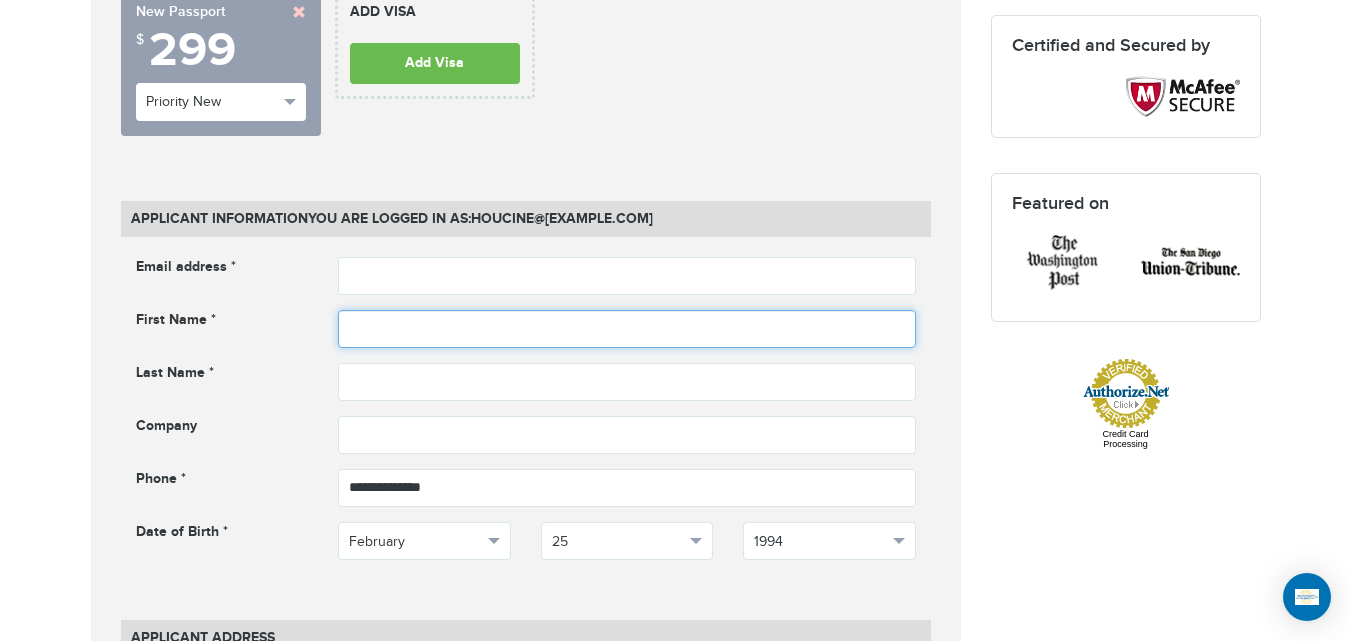 click at bounding box center [627, 329] 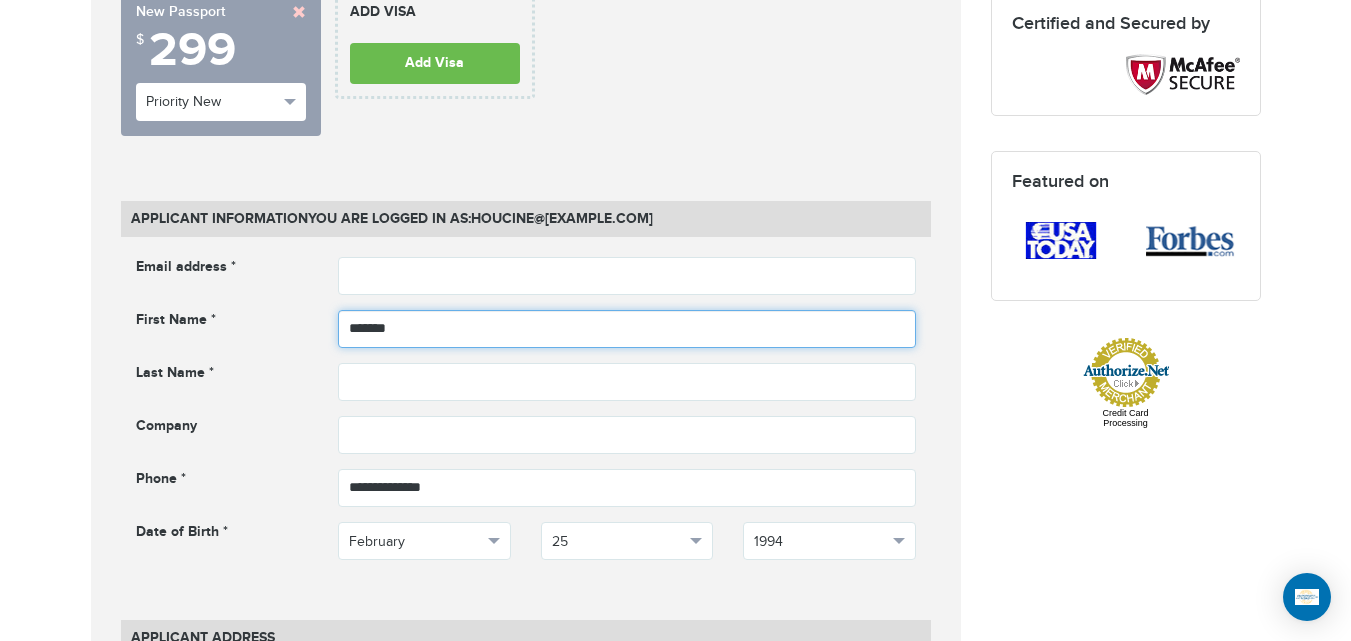 type on "*******" 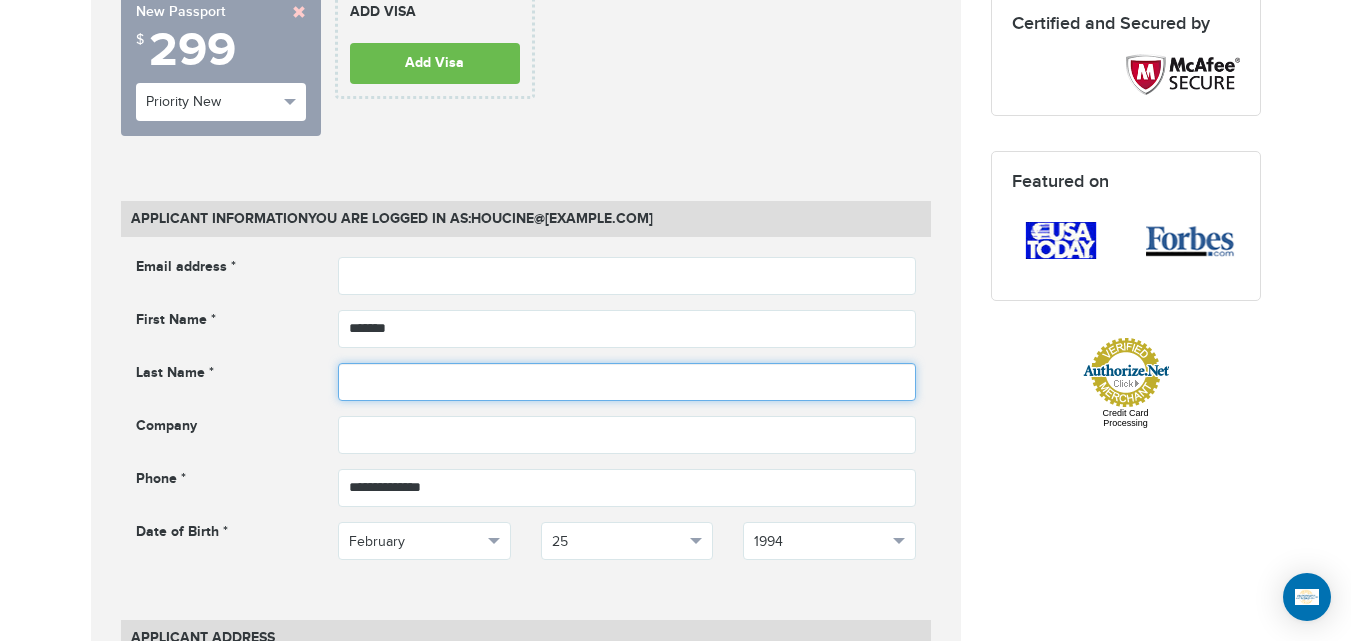 click at bounding box center (627, 382) 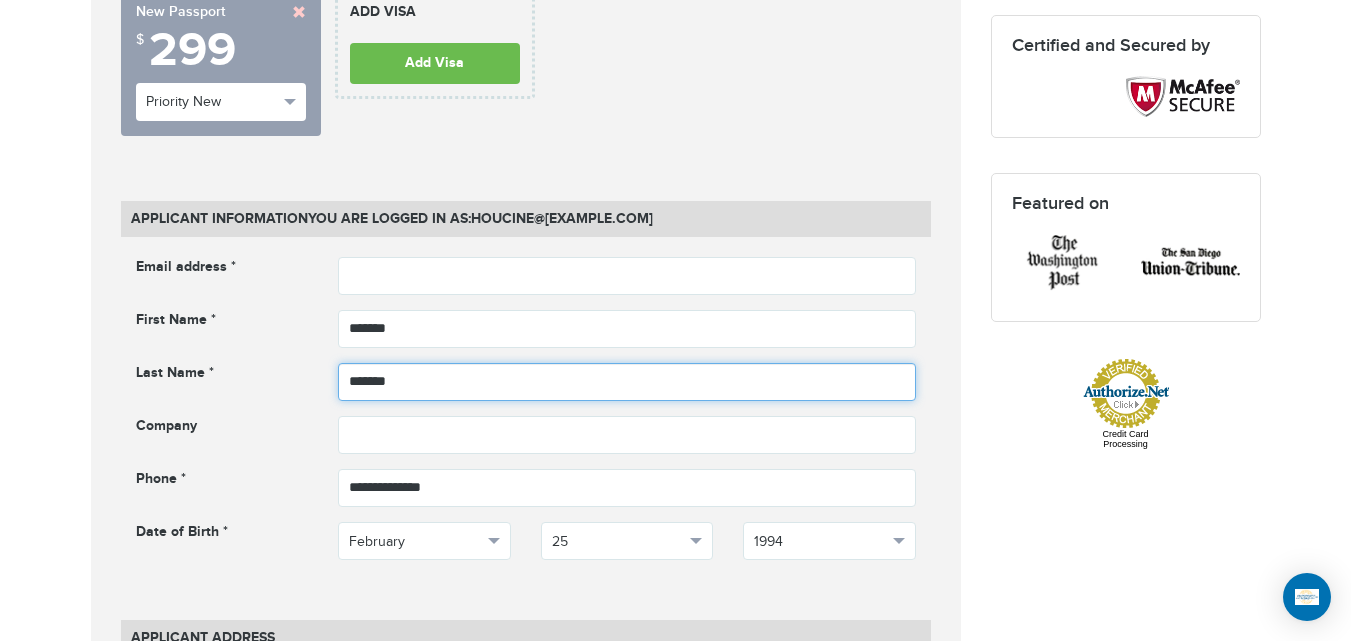 type on "*******" 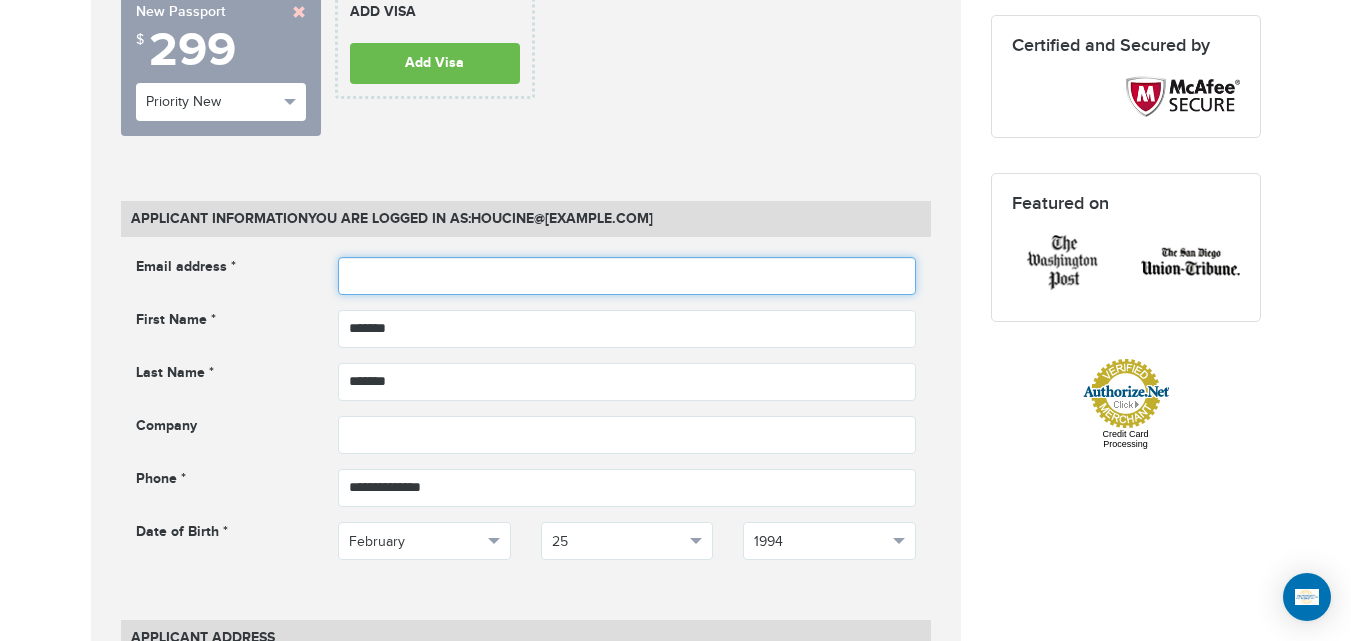 click at bounding box center [627, 276] 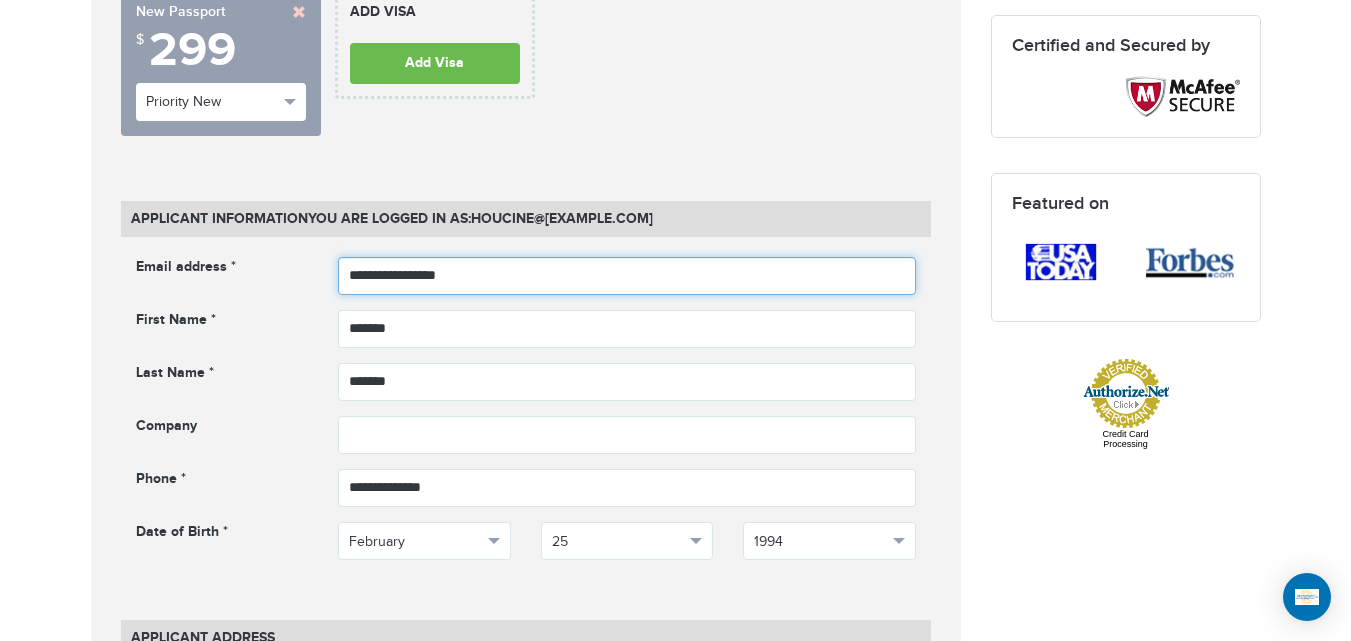 click on "**********" at bounding box center [627, 276] 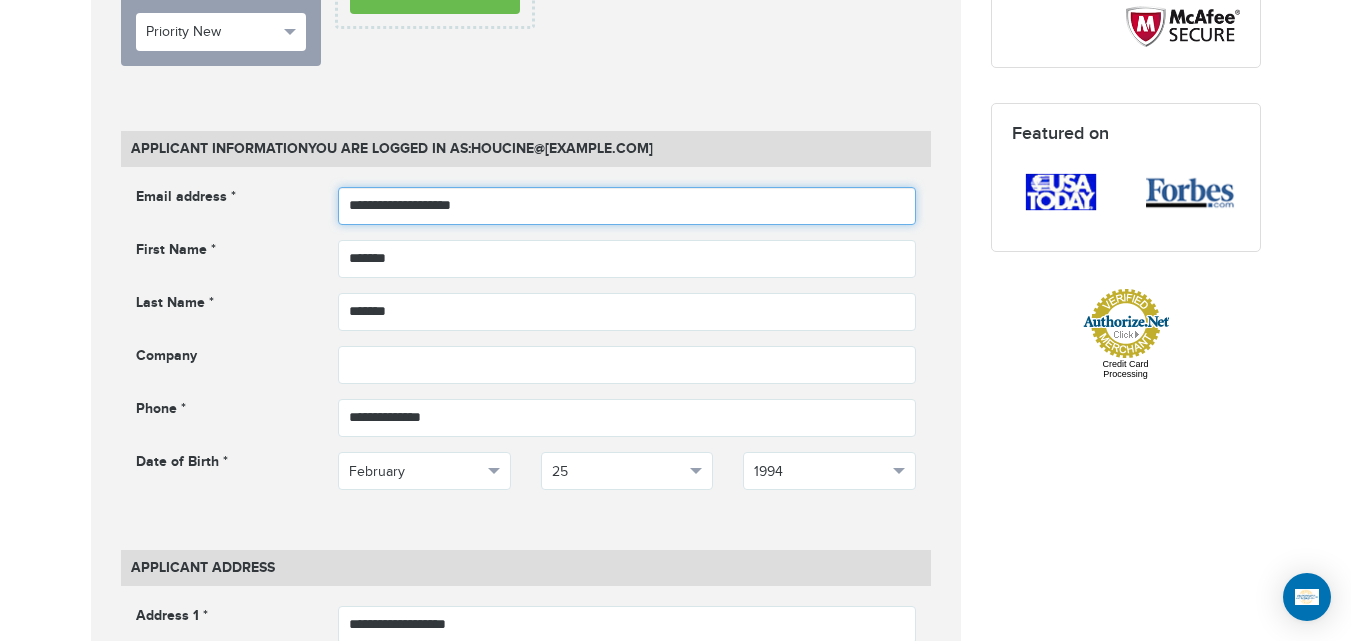 scroll, scrollTop: 788, scrollLeft: 0, axis: vertical 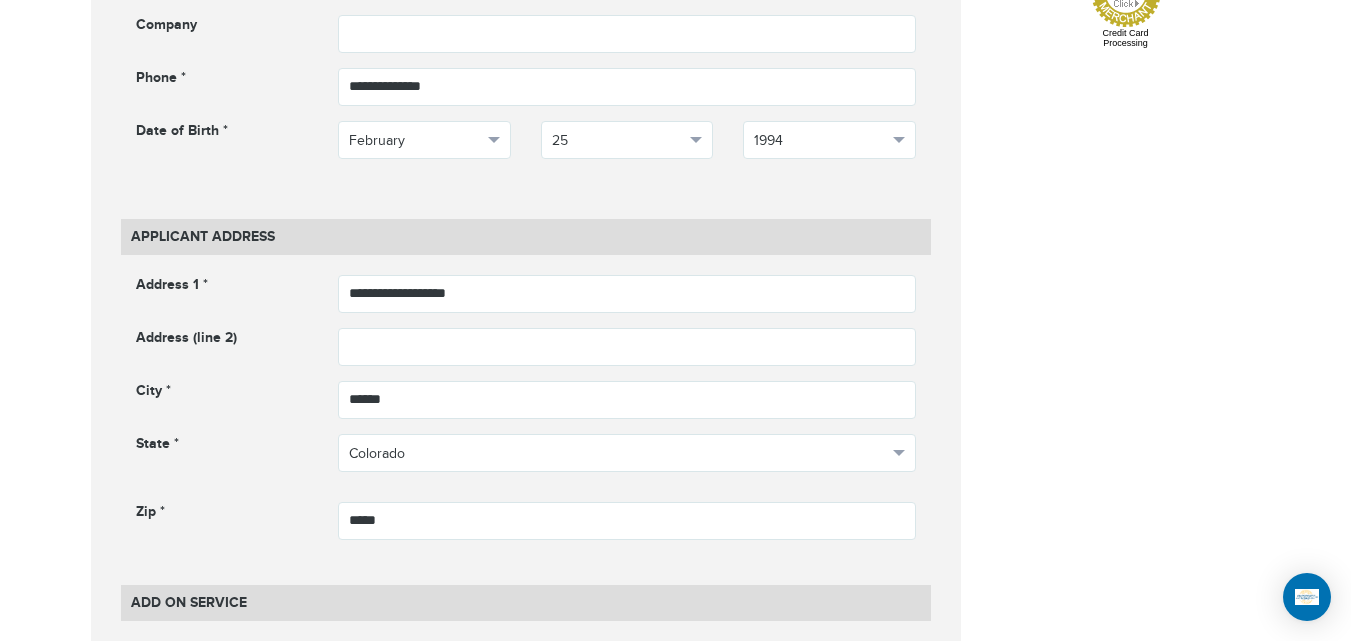 click on "720-764-9321
Passports & Visas.com
Hello, houcine
Passports
Passport Renewal
New Passport
Second Passport
Passport Name Change
Lost Passport
Child Passport
Travel Visas" at bounding box center (675, 801) 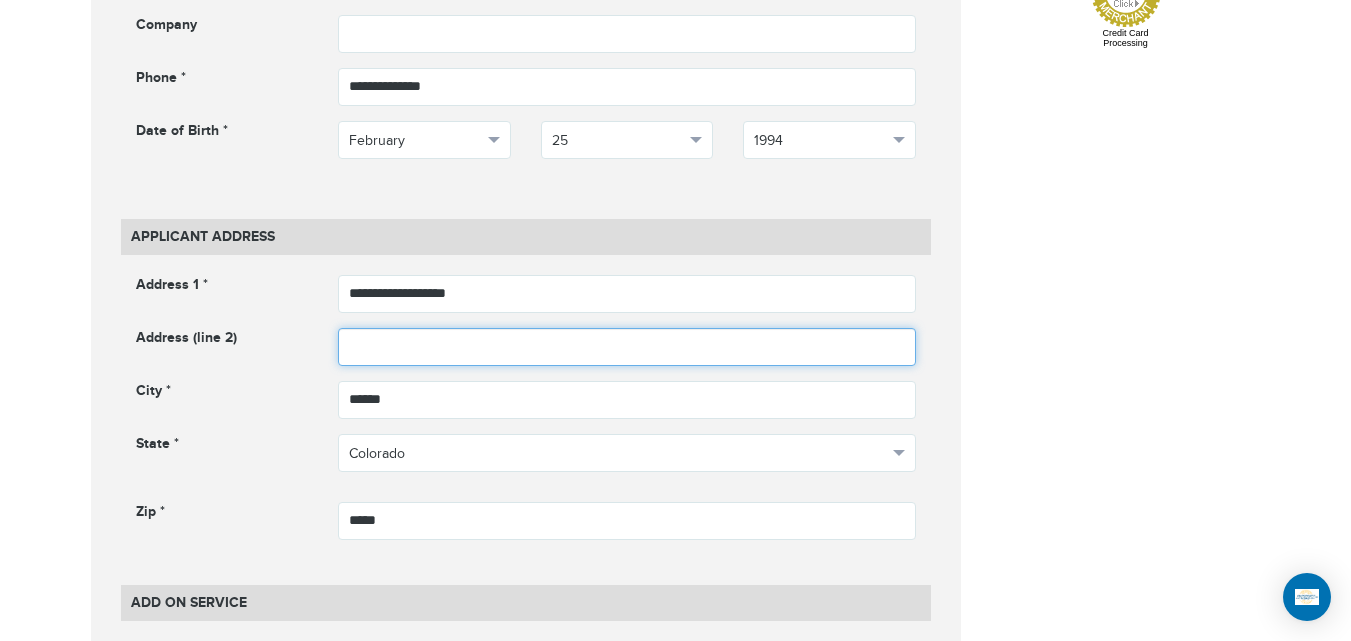 click at bounding box center [627, 347] 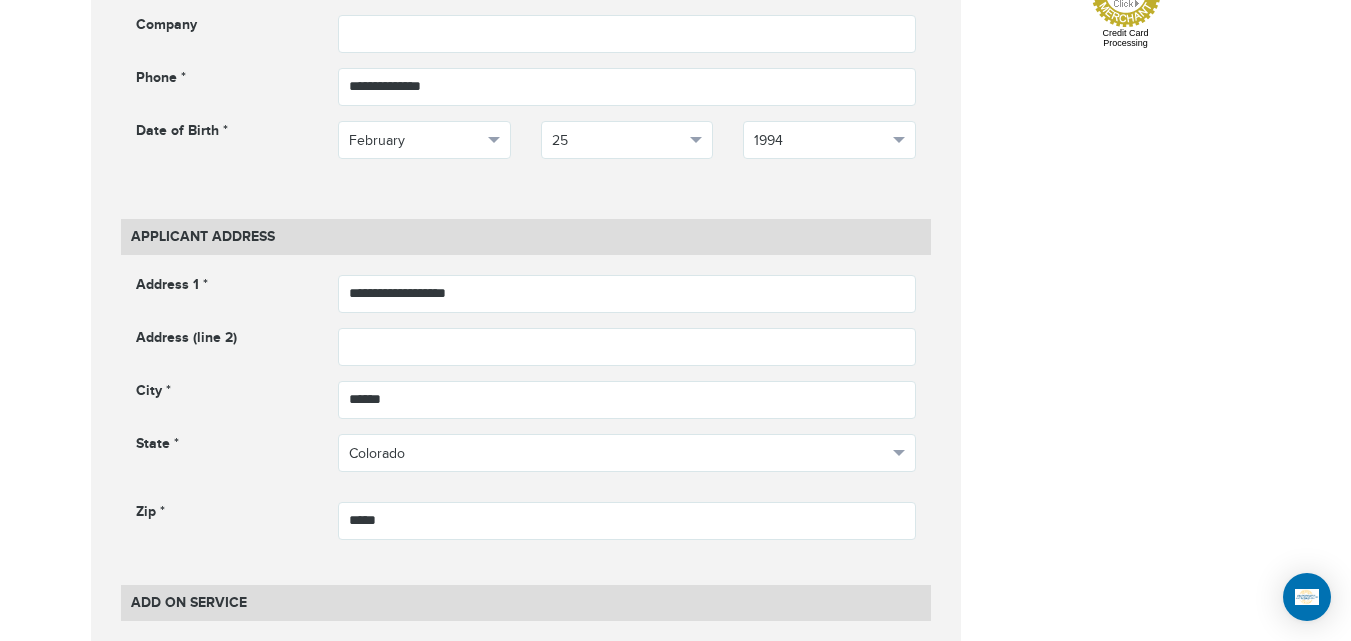 click on "**********" at bounding box center (676, 649) 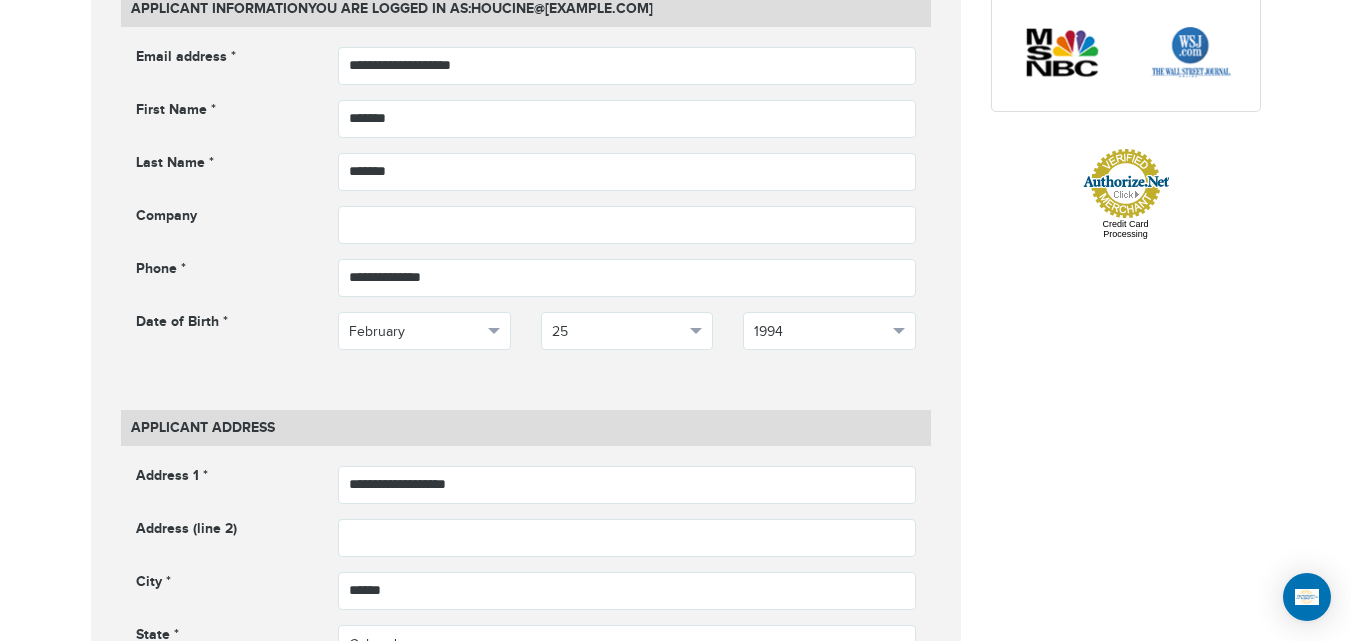 scroll, scrollTop: 540, scrollLeft: 0, axis: vertical 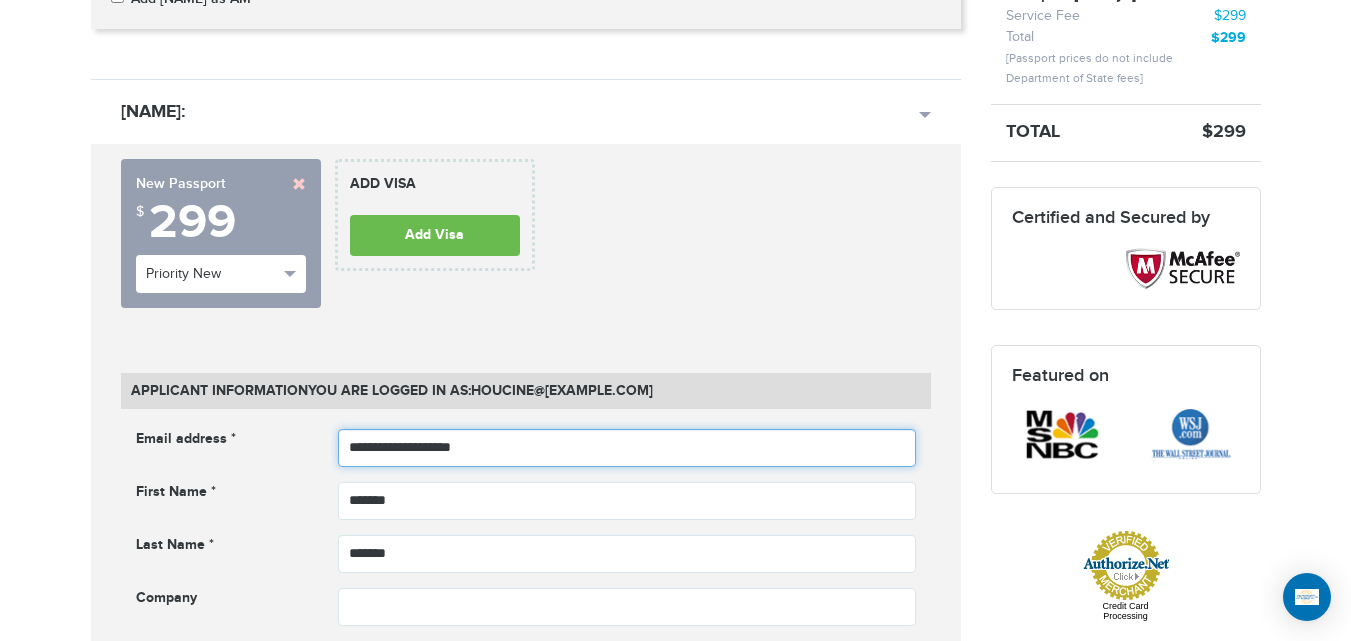 click on "**********" at bounding box center [627, 448] 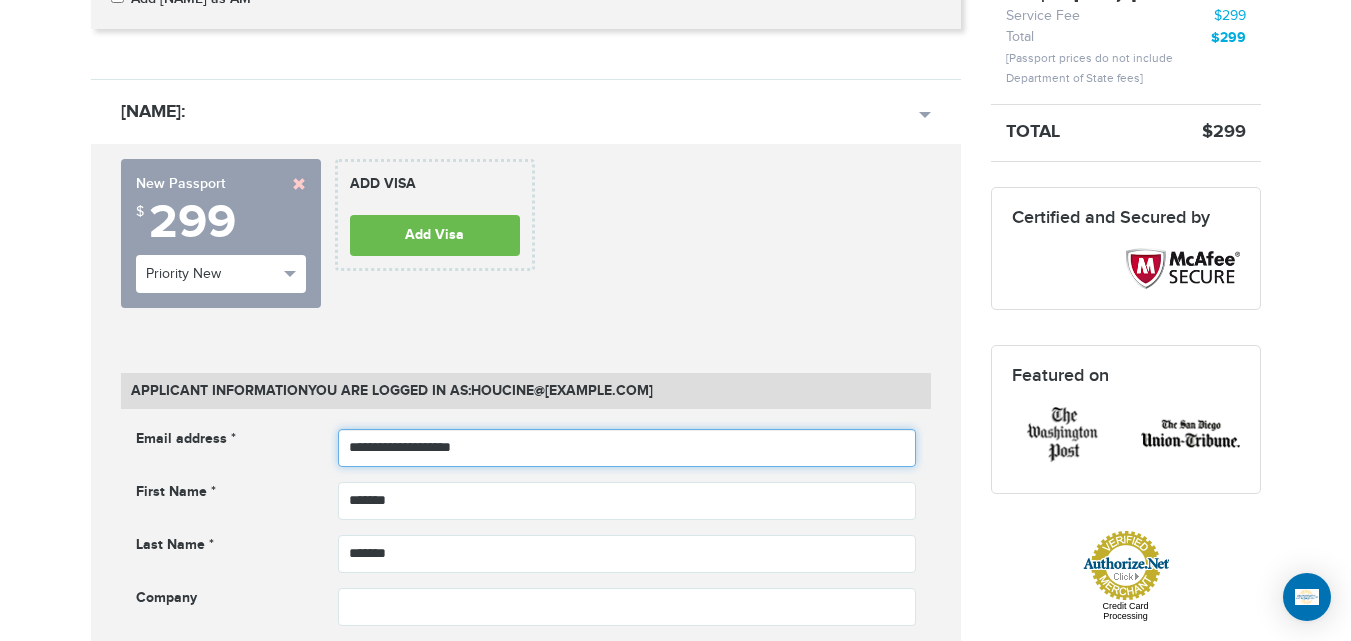 click on "**********" at bounding box center (627, 448) 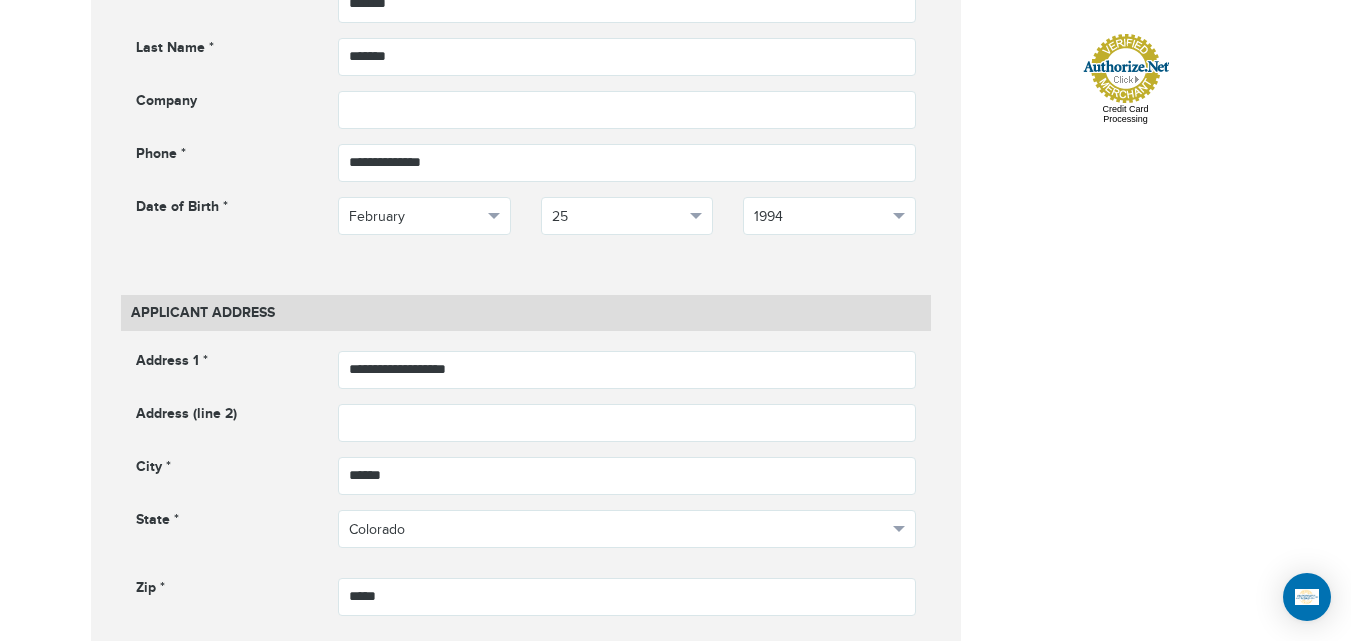 scroll, scrollTop: 1119, scrollLeft: 0, axis: vertical 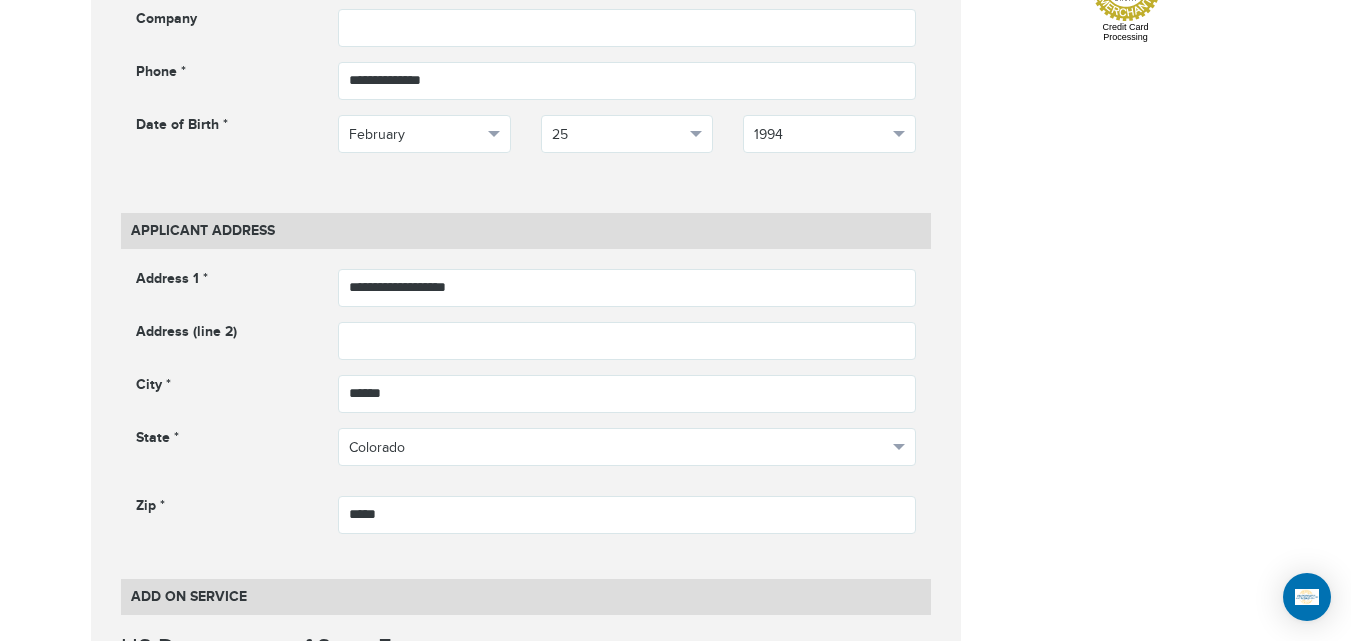 type on "**********" 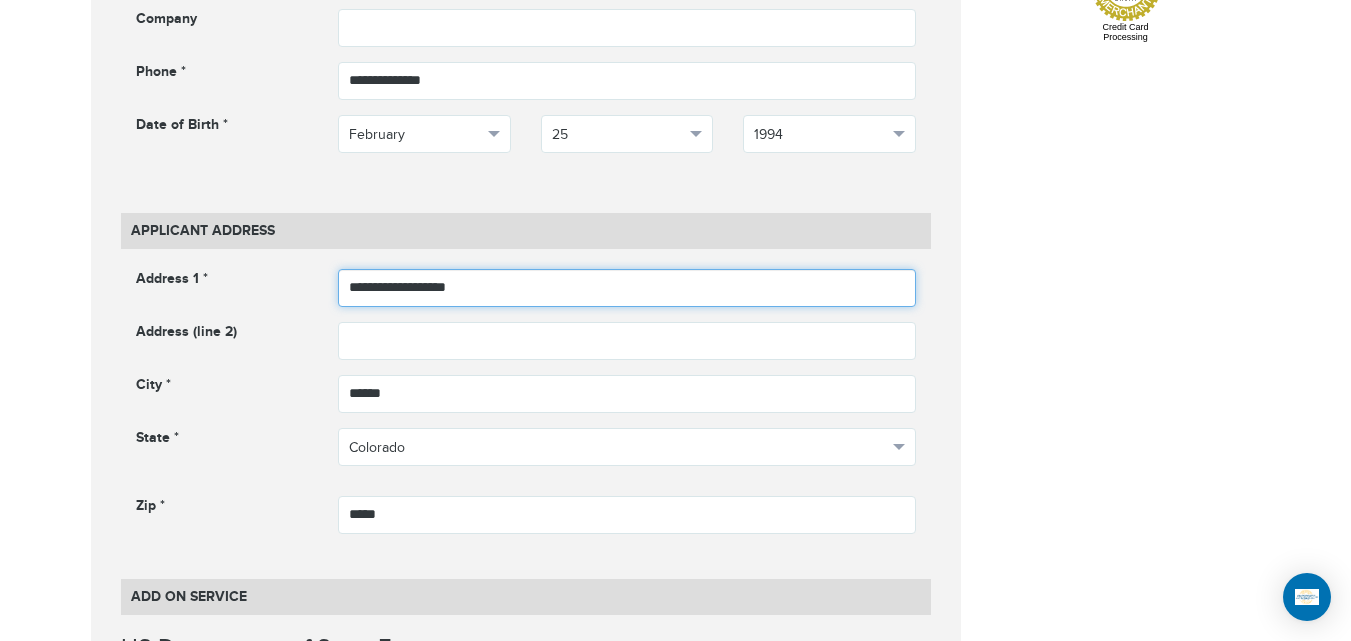 click on "**********" at bounding box center [627, 288] 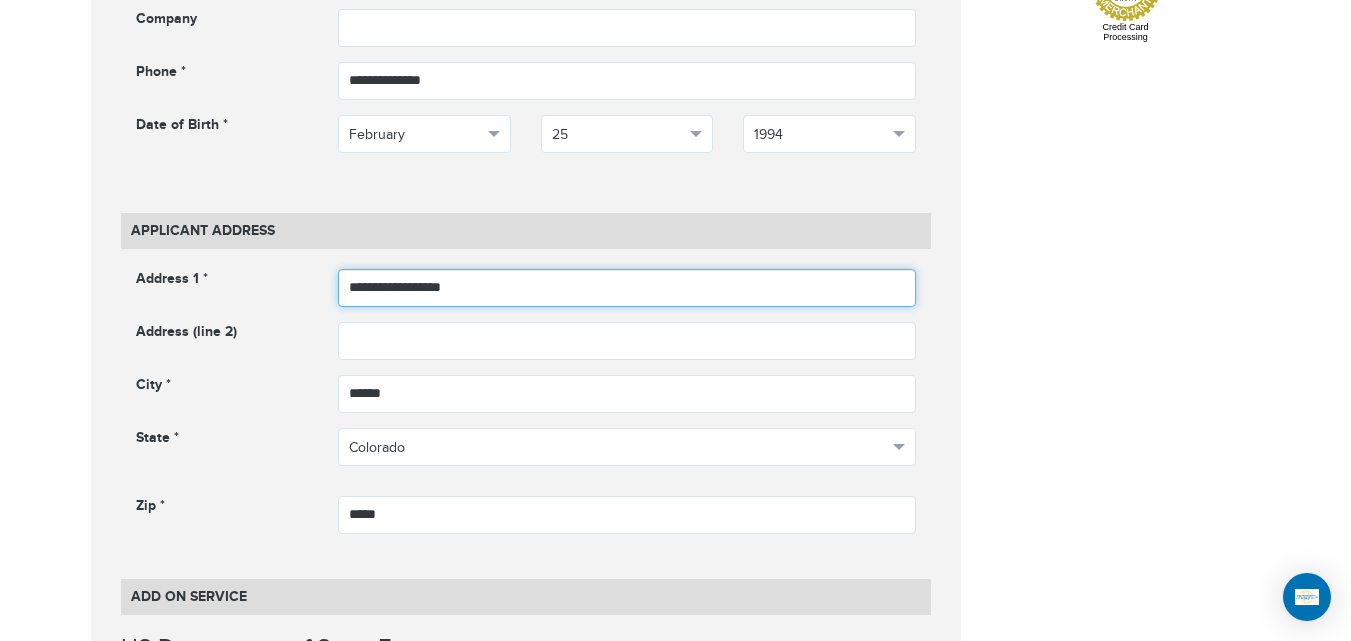 type on "**********" 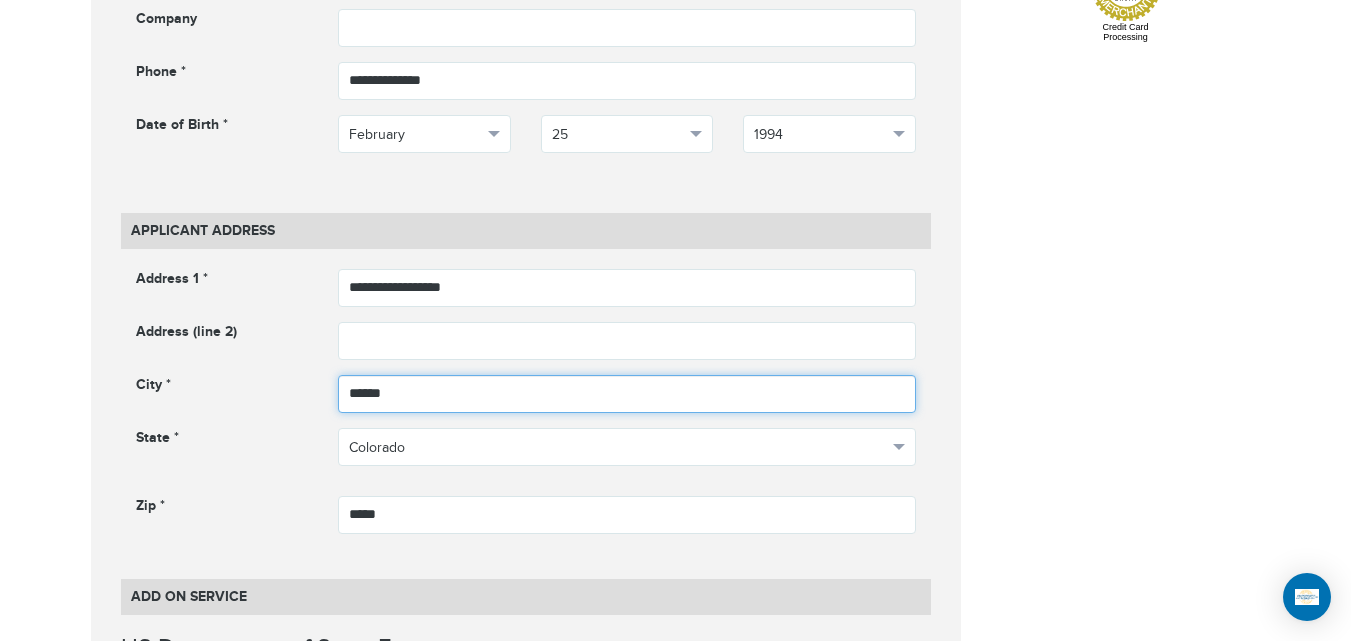 click on "******" at bounding box center (627, 394) 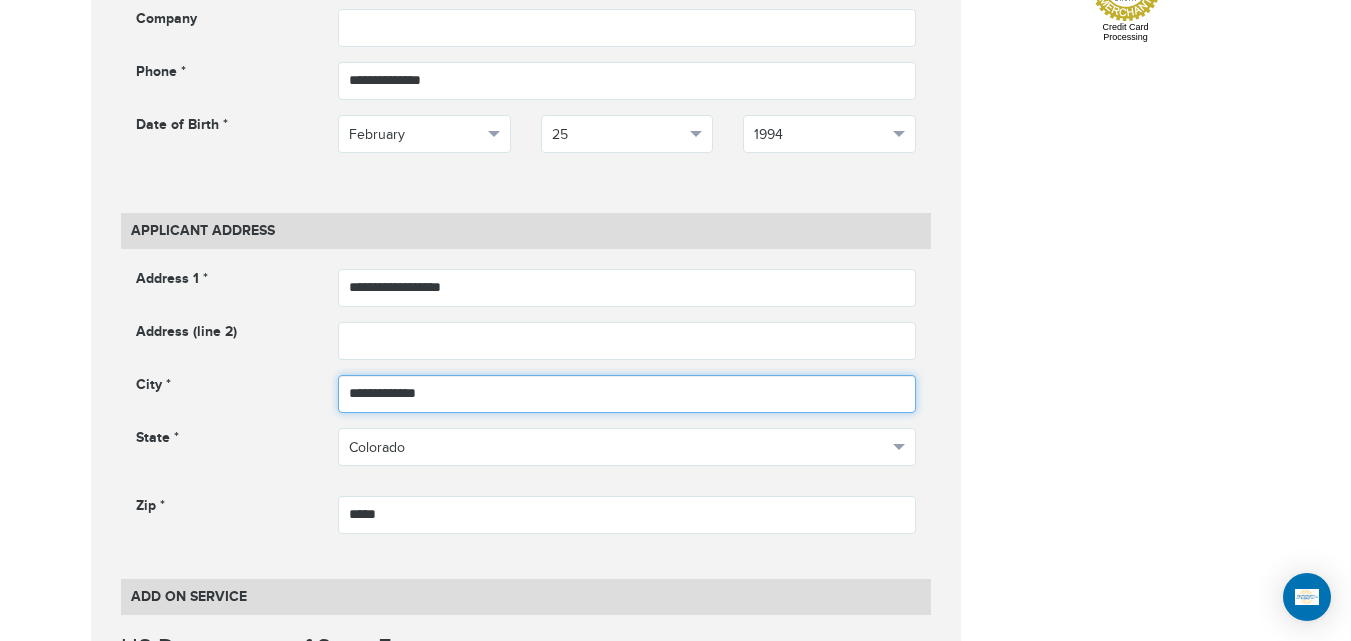 type on "**********" 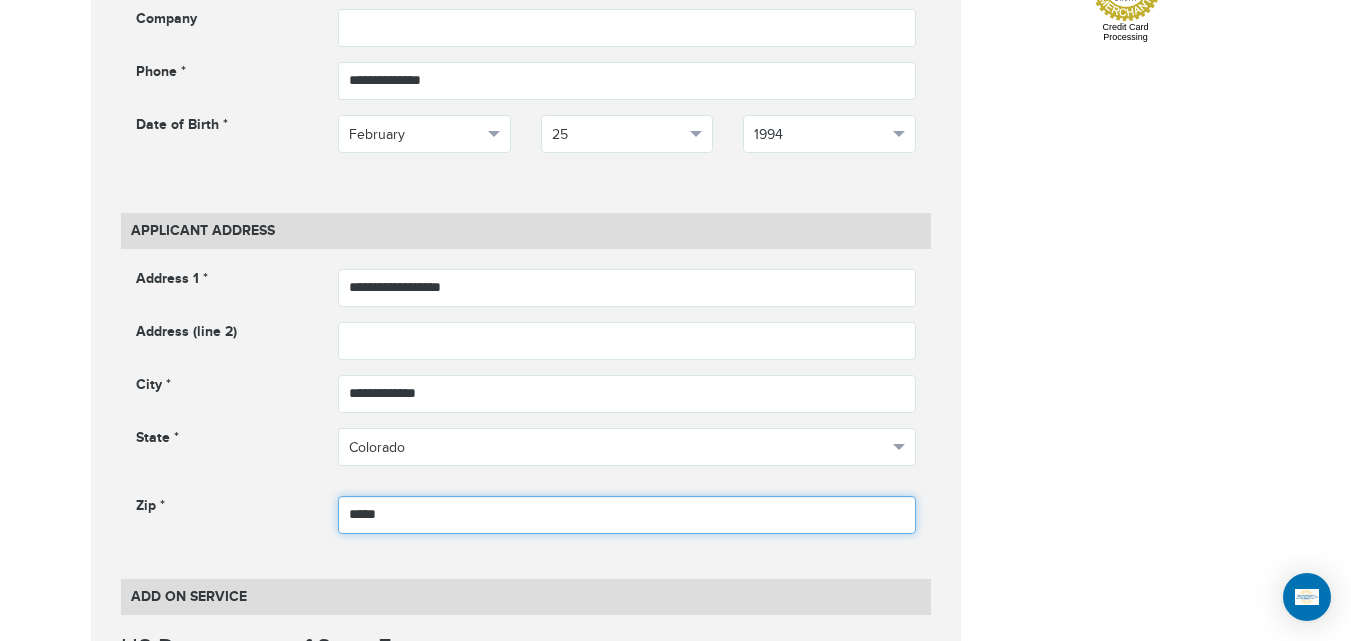 click on "*****" at bounding box center [627, 515] 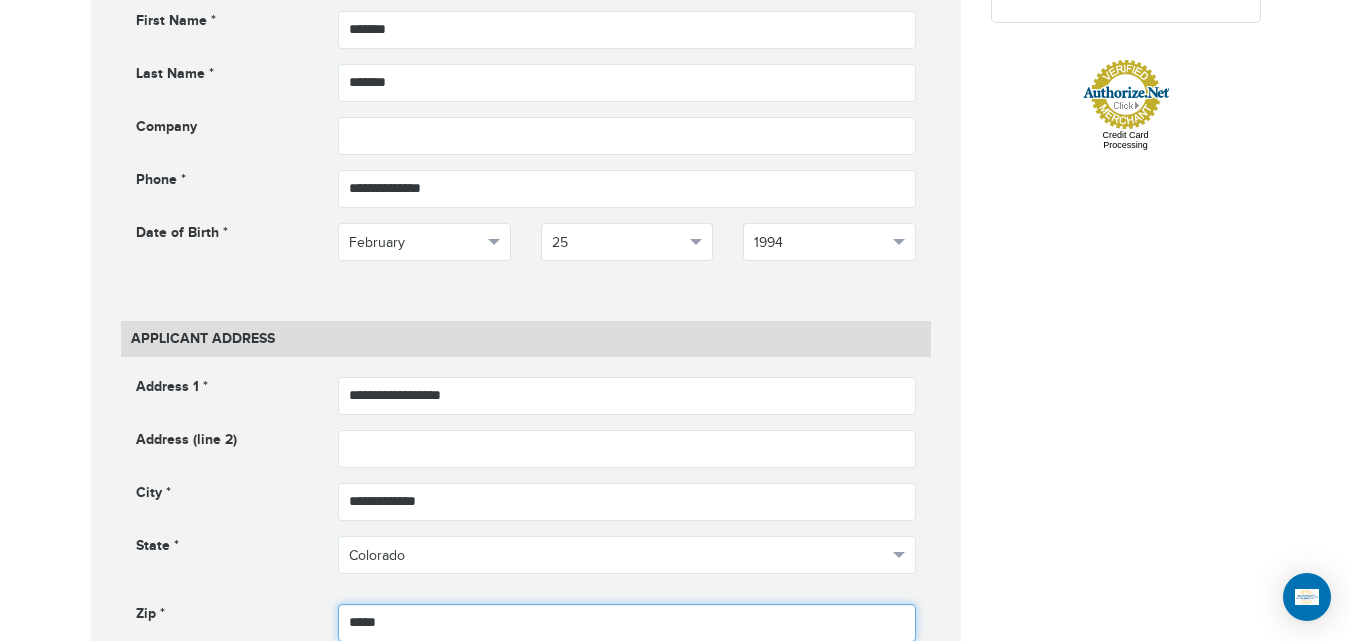 scroll, scrollTop: 992, scrollLeft: 0, axis: vertical 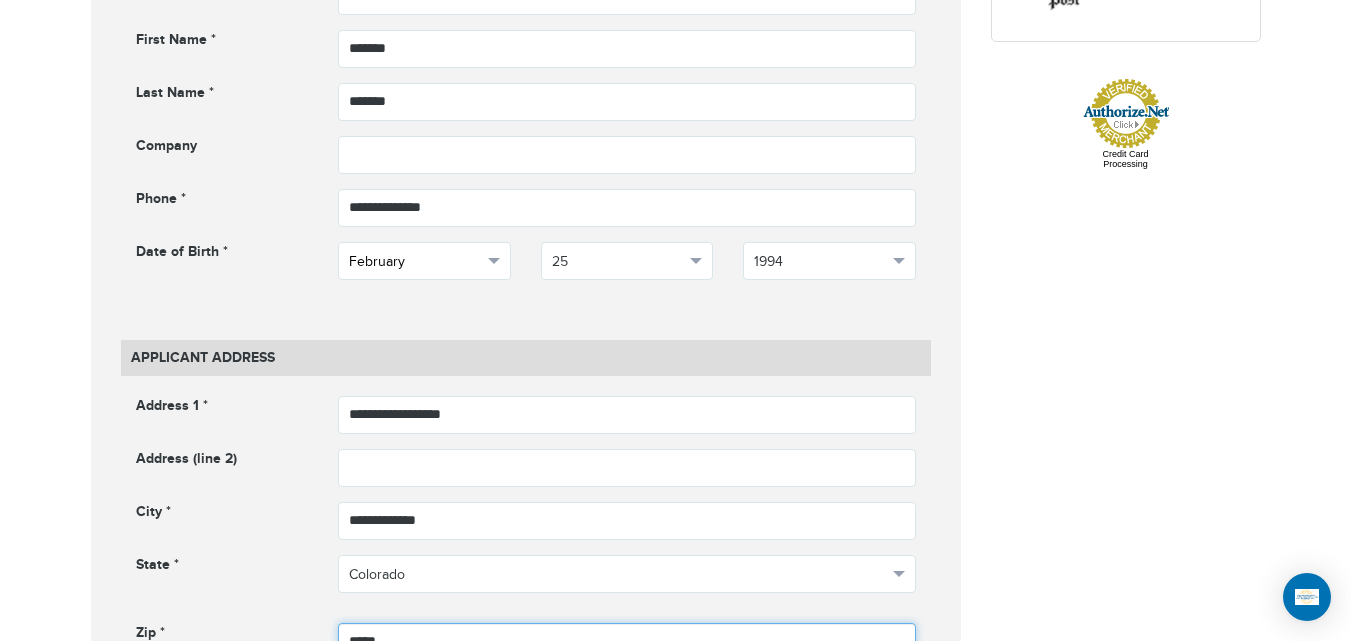 type on "*****" 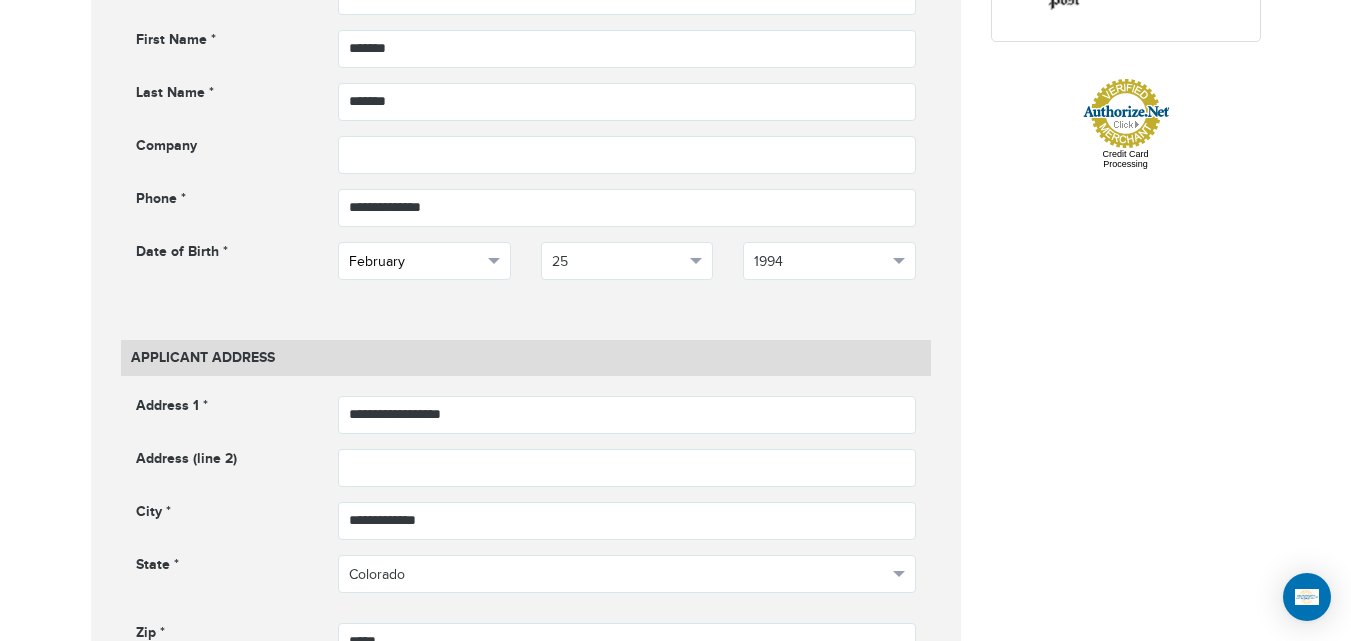 click on "February" at bounding box center (424, 261) 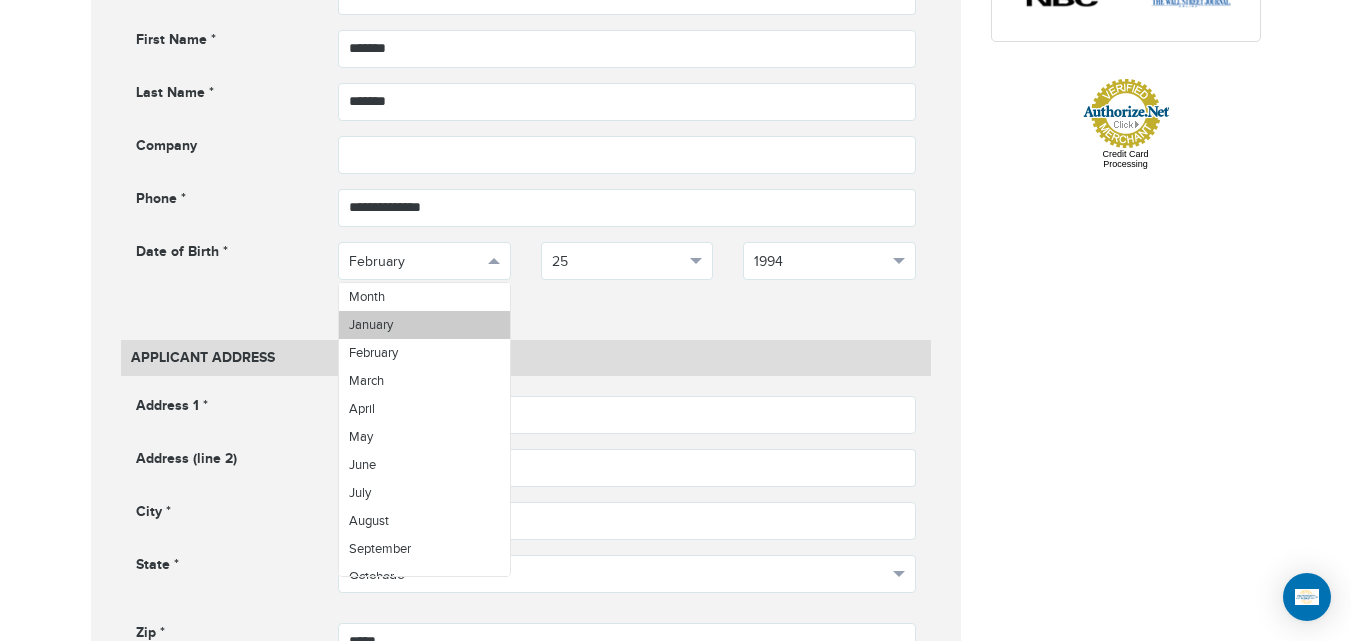 click on "January" at bounding box center [424, 325] 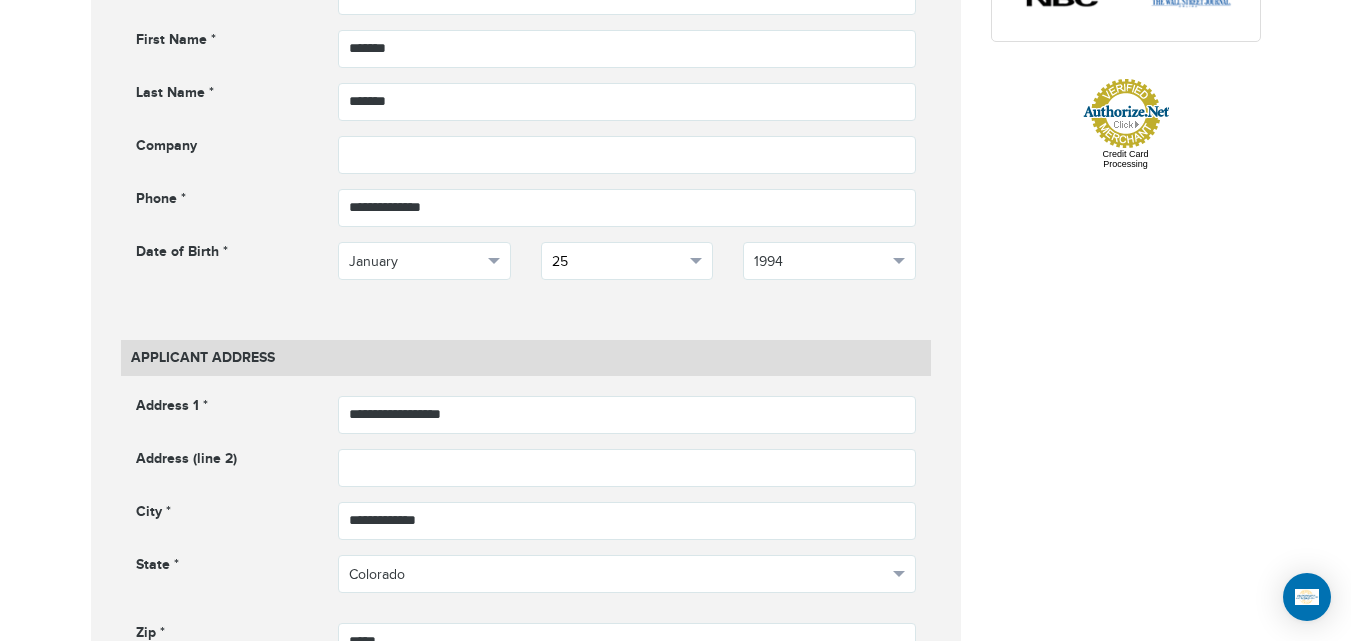 click on "25" at bounding box center [627, 261] 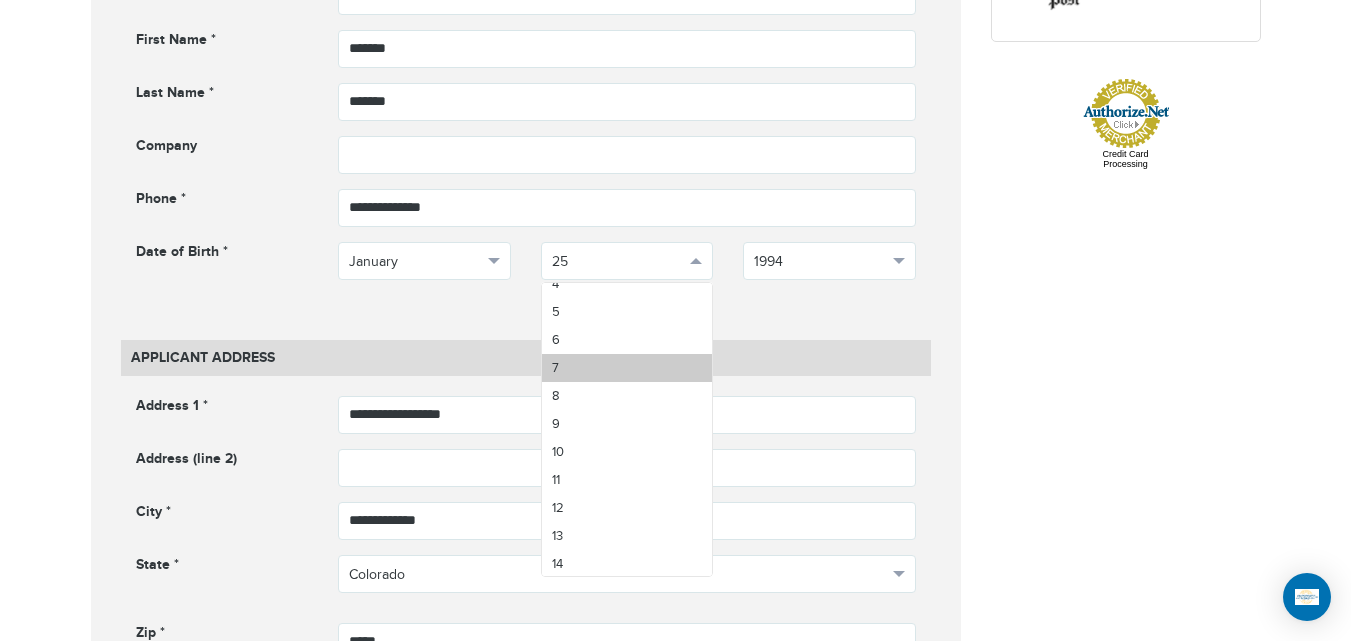 scroll, scrollTop: 118, scrollLeft: 0, axis: vertical 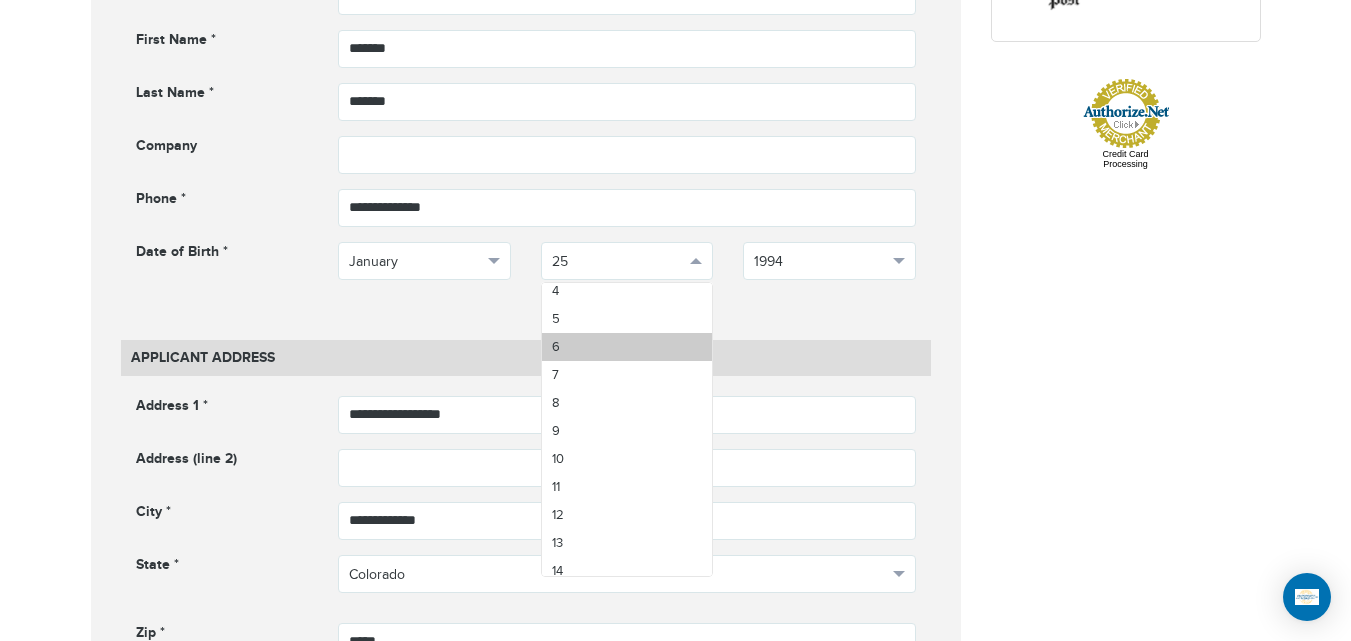 click on "6" at bounding box center (627, 347) 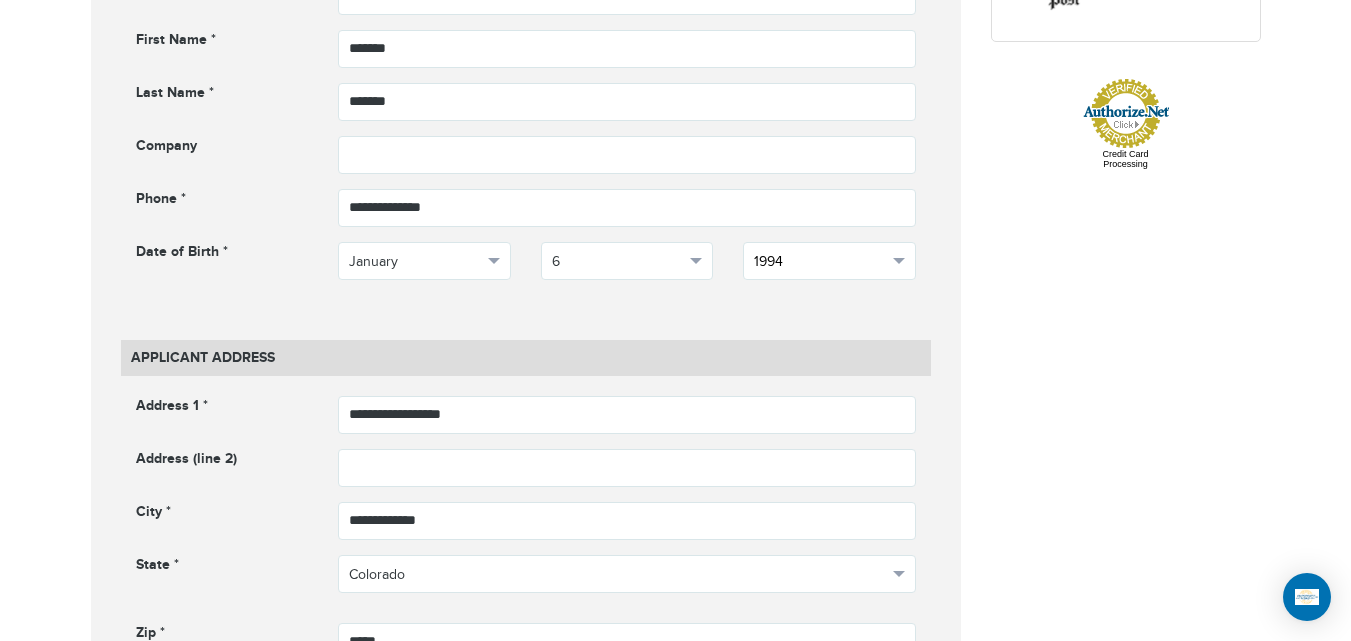 click on "1994" at bounding box center (820, 262) 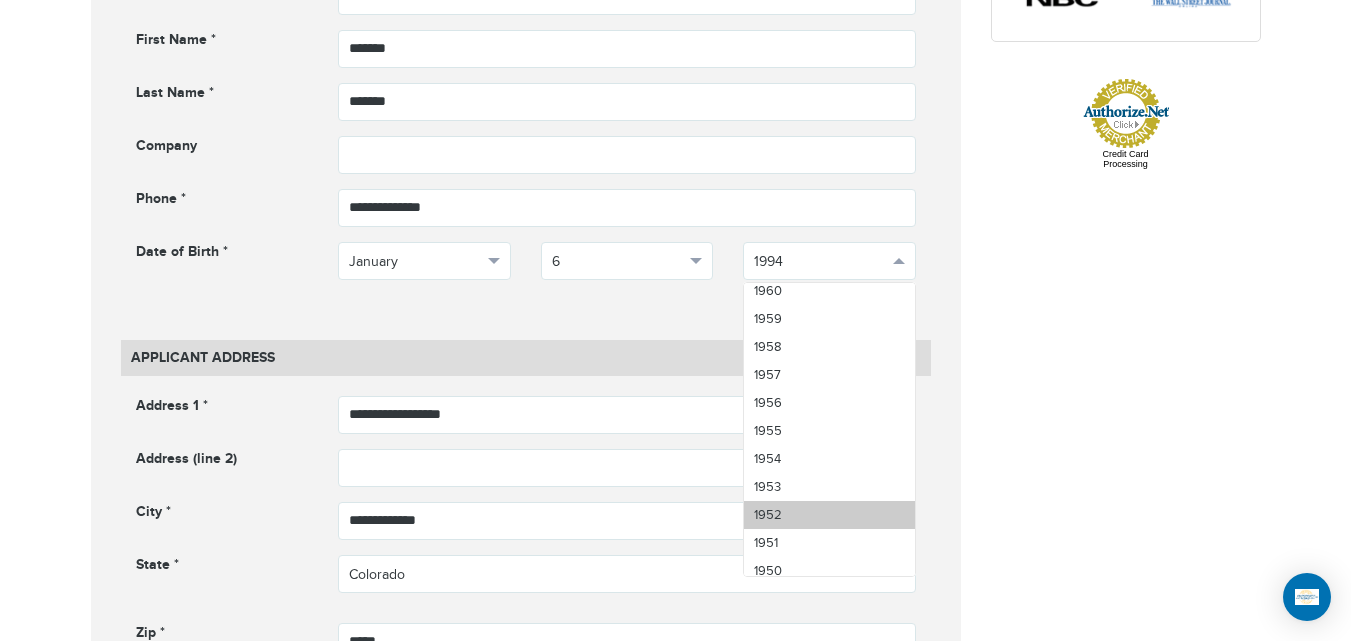 scroll, scrollTop: 1864, scrollLeft: 0, axis: vertical 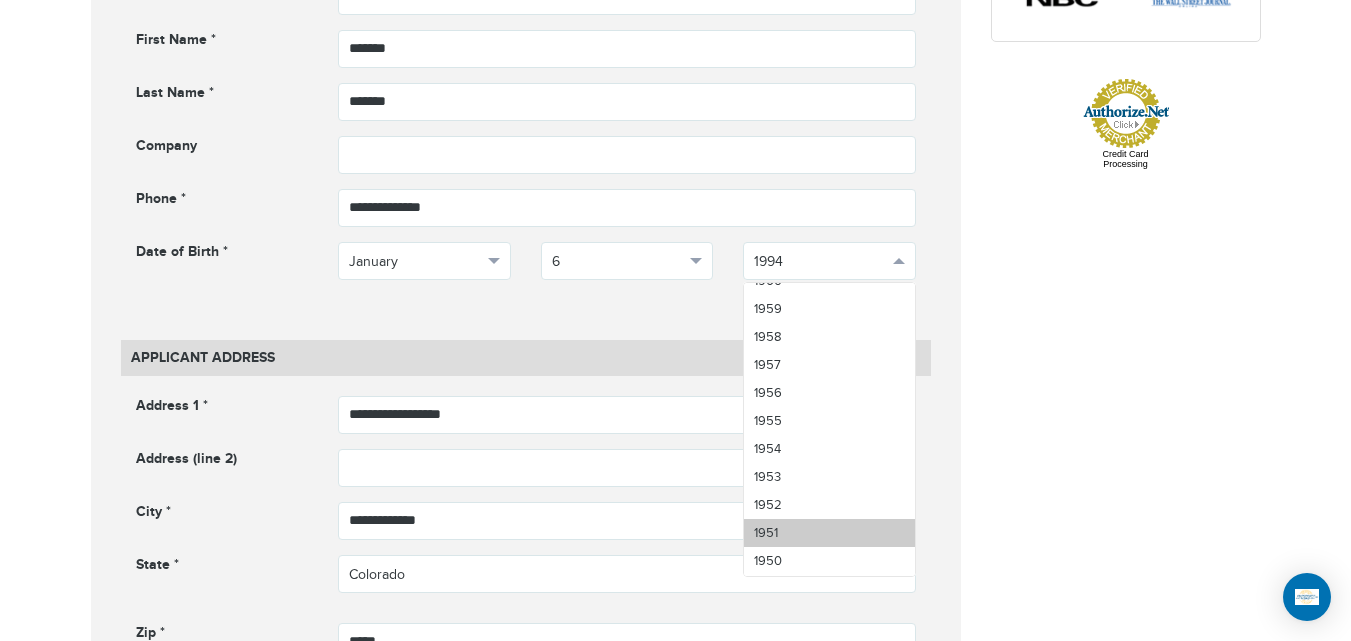 click on "1951" at bounding box center [829, 533] 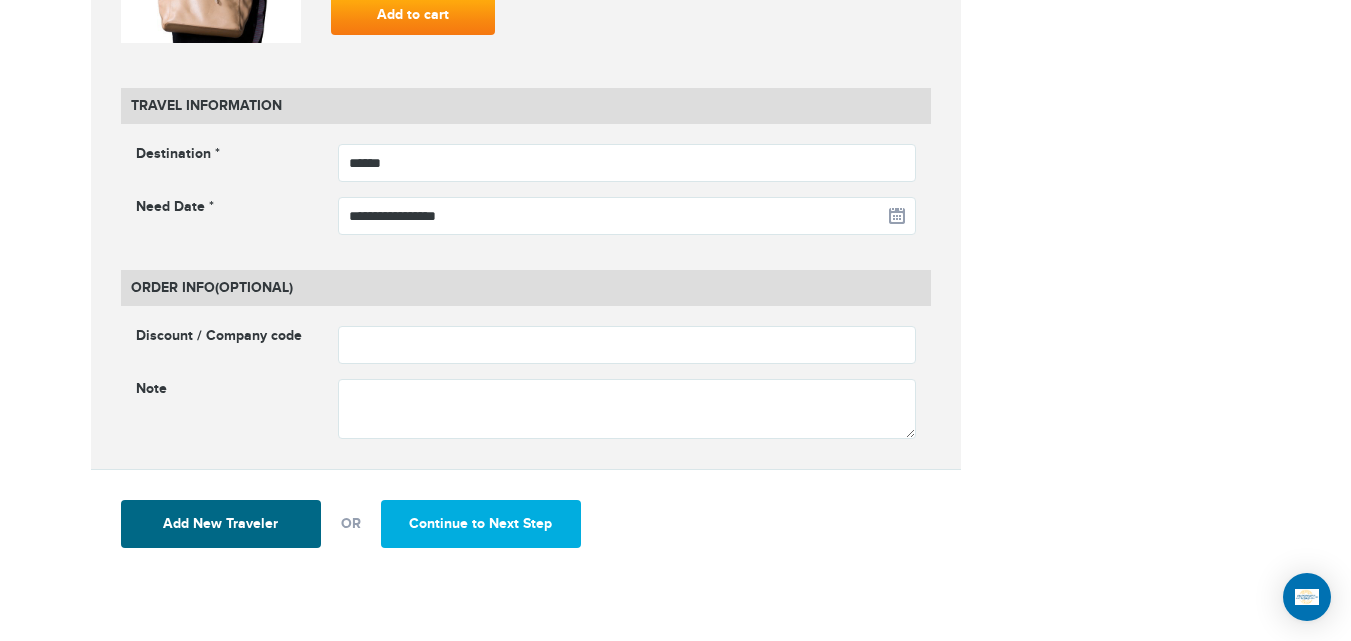 scroll, scrollTop: 2576, scrollLeft: 0, axis: vertical 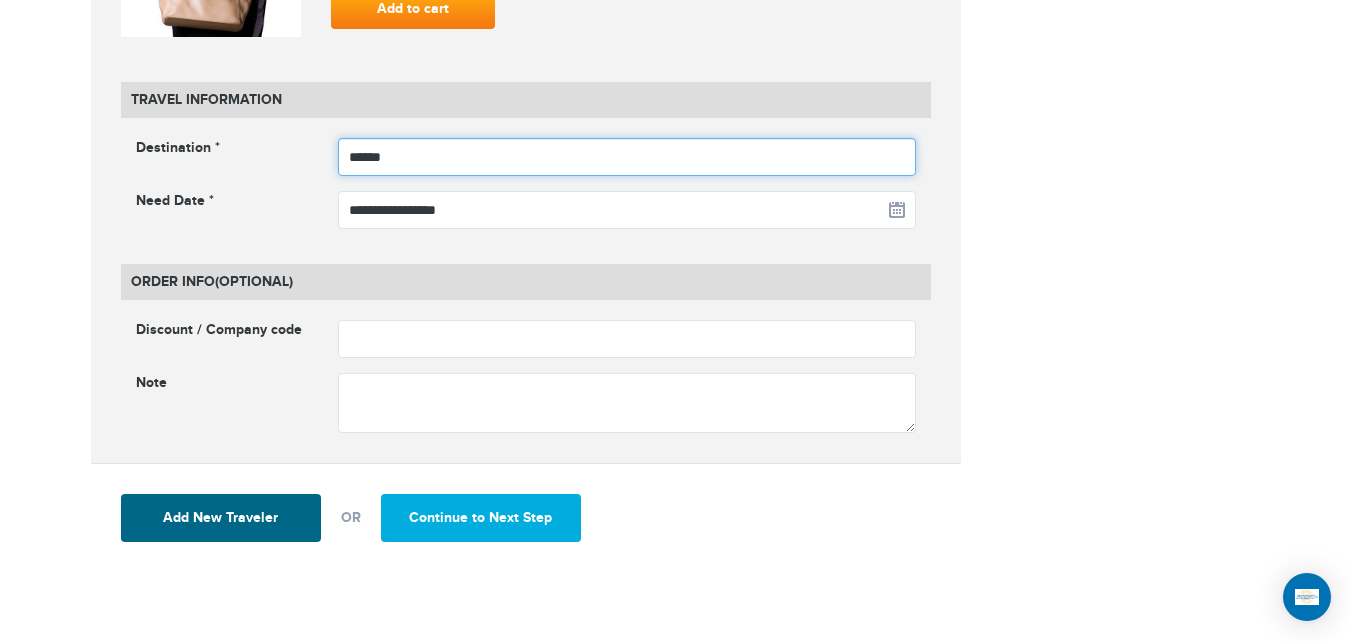 click on "******" at bounding box center [627, 157] 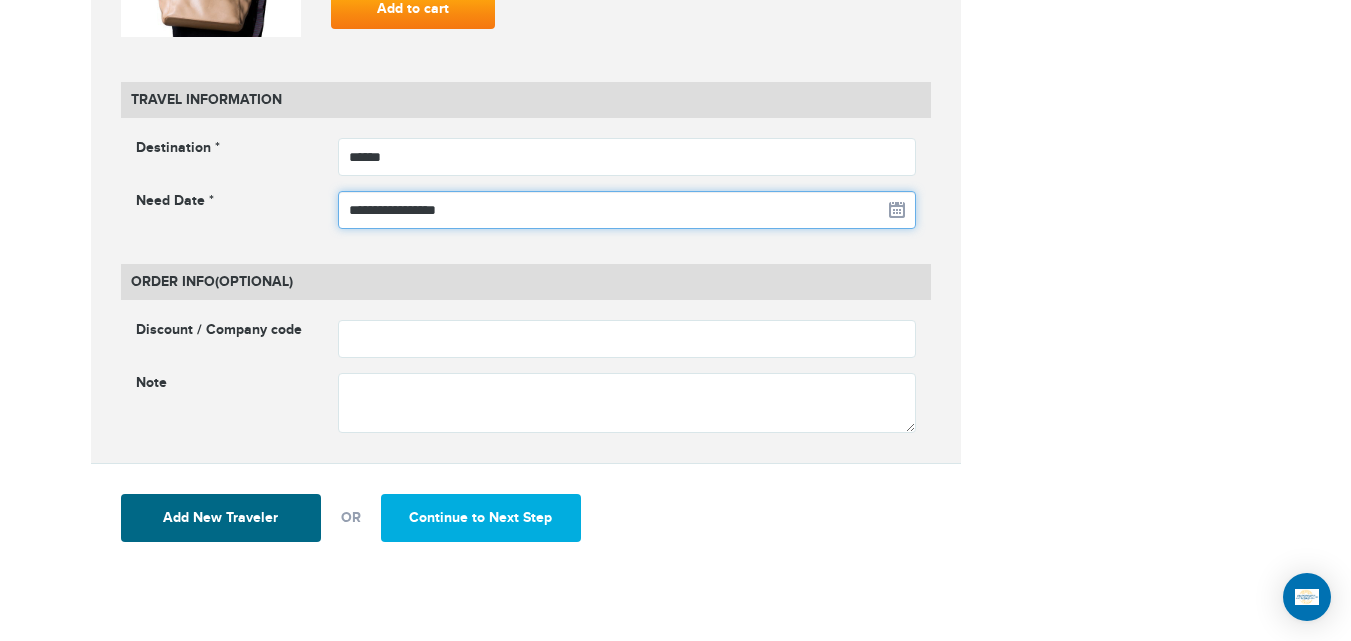 click on "**********" at bounding box center (627, 210) 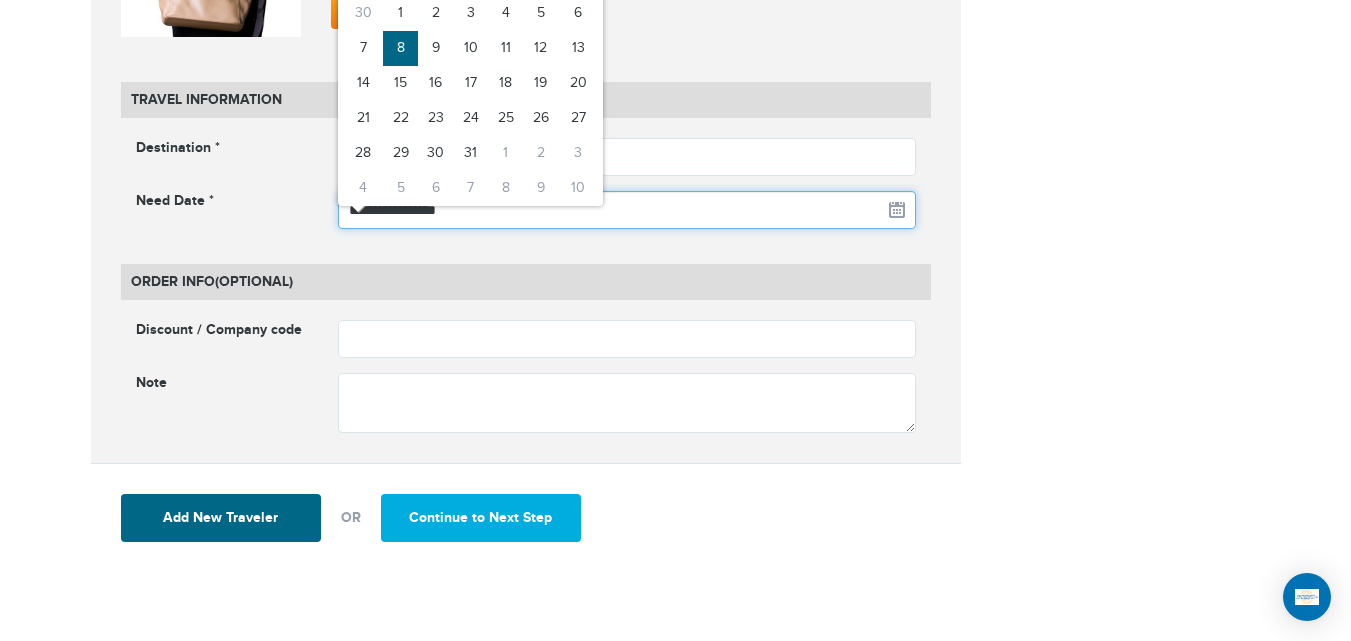 click on "**********" at bounding box center [627, 210] 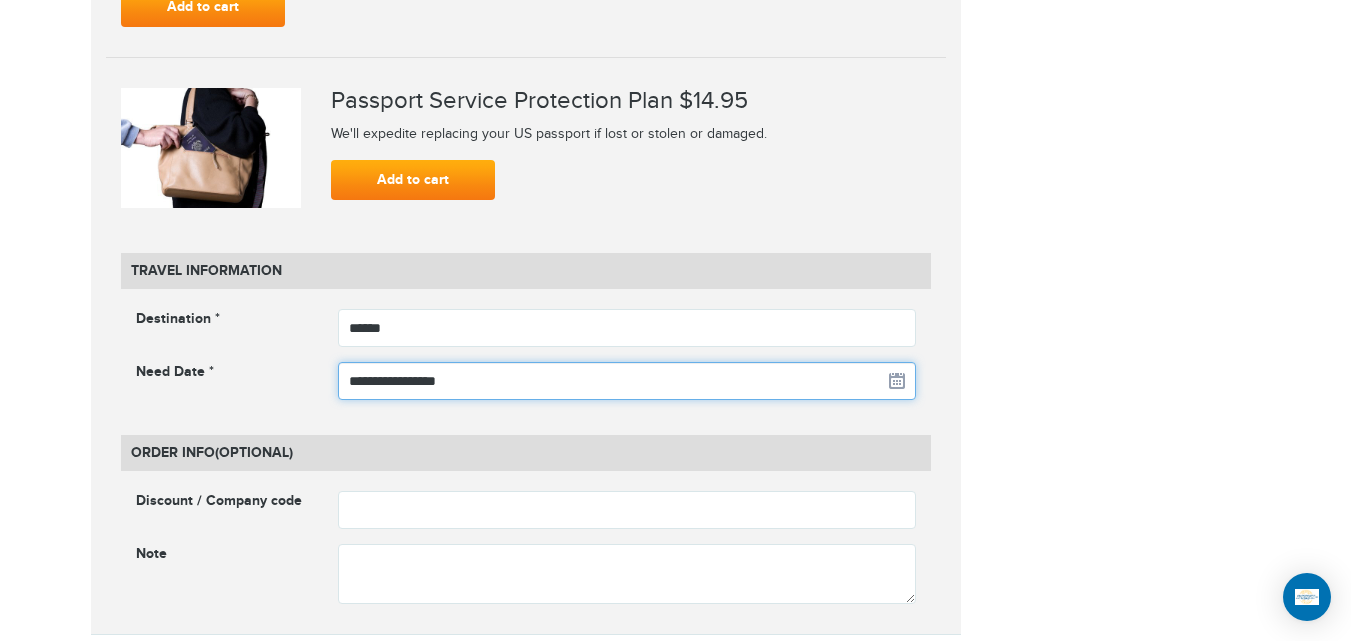 scroll, scrollTop: 2392, scrollLeft: 0, axis: vertical 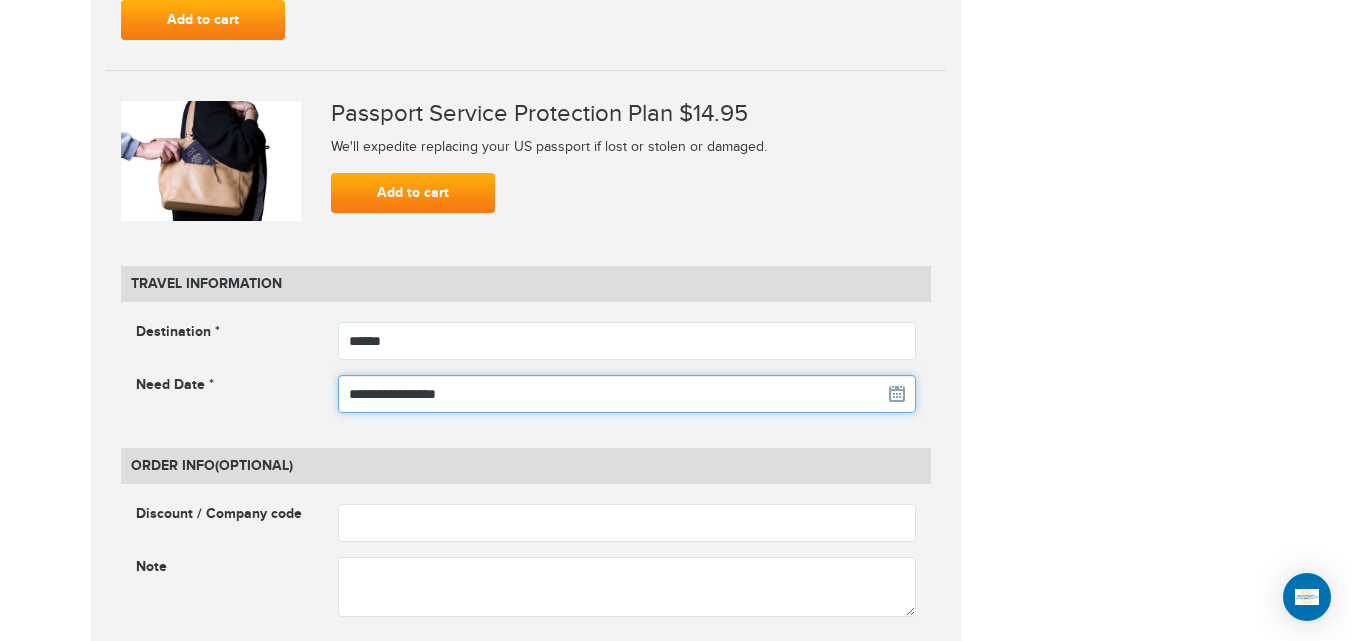 click on "**********" at bounding box center [627, 394] 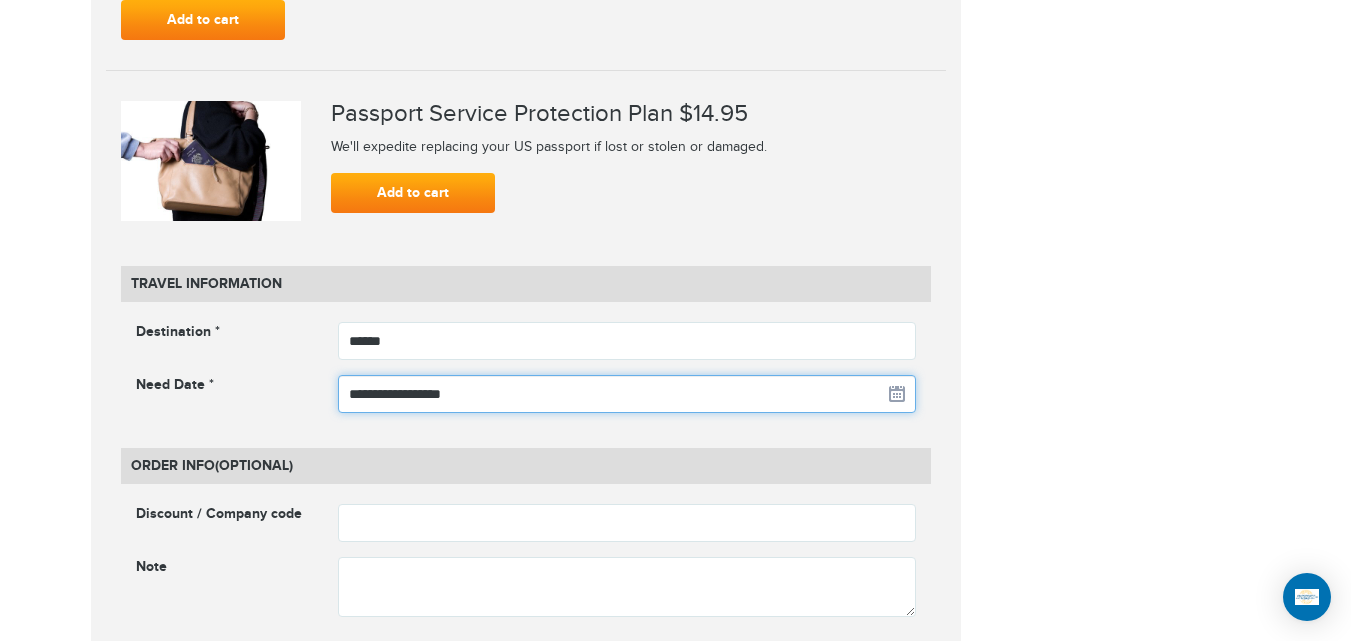 type on "**********" 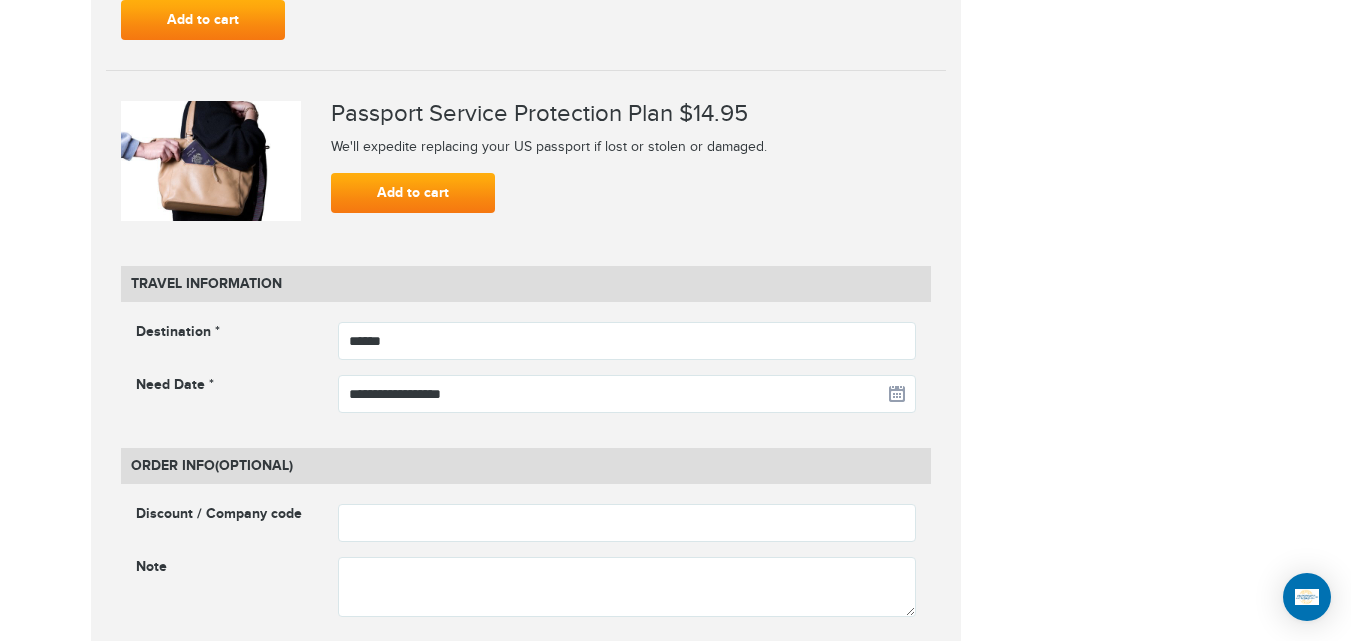click on "[PHONE]
Passports & Visas.com
Hello, [FIRST]
Passports
Passport Renewal
New Passport
Second Passport
Passport Name Change
Lost Passport
Child Passport
Travel Visas" at bounding box center (675, -478) 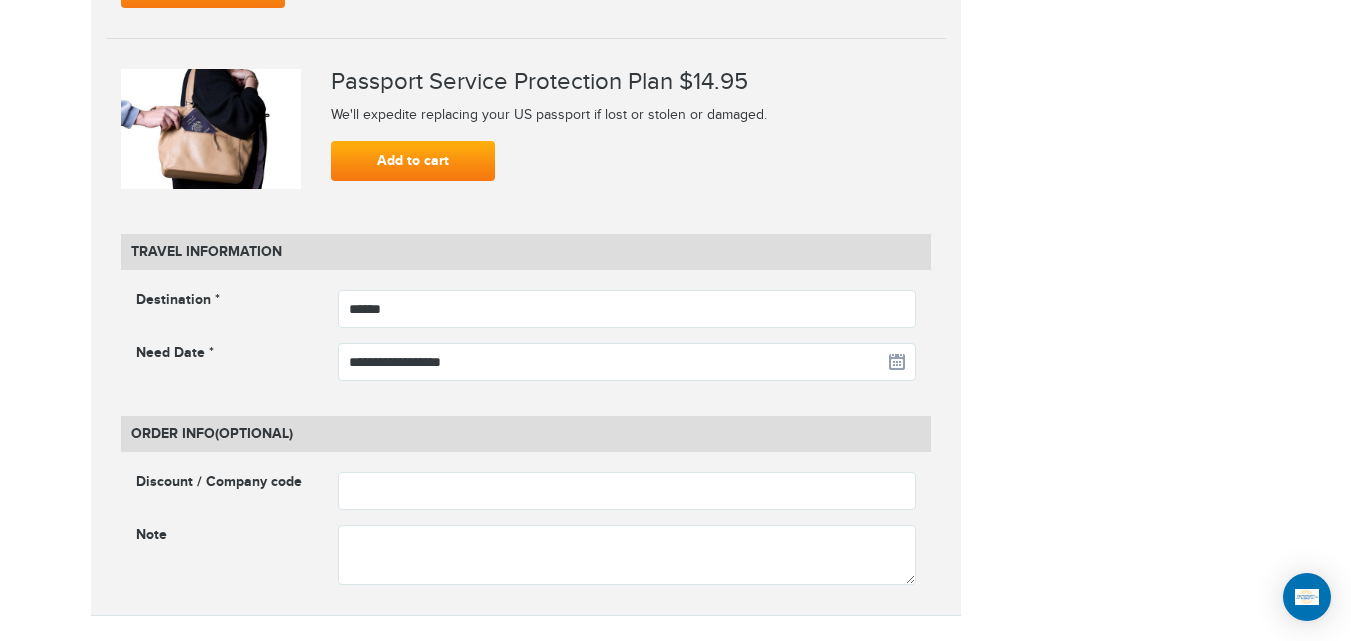 scroll, scrollTop: 2519, scrollLeft: 0, axis: vertical 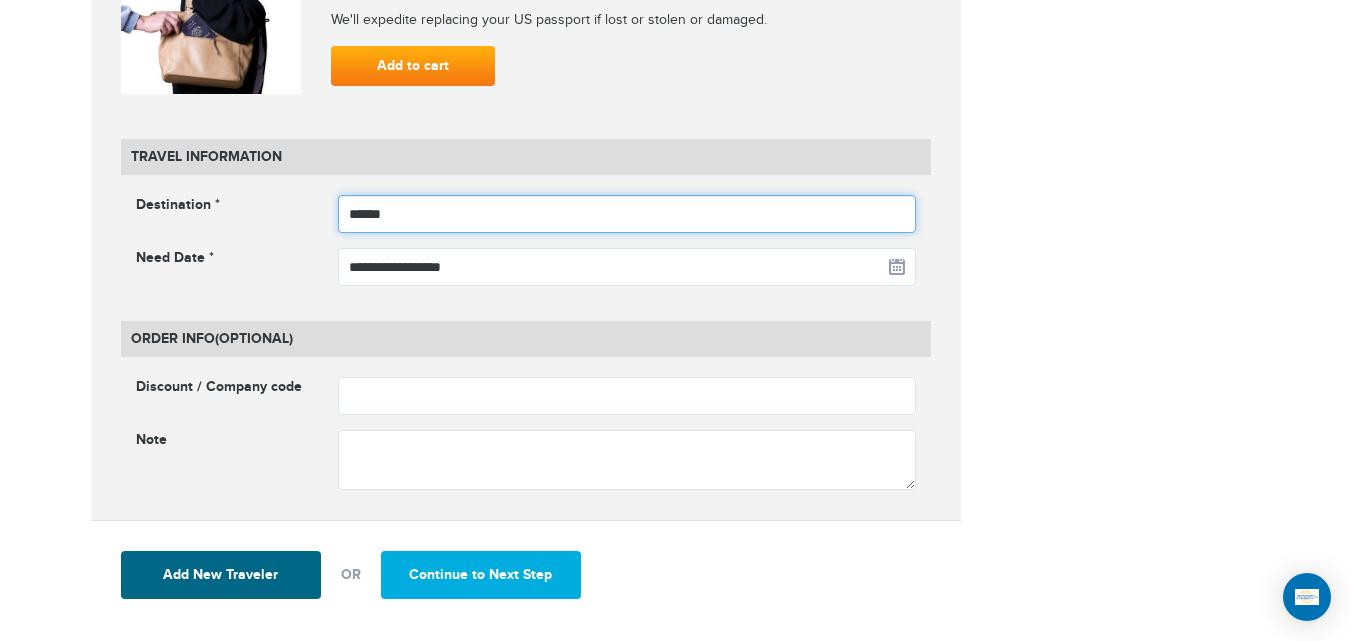 click on "******" at bounding box center (627, 214) 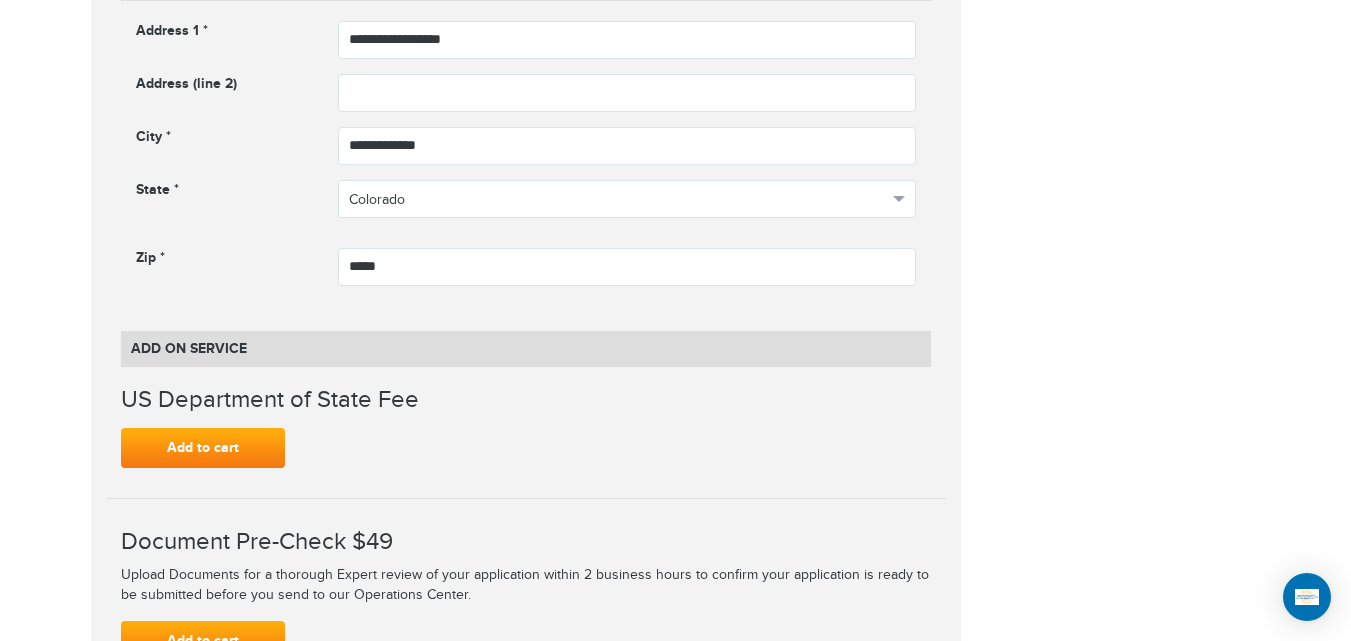 scroll, scrollTop: 1291, scrollLeft: 0, axis: vertical 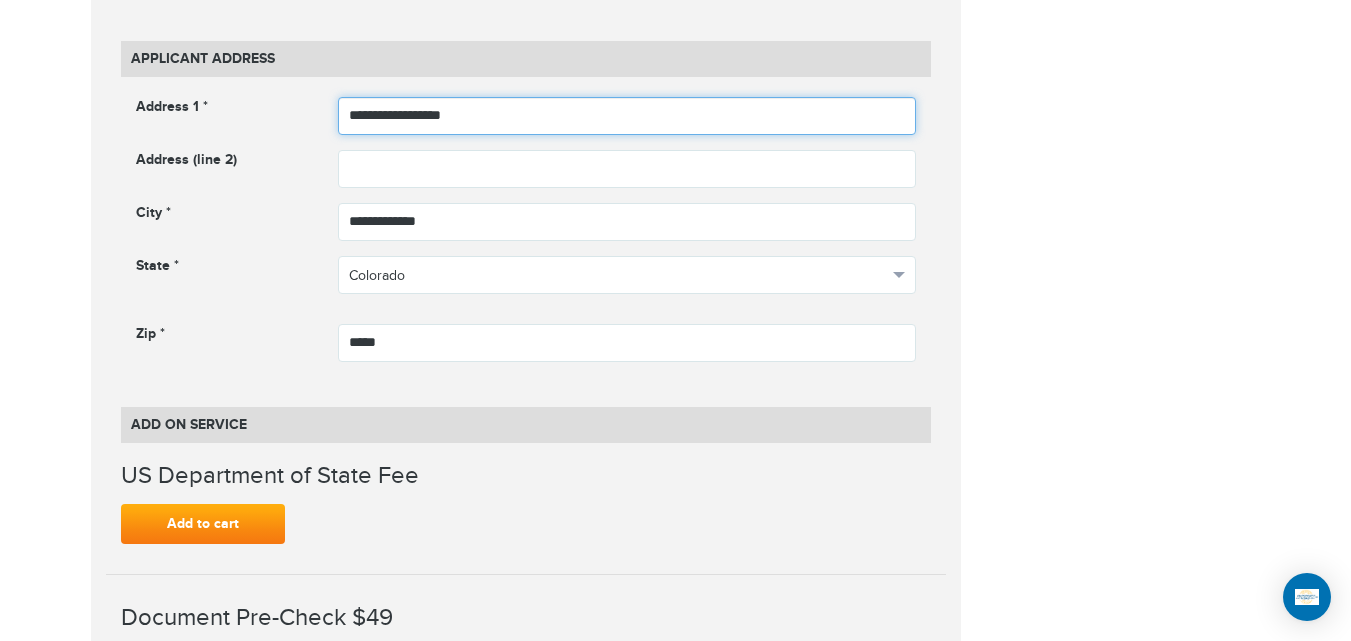 click on "**********" at bounding box center (627, 116) 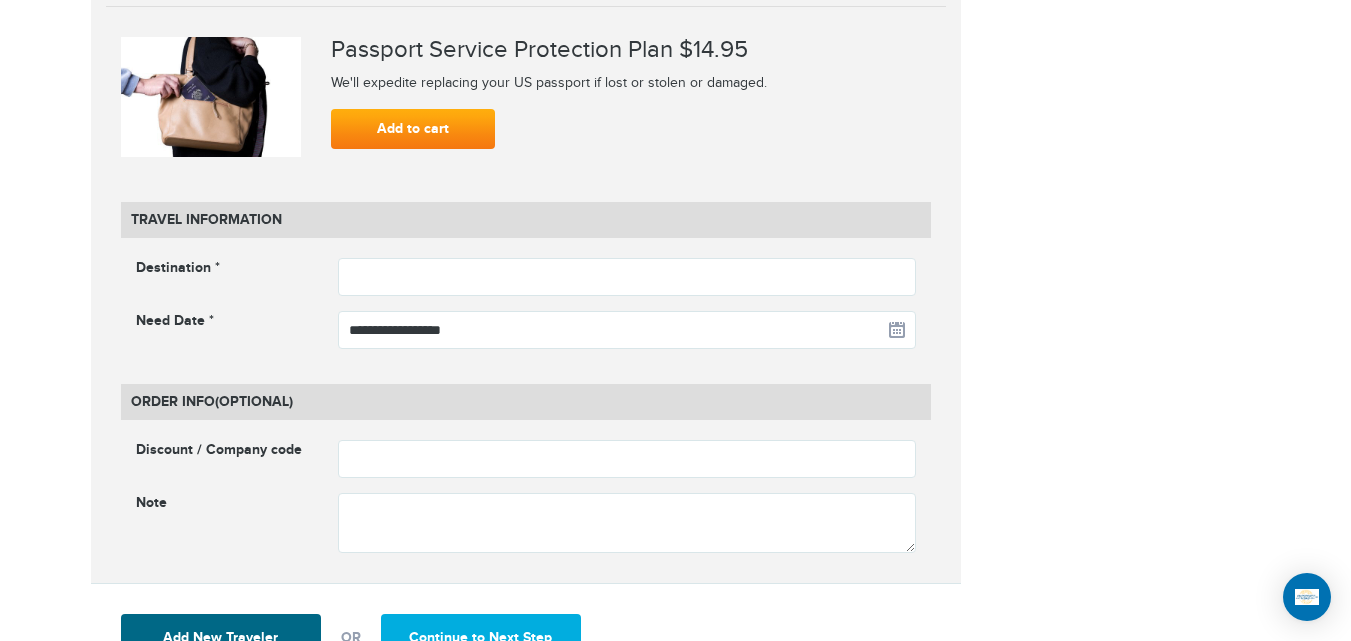 scroll, scrollTop: 2468, scrollLeft: 0, axis: vertical 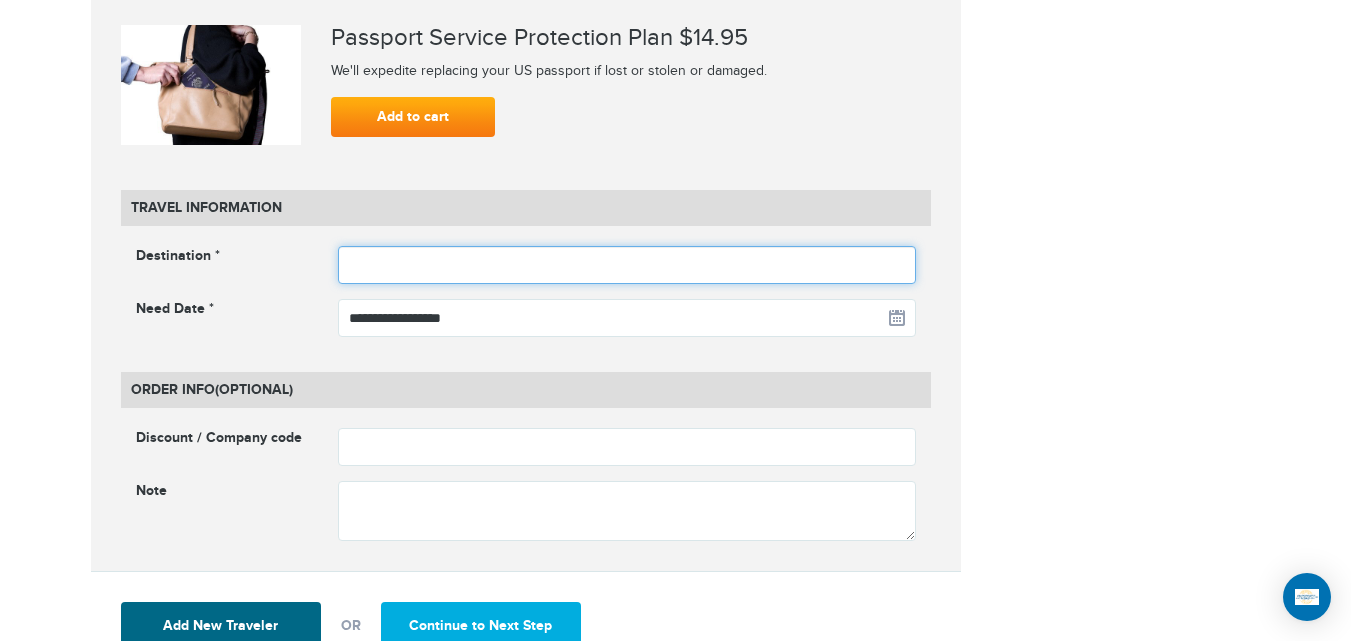 drag, startPoint x: 433, startPoint y: 257, endPoint x: 353, endPoint y: 256, distance: 80.00625 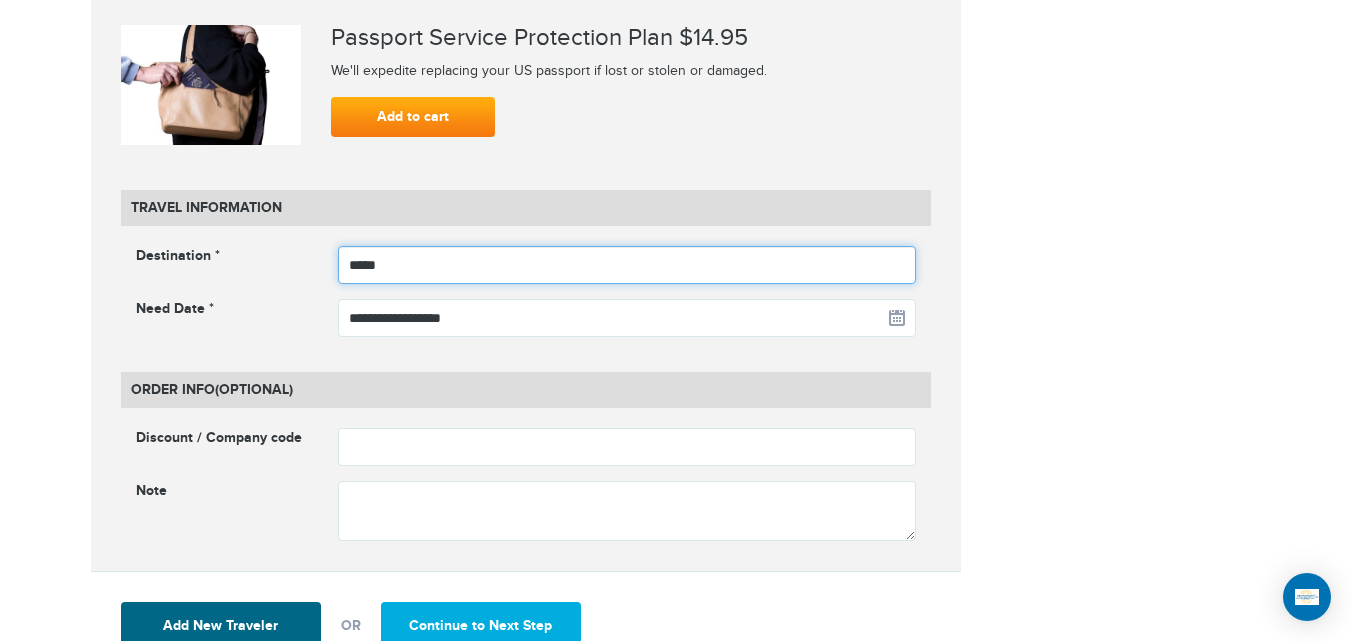 type on "*****" 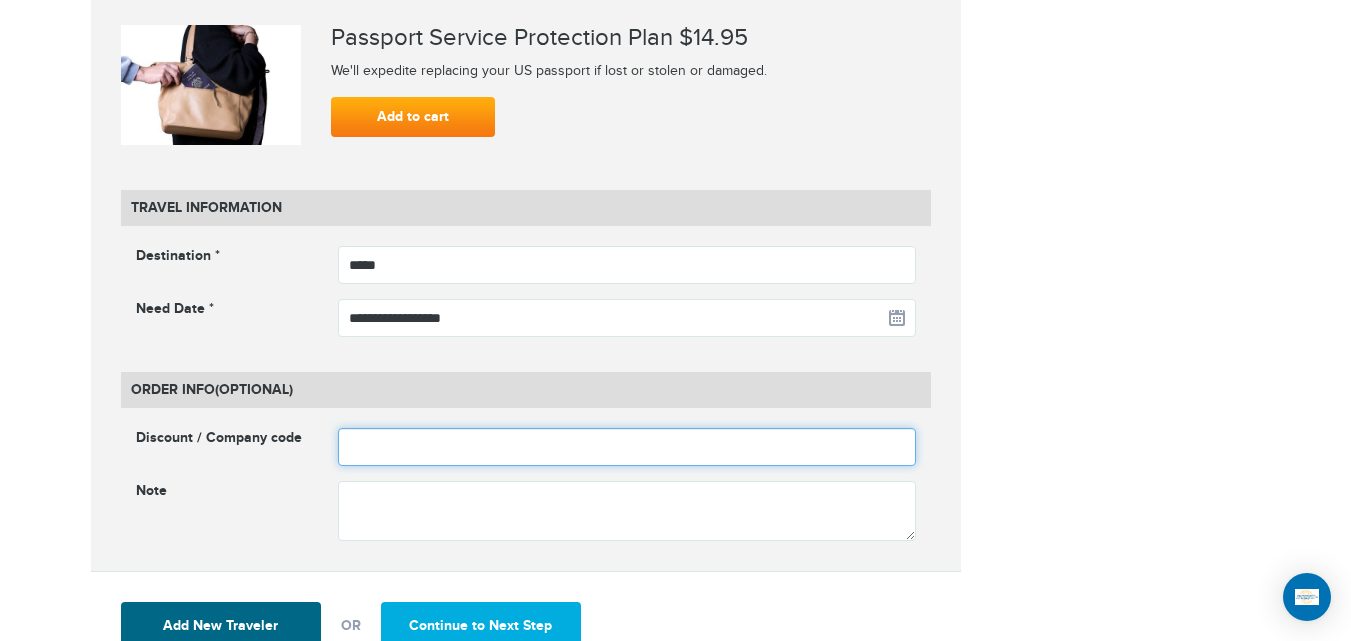 click at bounding box center [627, 447] 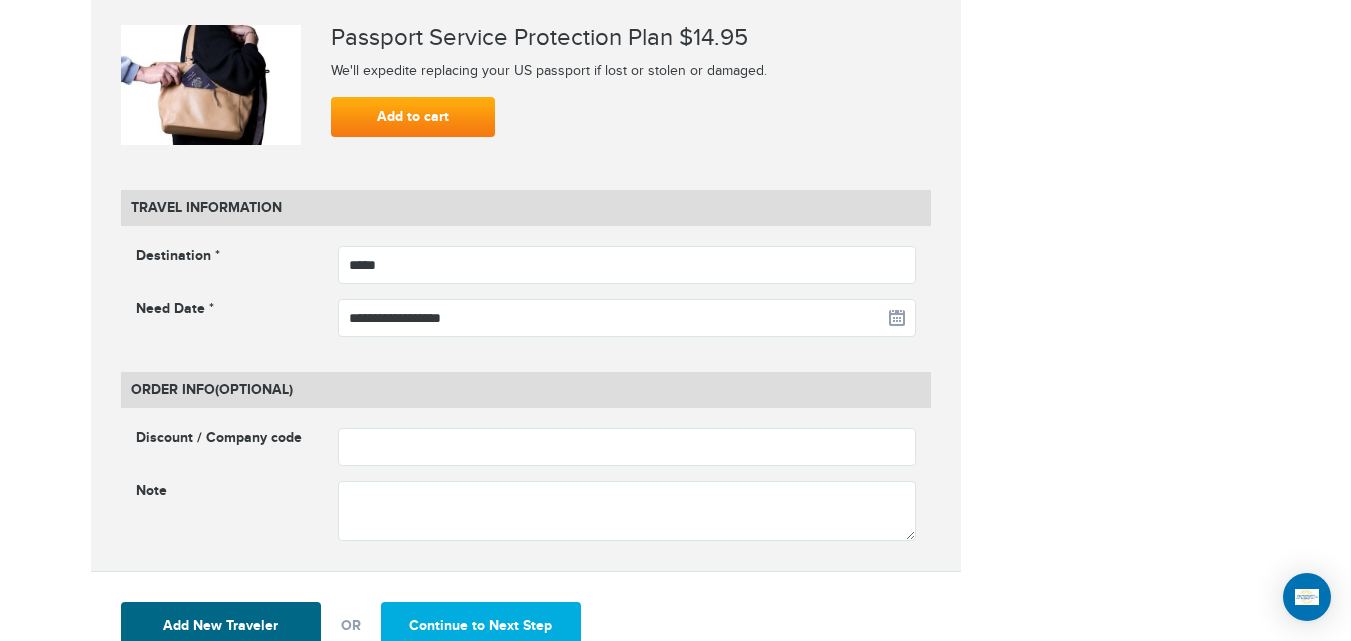 click on "**********" at bounding box center (676, -706) 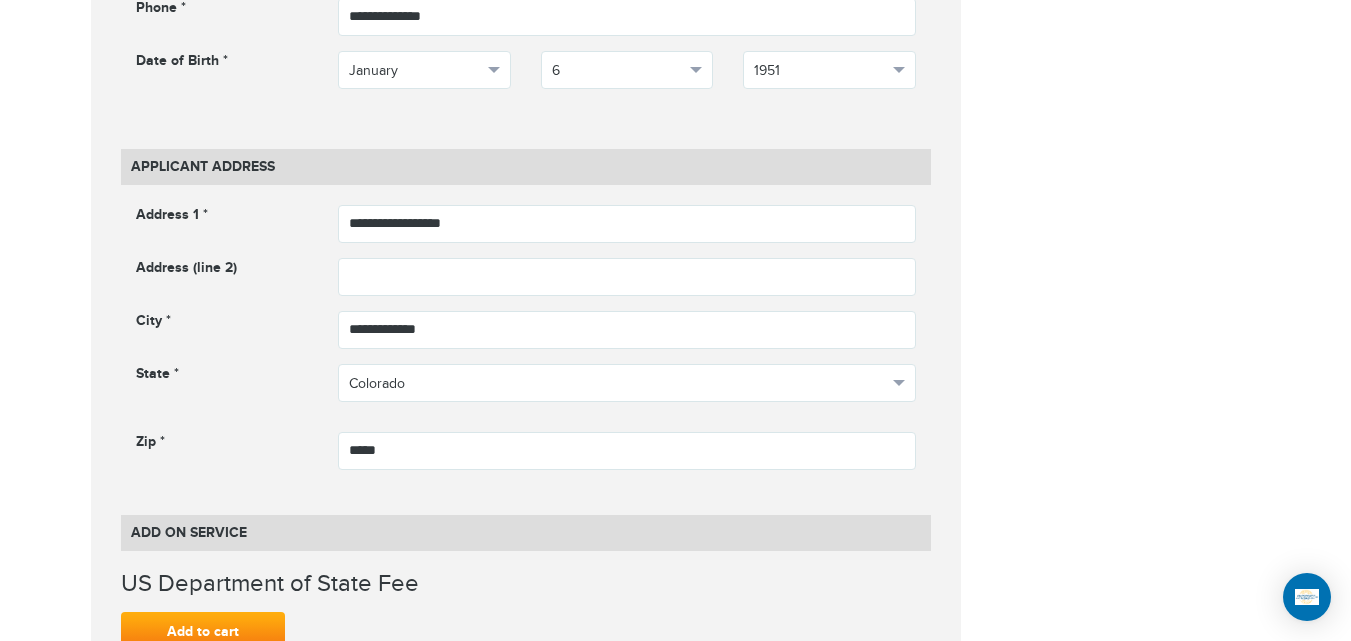 scroll, scrollTop: 1088, scrollLeft: 0, axis: vertical 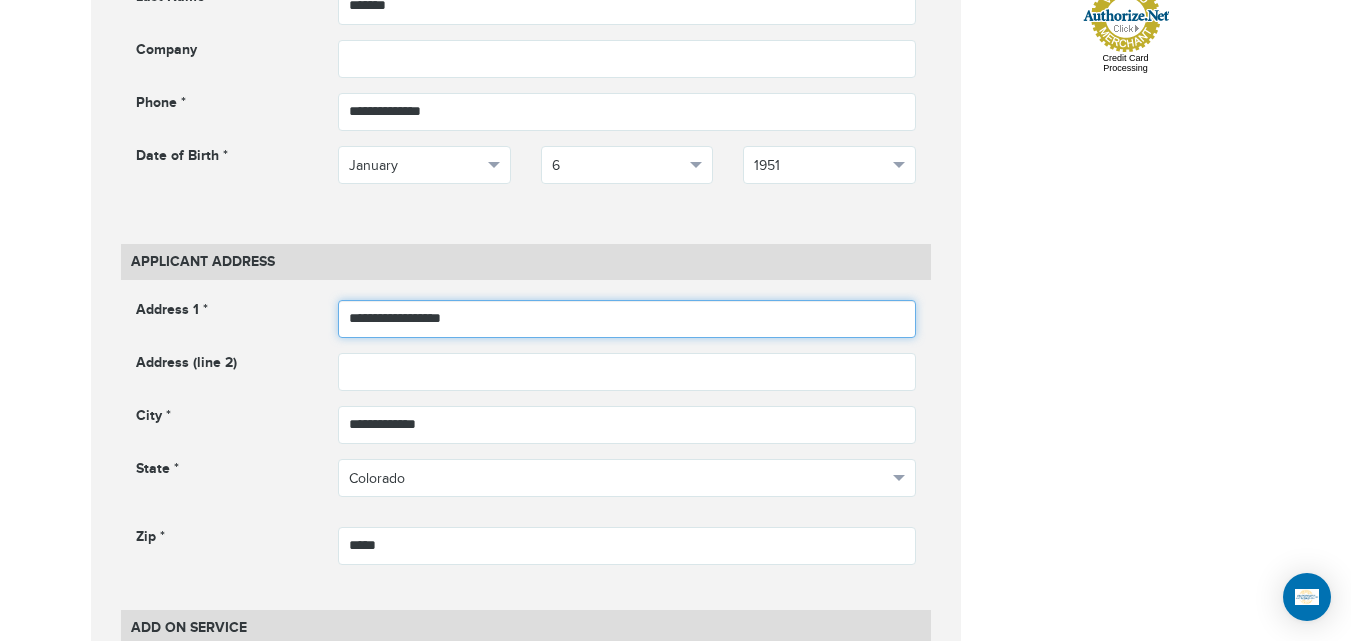 click on "**********" at bounding box center (627, 319) 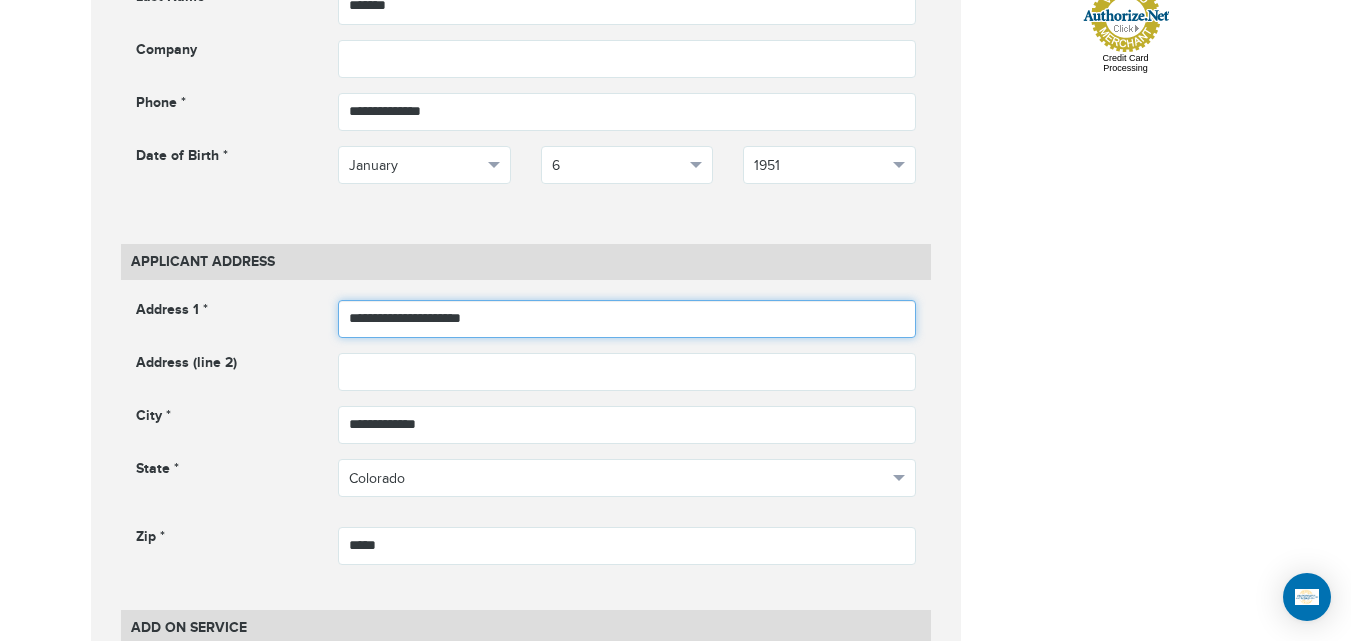 drag, startPoint x: 391, startPoint y: 312, endPoint x: 313, endPoint y: 313, distance: 78.00641 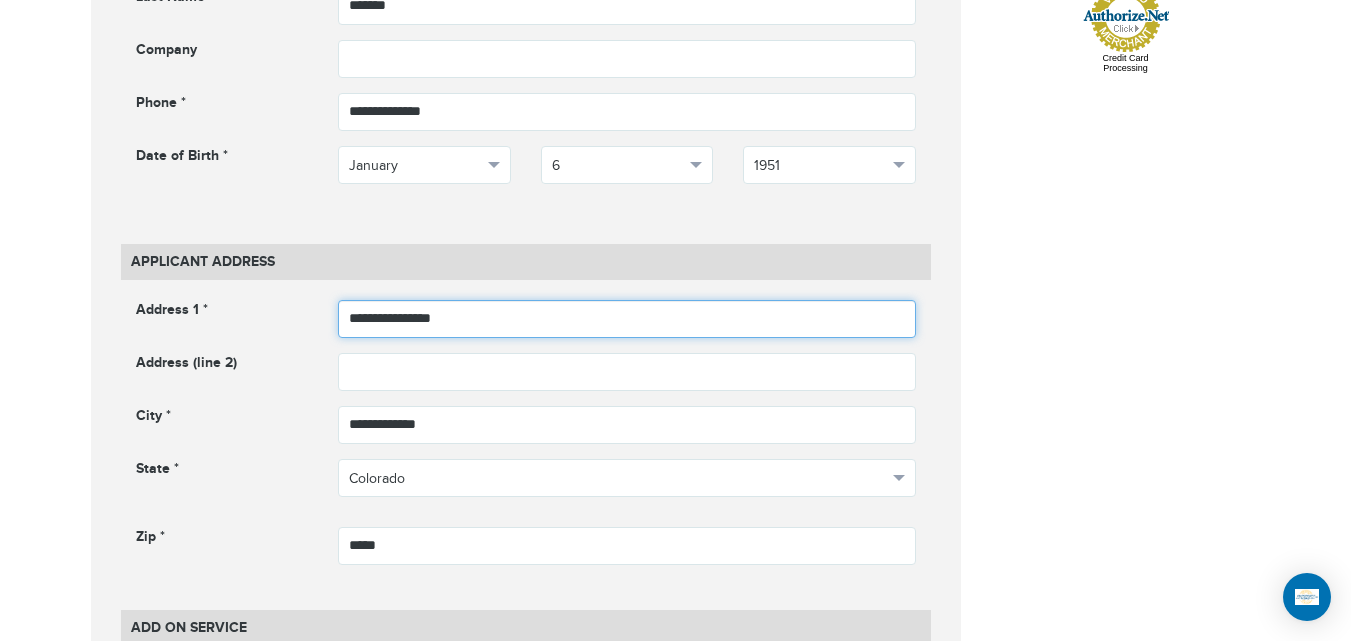 type on "**********" 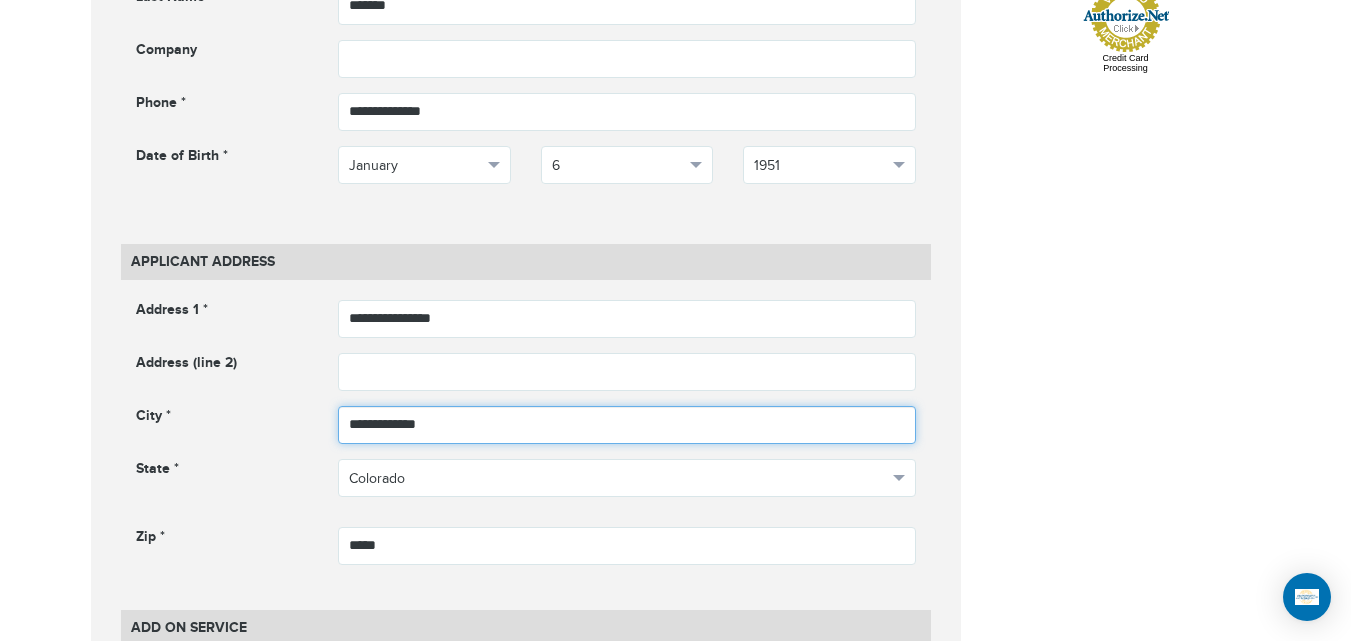click on "**********" at bounding box center [627, 425] 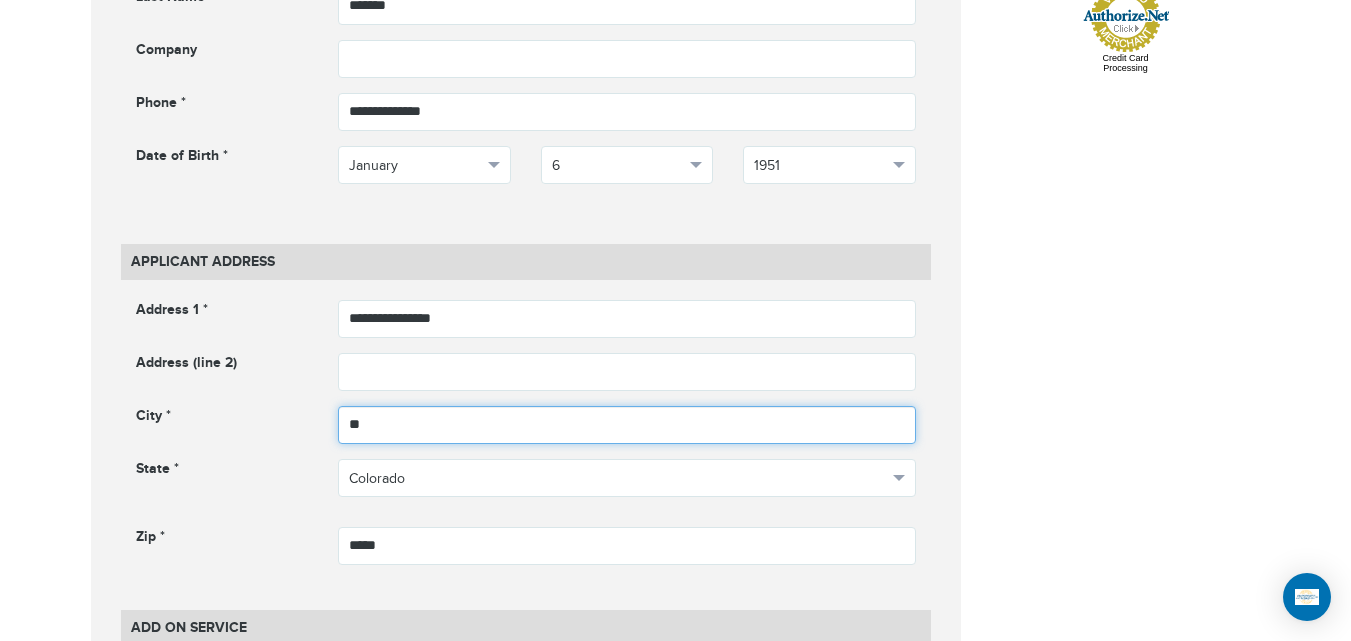 type on "*" 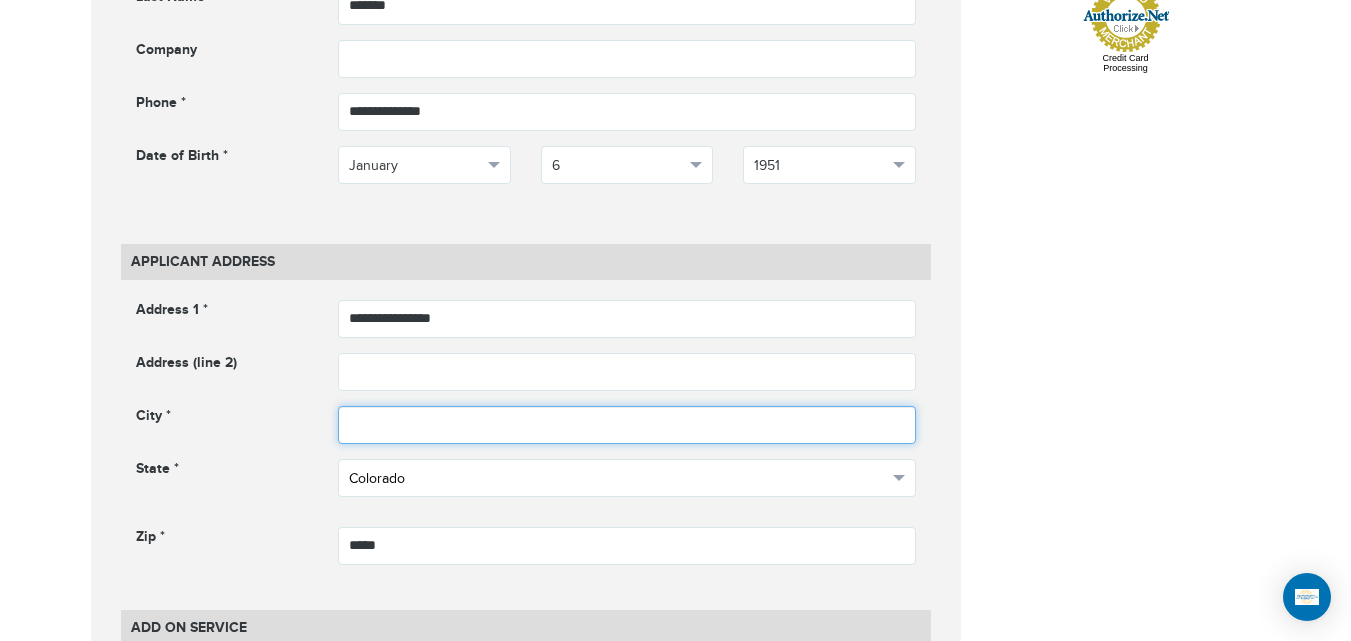 type 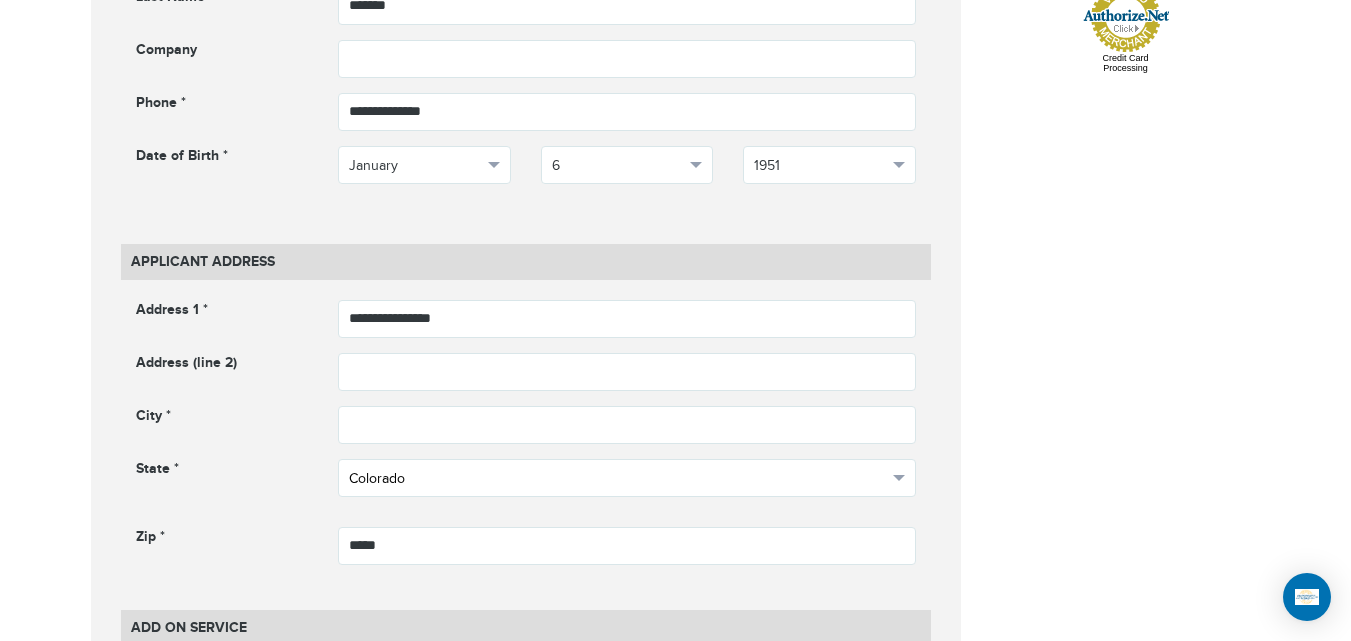 click on "Colorado" at bounding box center (618, 479) 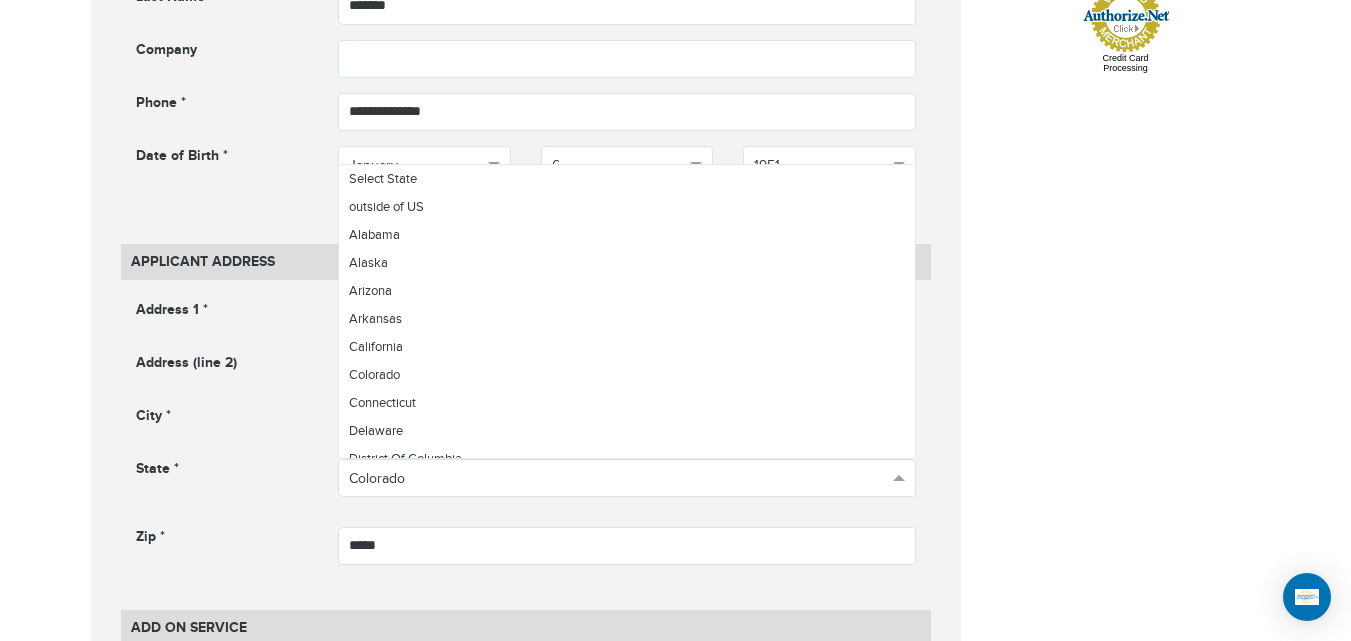 click on "[PHONE]
Passports & Visas.com
Hello, [FIRST]
Passports
Passport Renewal
New Passport
Second Passport
Passport Name Change
Lost Passport
Child Passport
Travel Visas" at bounding box center [675, 826] 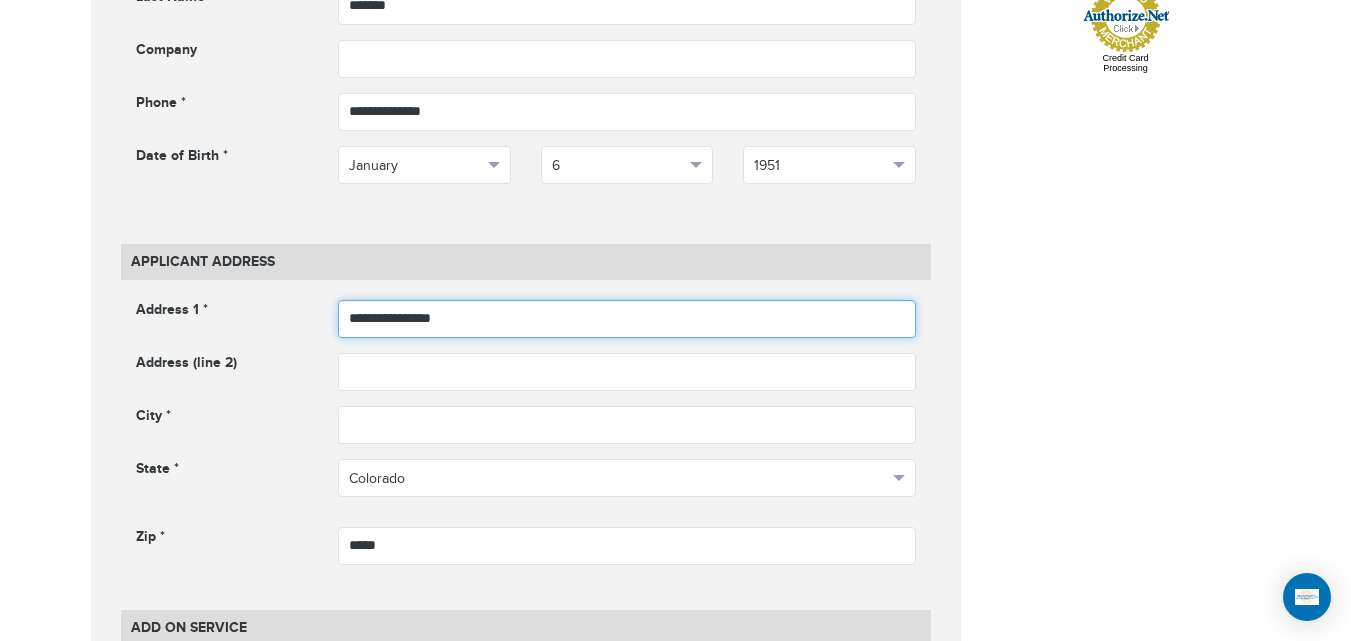 click on "**********" at bounding box center [627, 319] 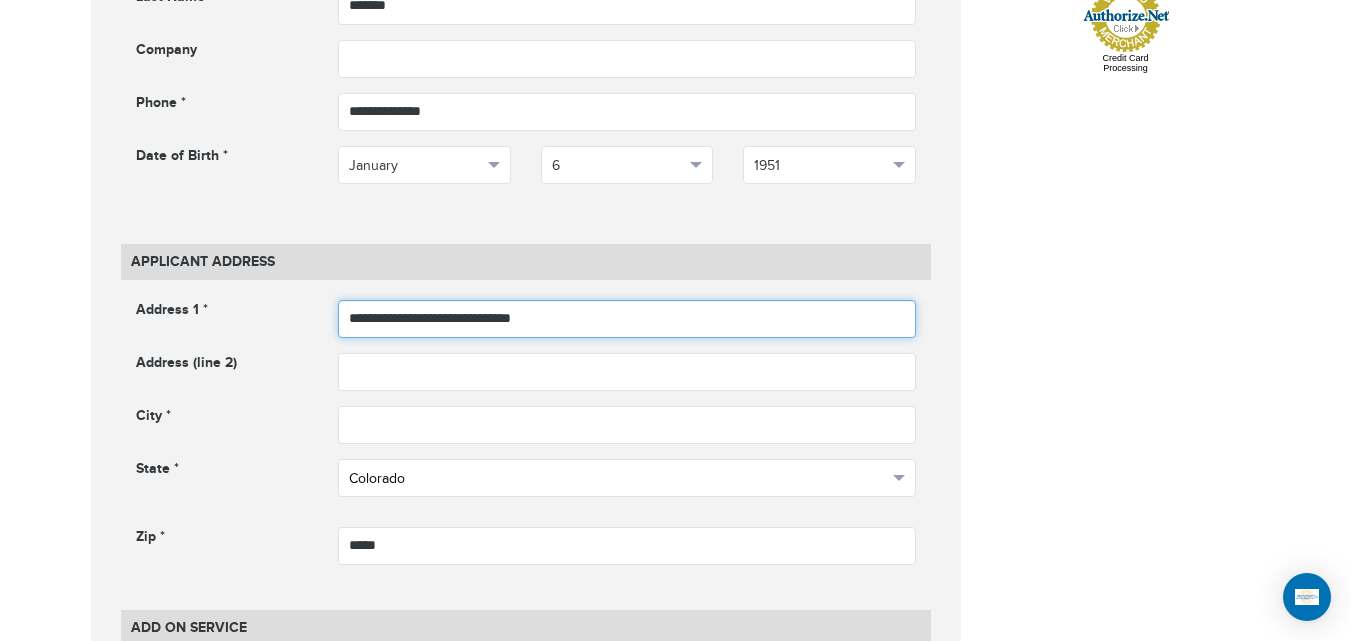 type on "**********" 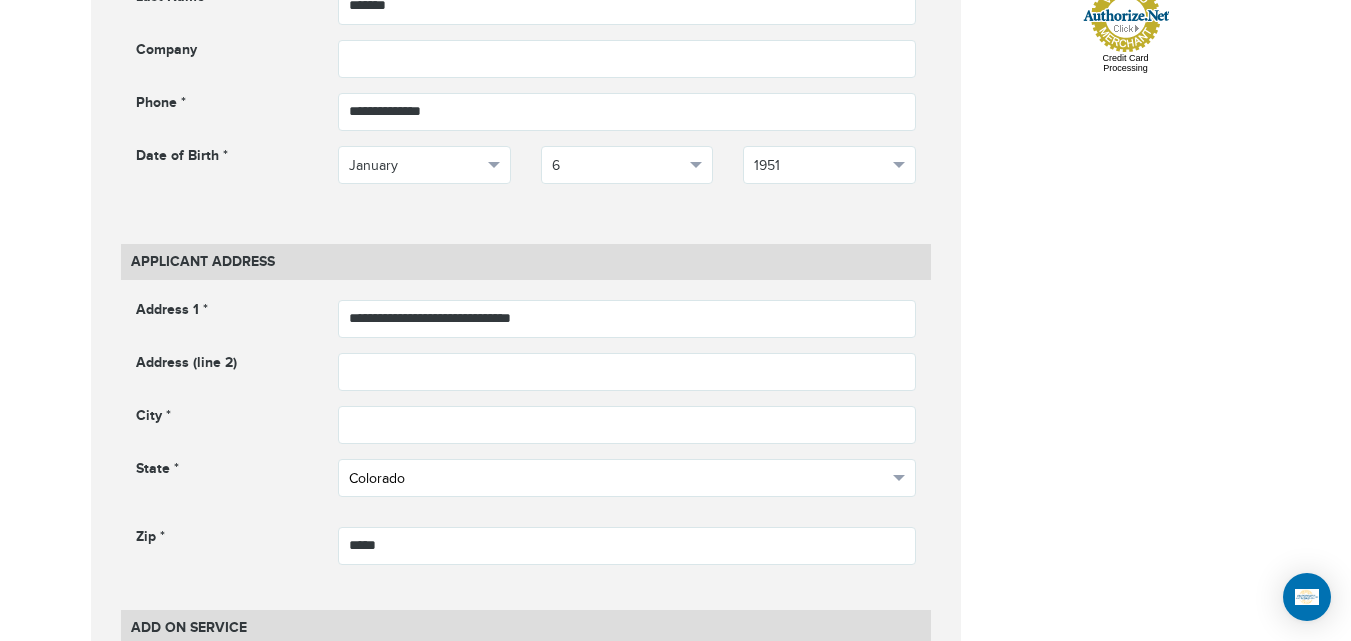 click on "Colorado" at bounding box center (627, 478) 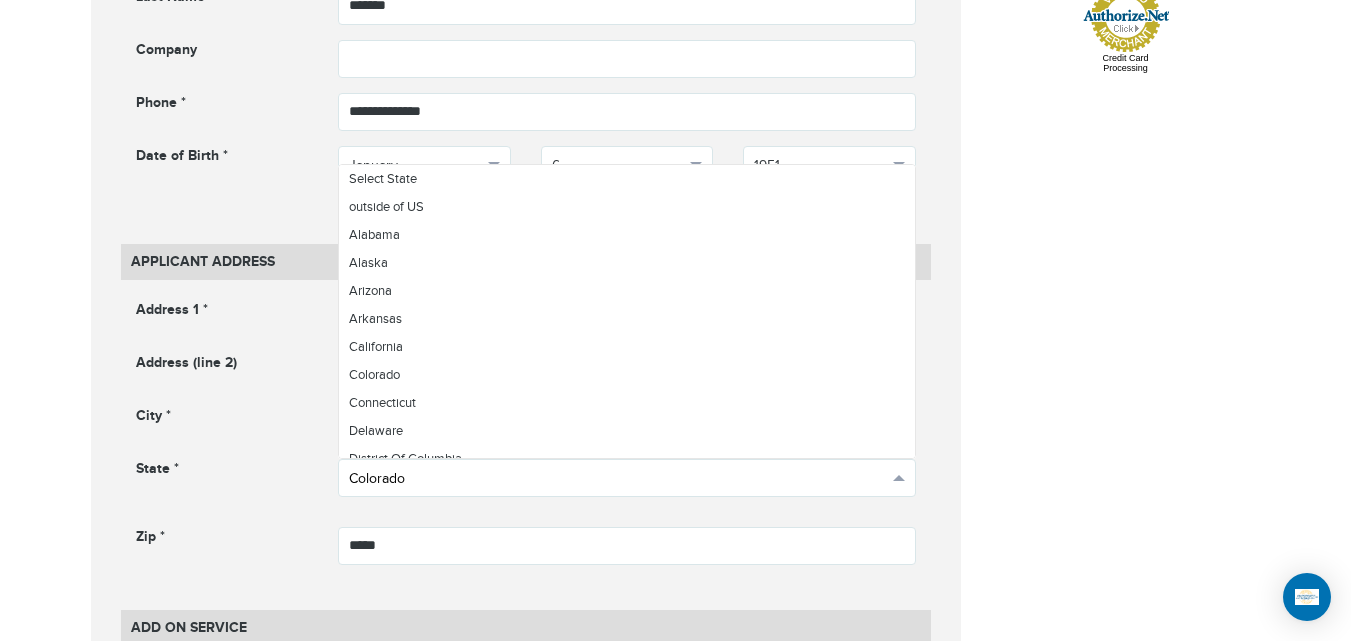 click on "Colorado" at bounding box center [627, 478] 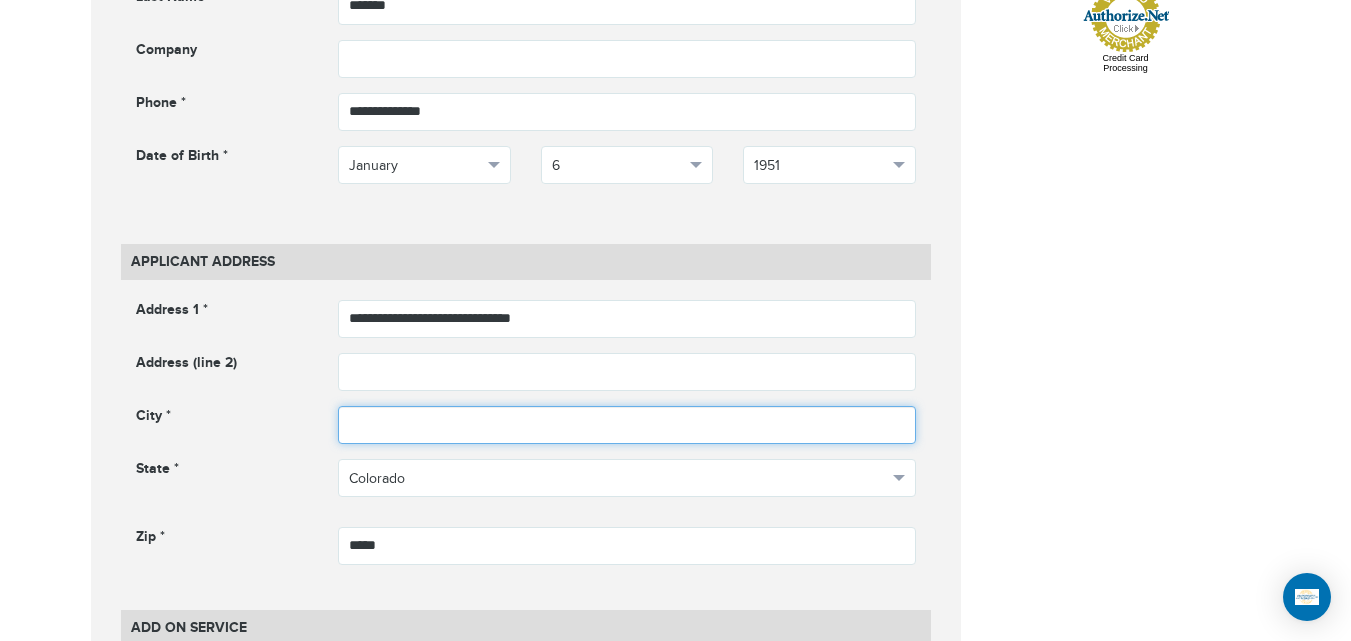 click at bounding box center [627, 425] 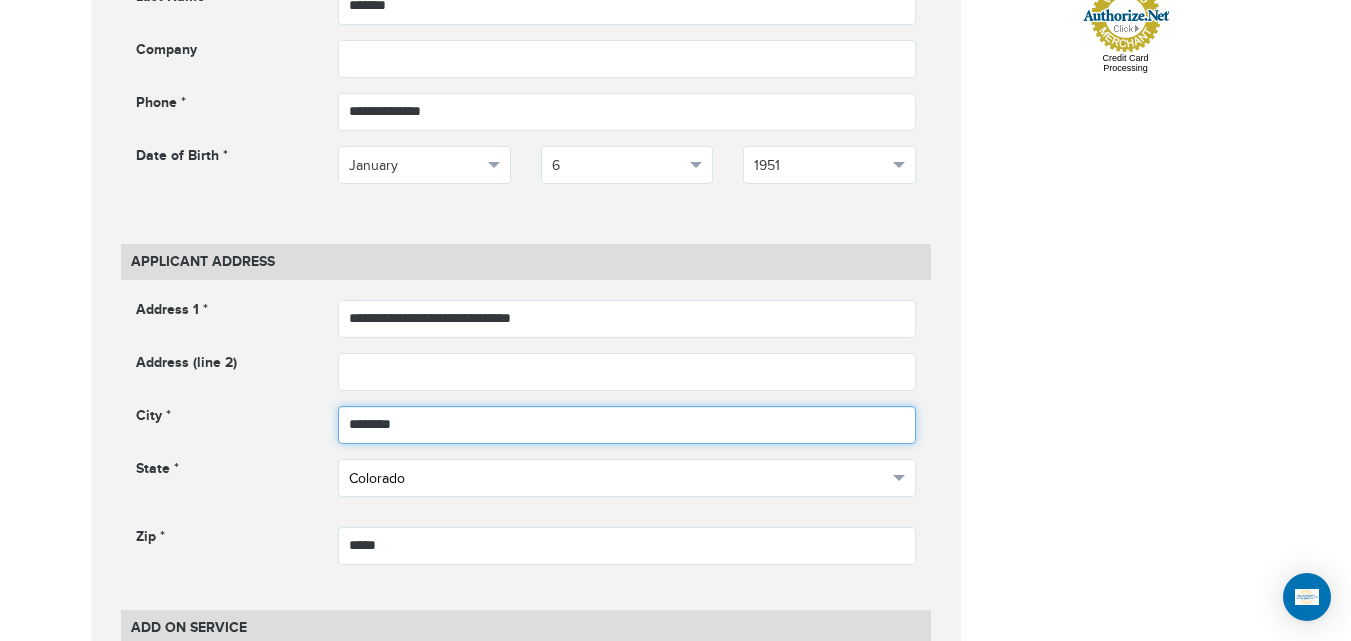 type on "********" 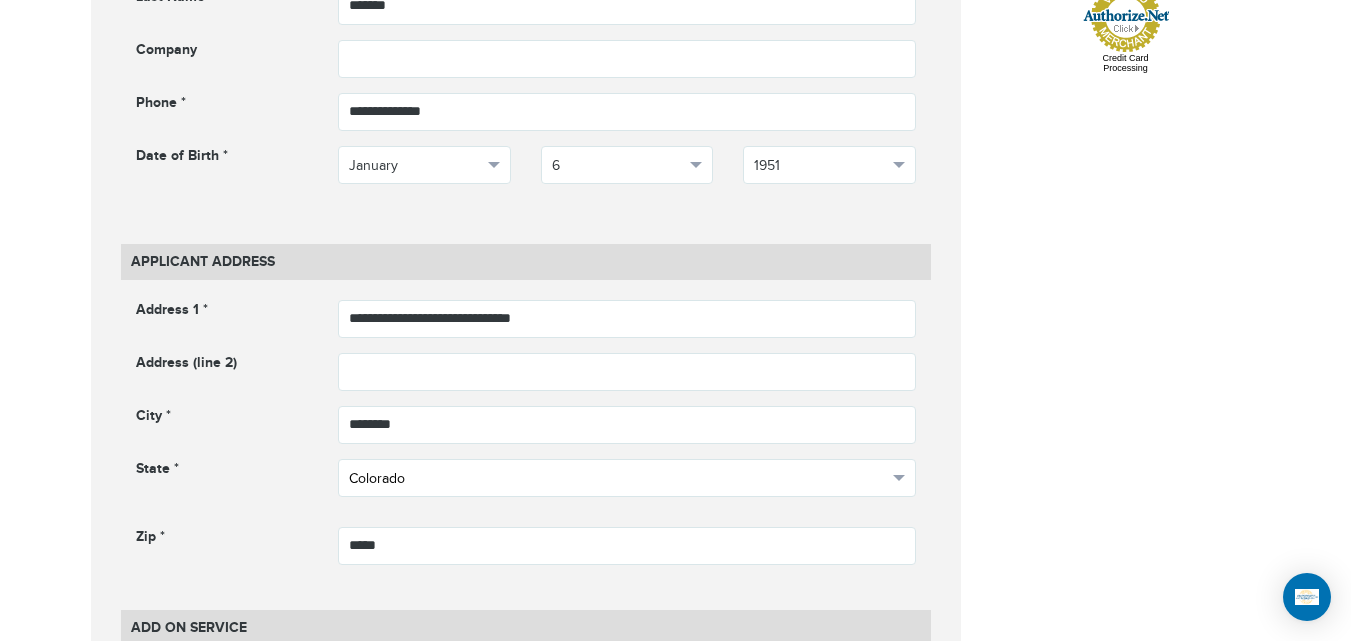 click on "Colorado" at bounding box center (627, 478) 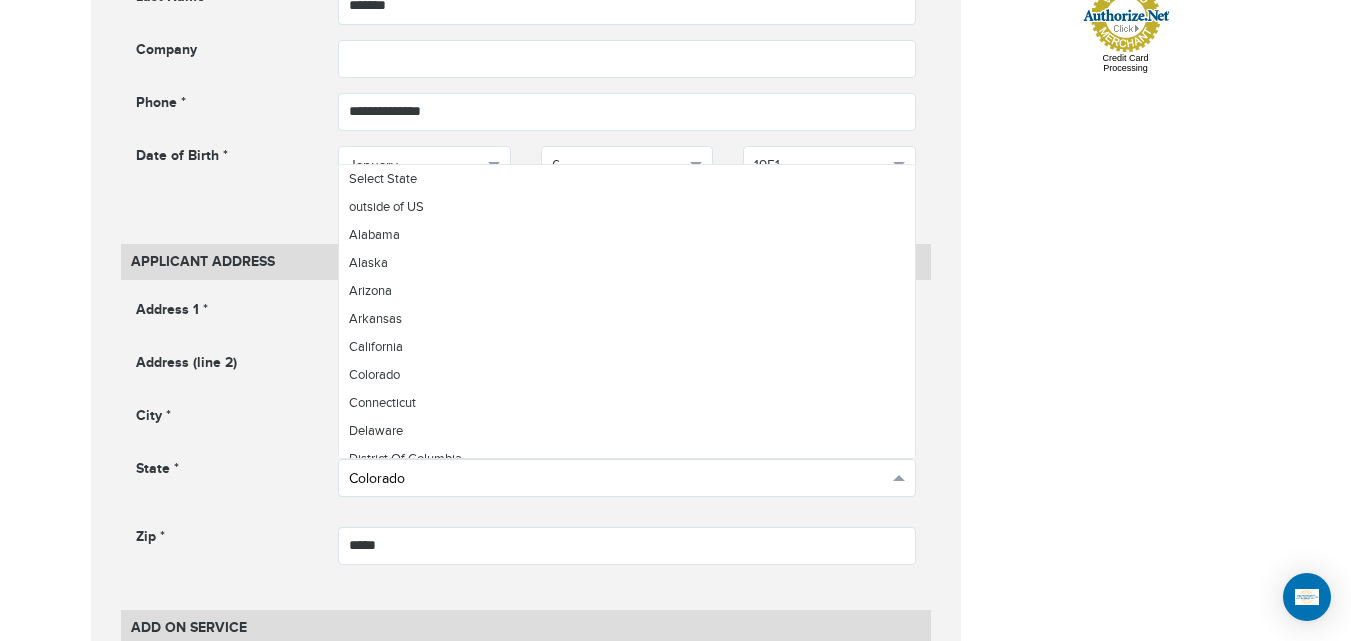 scroll, scrollTop: 1100, scrollLeft: 0, axis: vertical 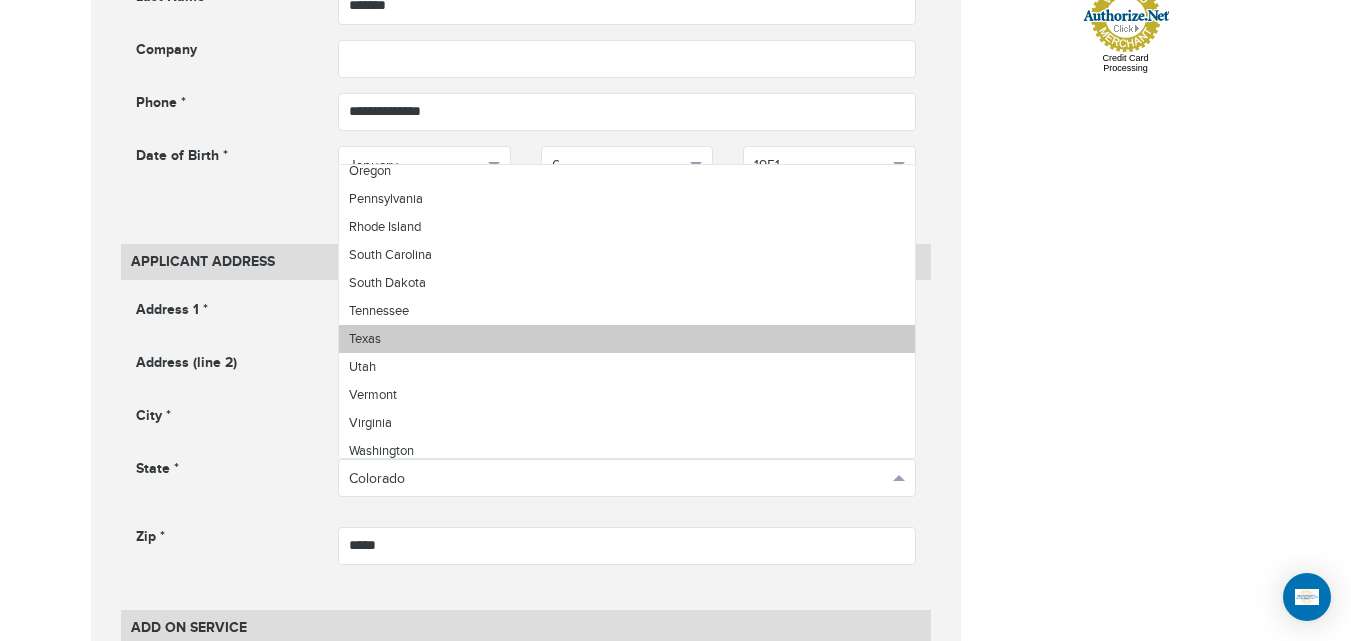 click on "Texas" at bounding box center [627, 339] 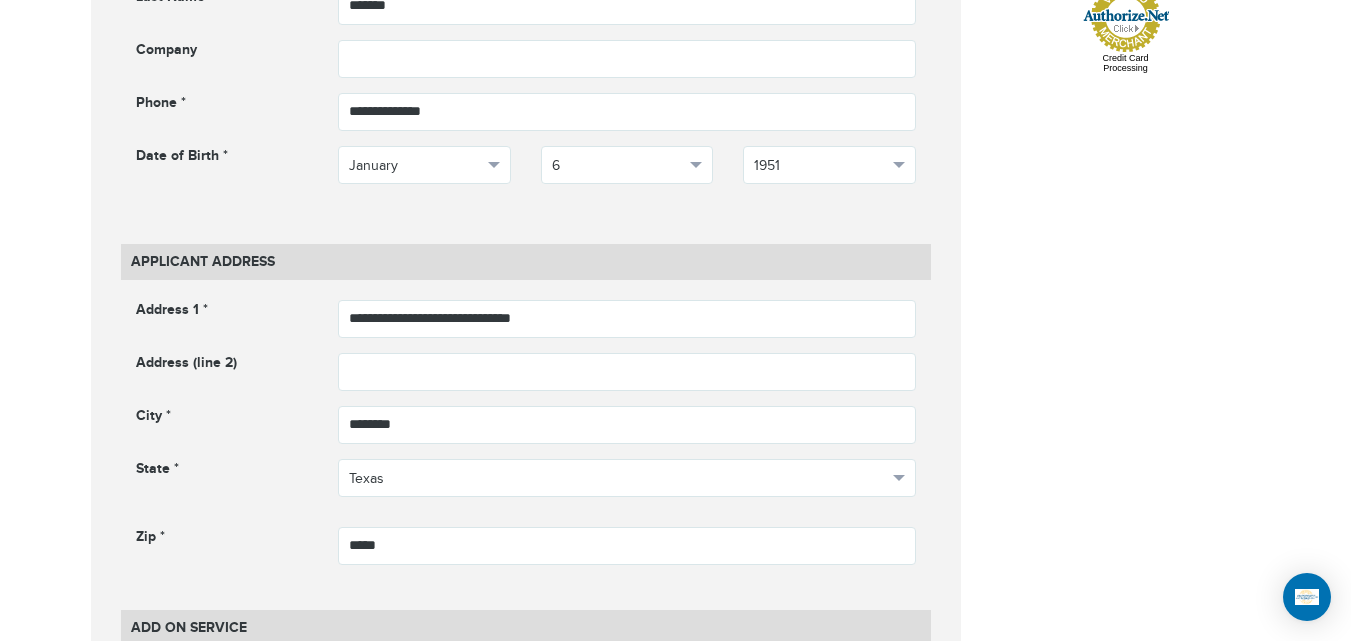 click on "**********" at bounding box center (676, 674) 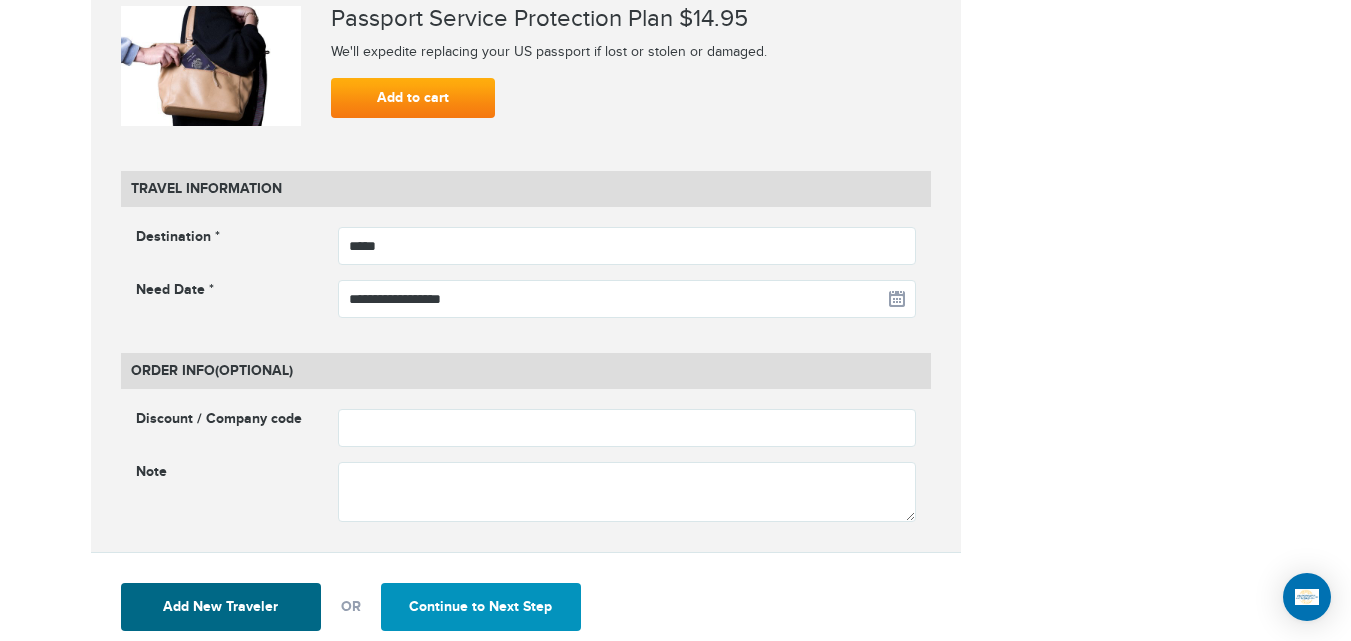 click on "Continue to Next Step" at bounding box center [481, 607] 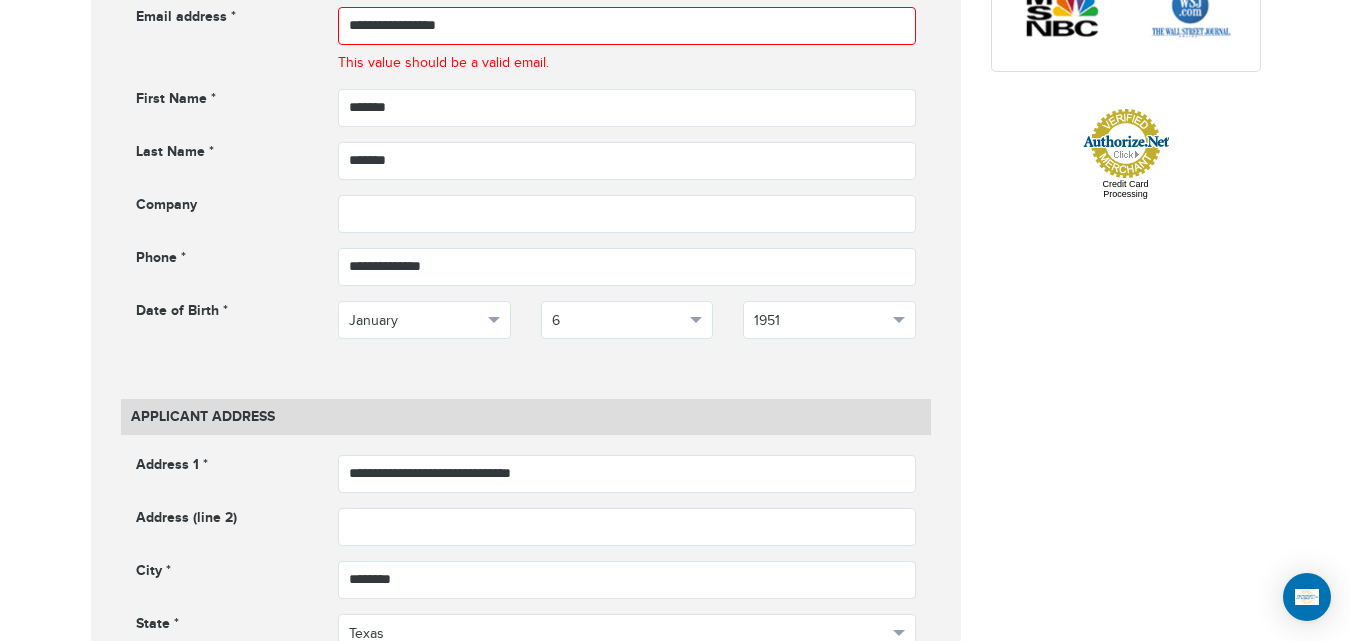 scroll, scrollTop: 961, scrollLeft: 0, axis: vertical 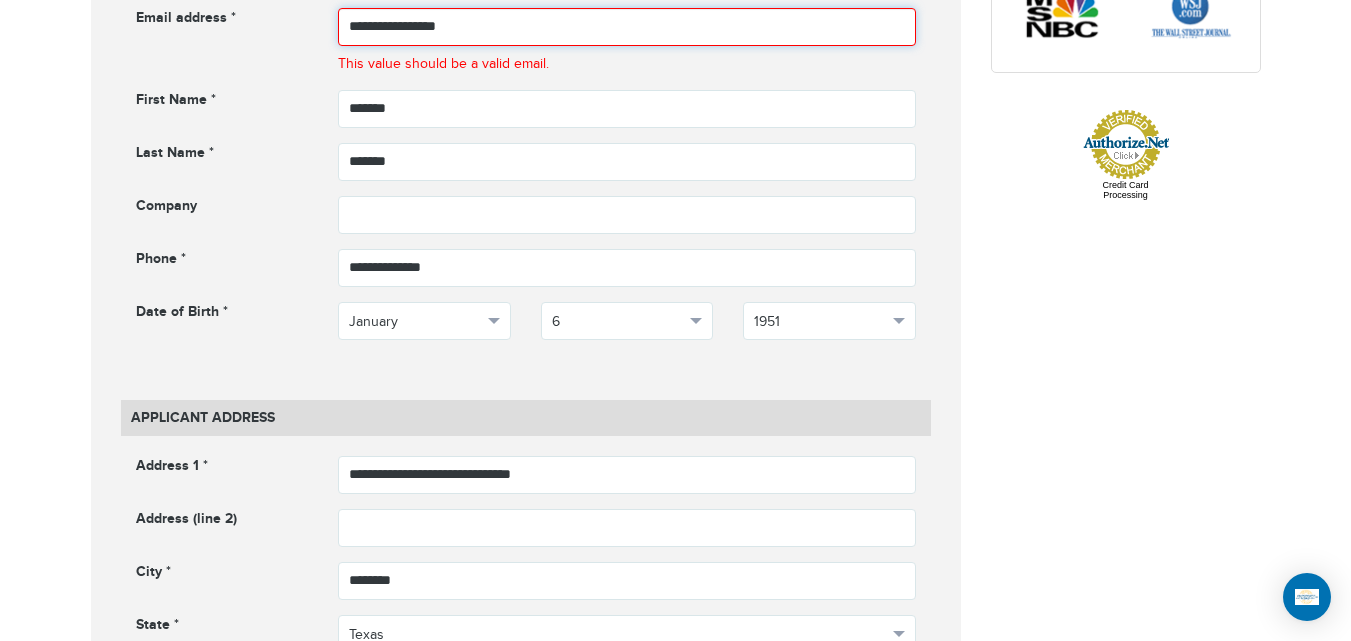 click on "**********" at bounding box center [627, 27] 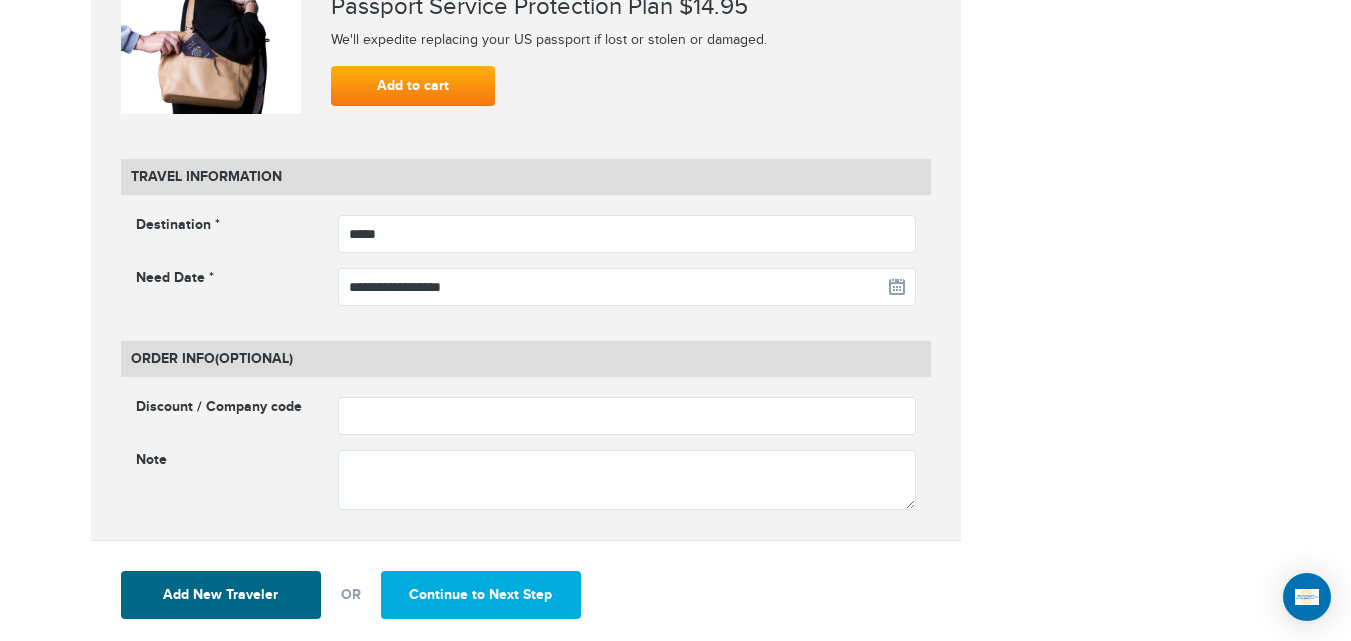 scroll, scrollTop: 2510, scrollLeft: 0, axis: vertical 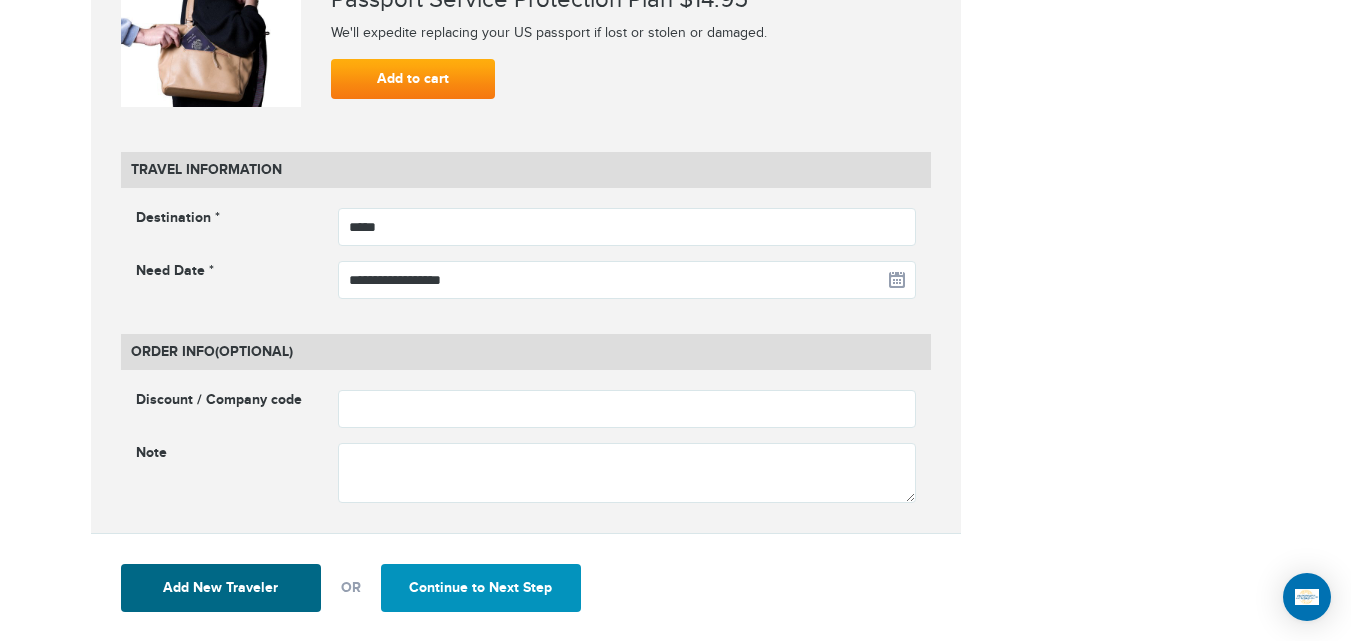 type on "**********" 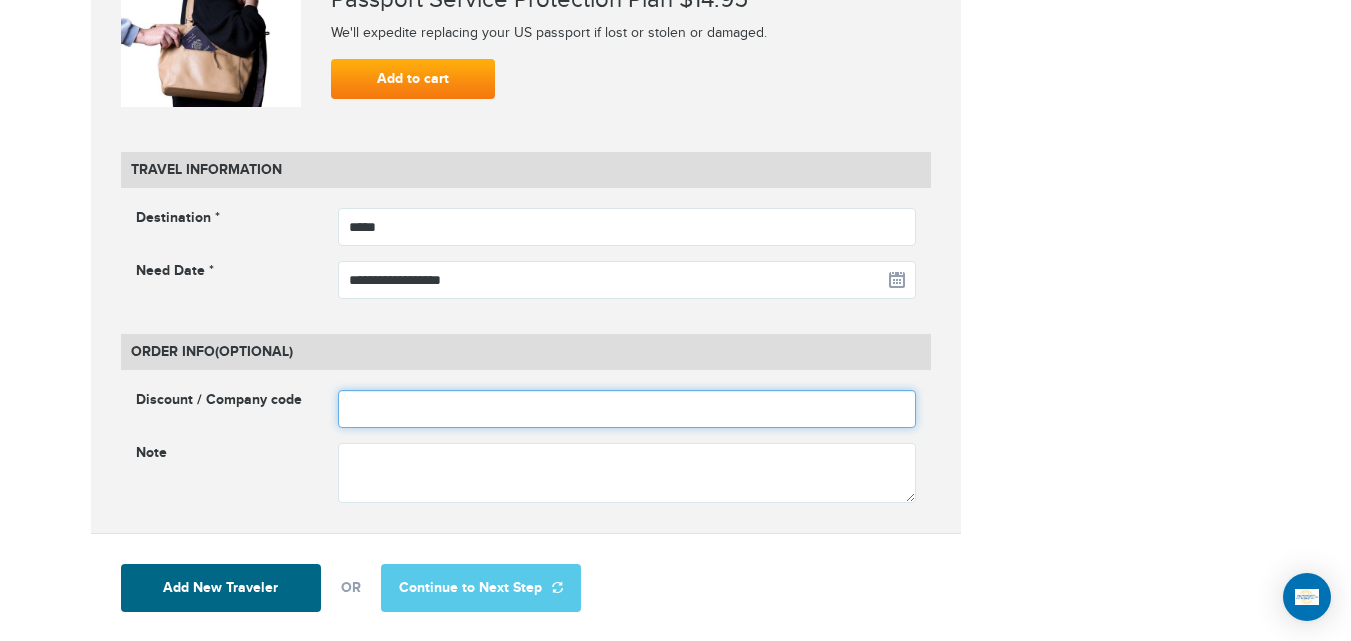 click at bounding box center [627, 409] 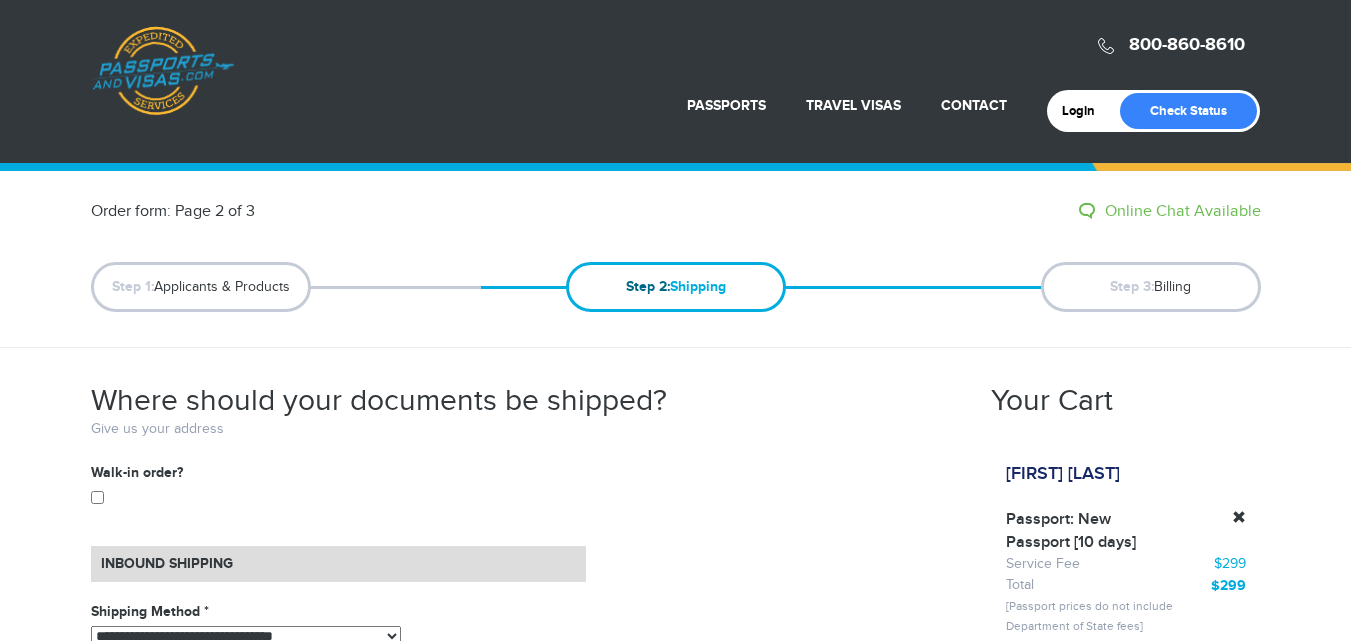 scroll, scrollTop: 0, scrollLeft: 0, axis: both 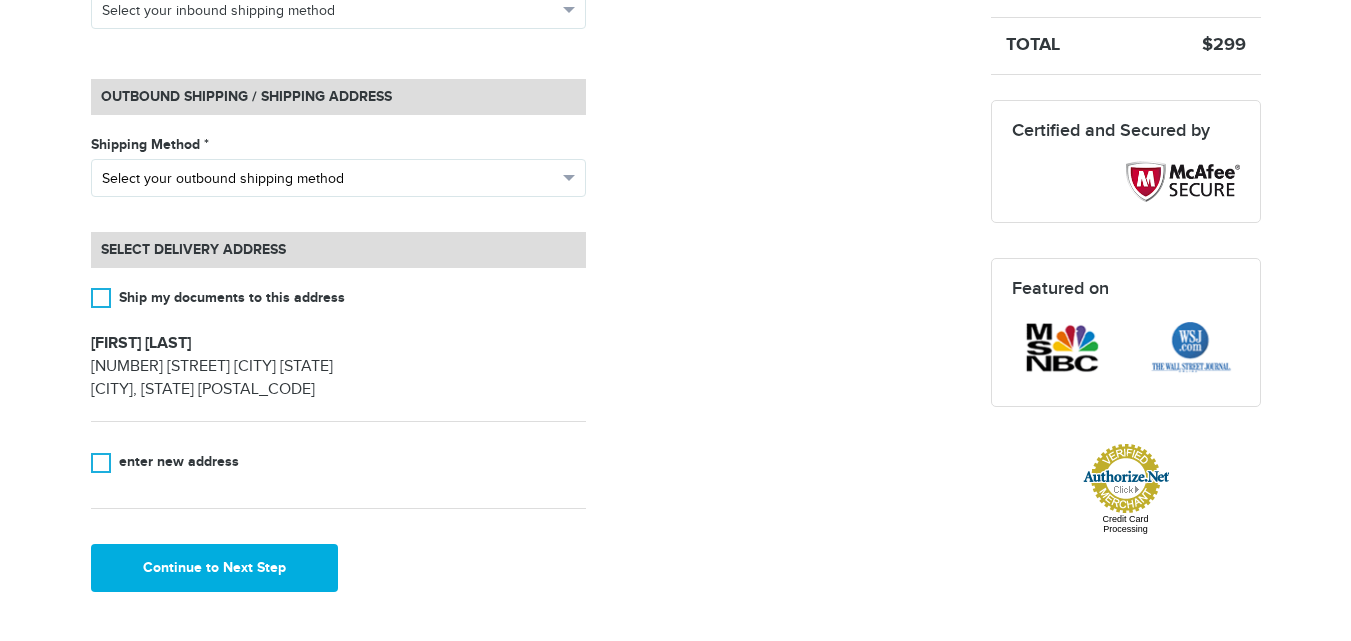 click on "Select your outbound shipping method" at bounding box center (329, 179) 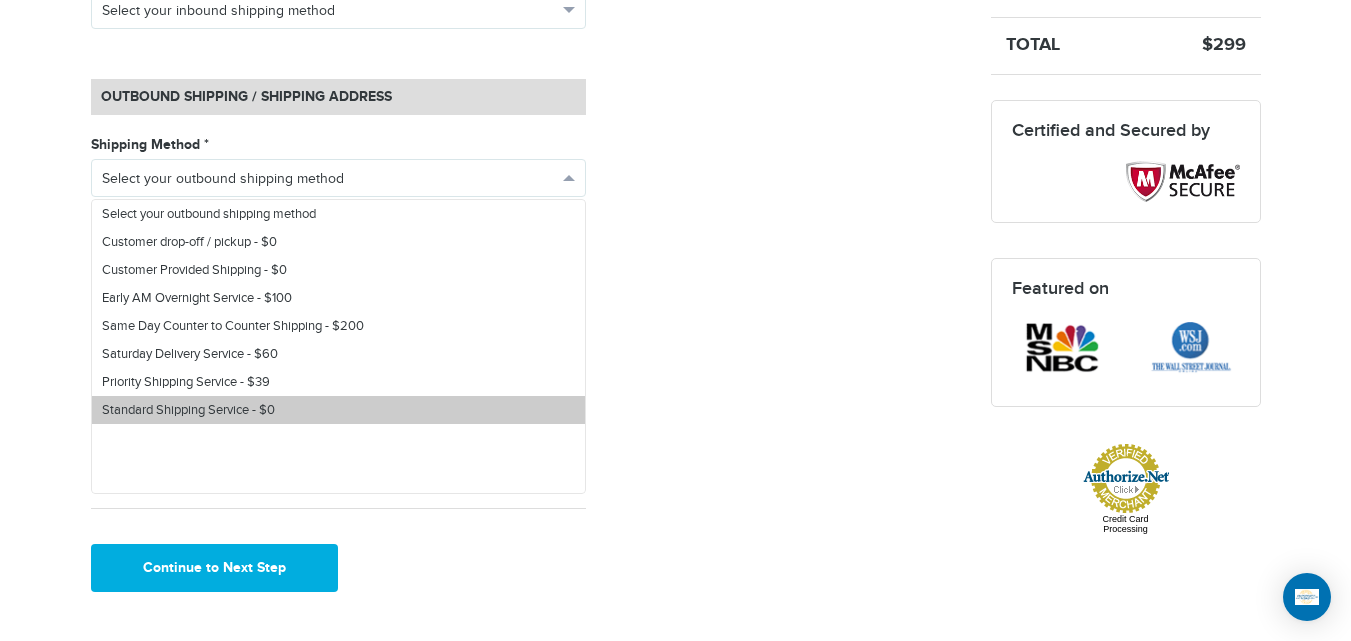 click on "Standard Shipping Service - $0" at bounding box center [338, 410] 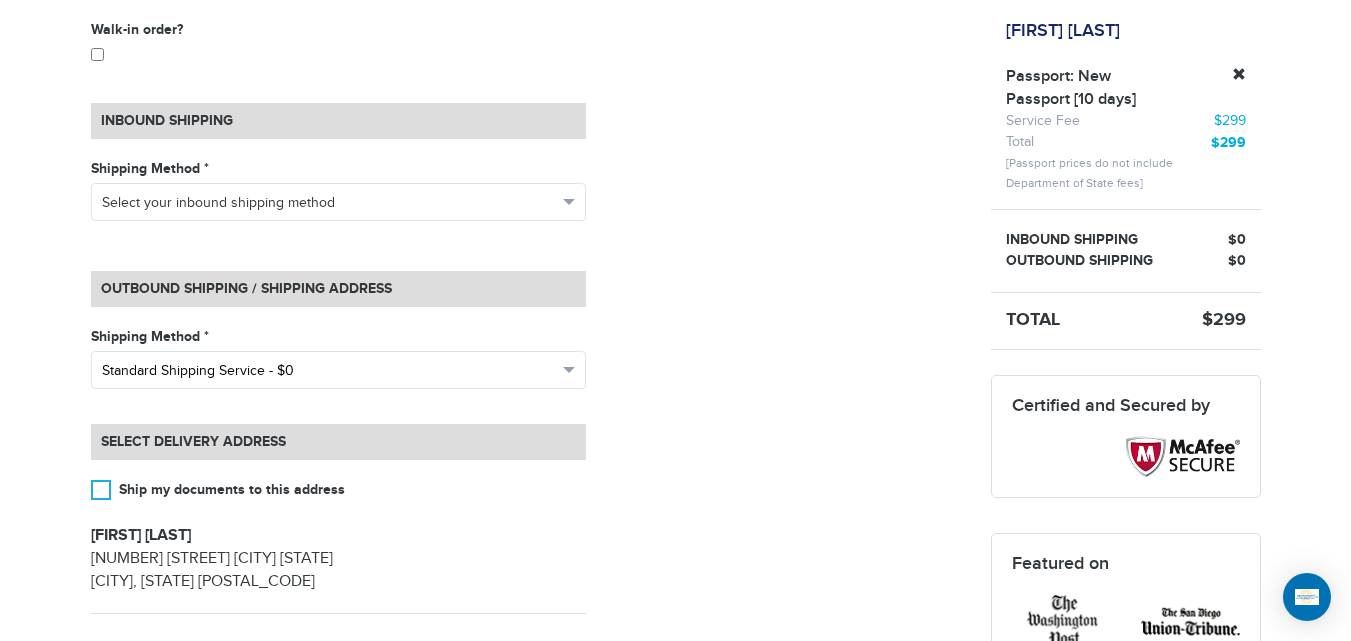 scroll, scrollTop: 393, scrollLeft: 0, axis: vertical 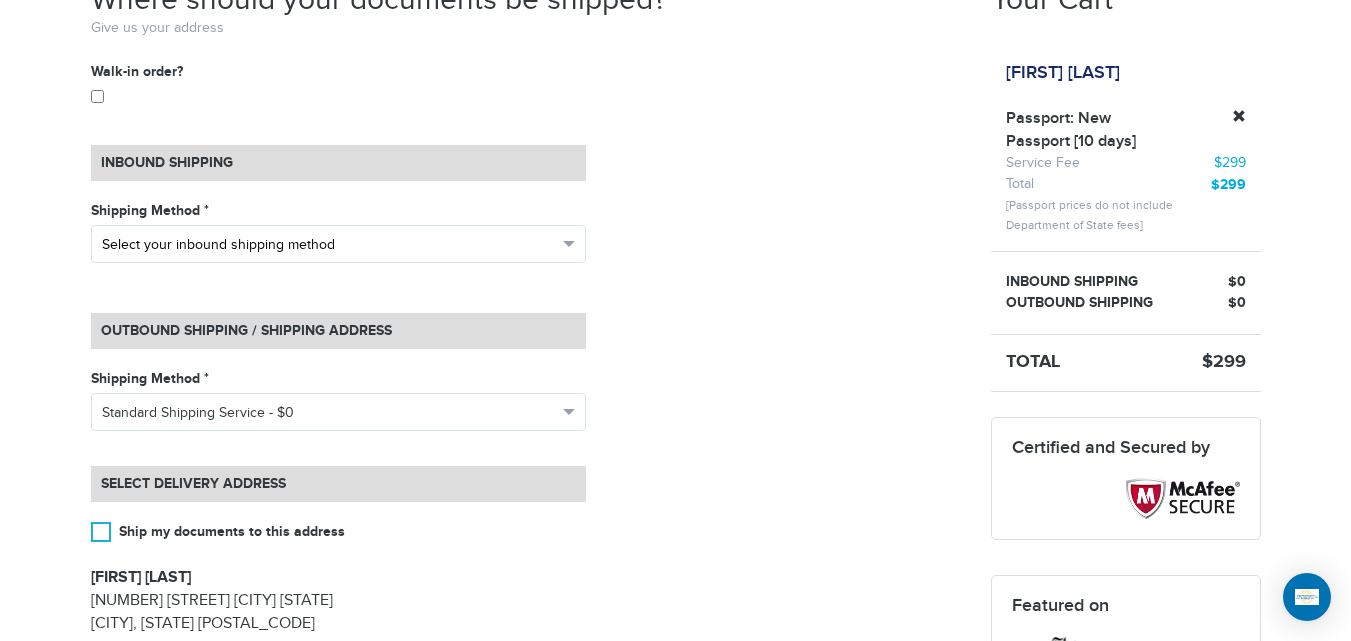 click on "Select your inbound shipping method" at bounding box center (338, 244) 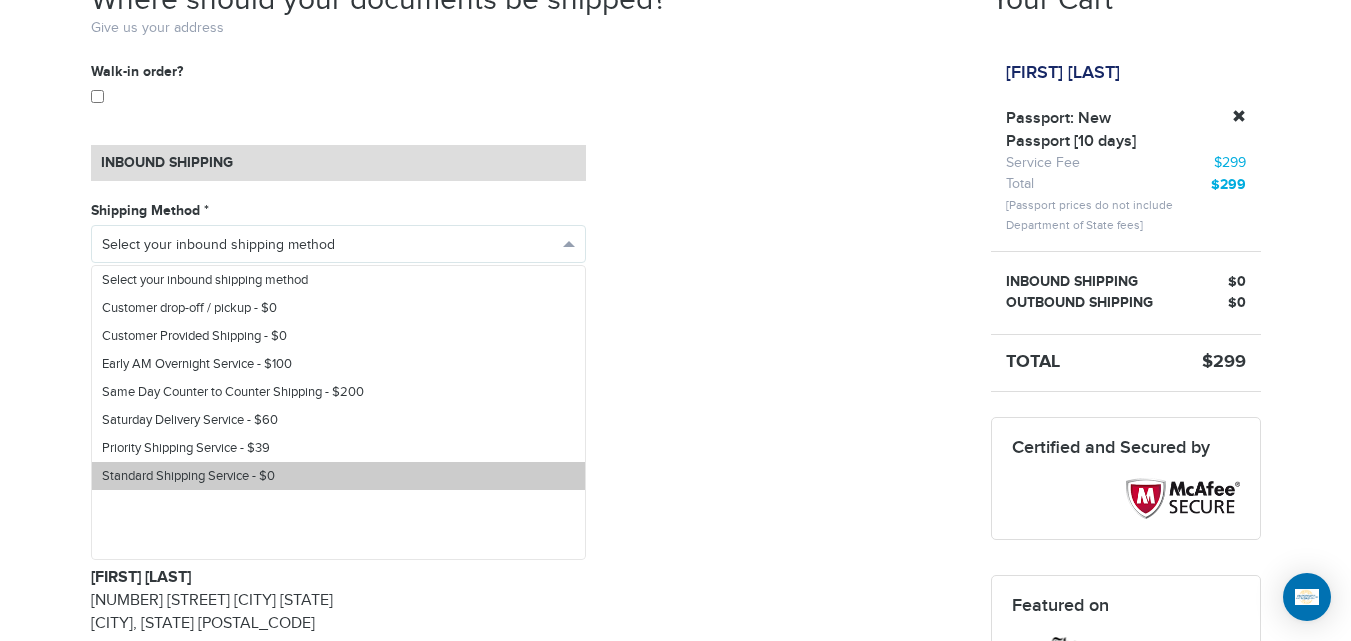 click on "Standard Shipping Service - $0" at bounding box center [188, 476] 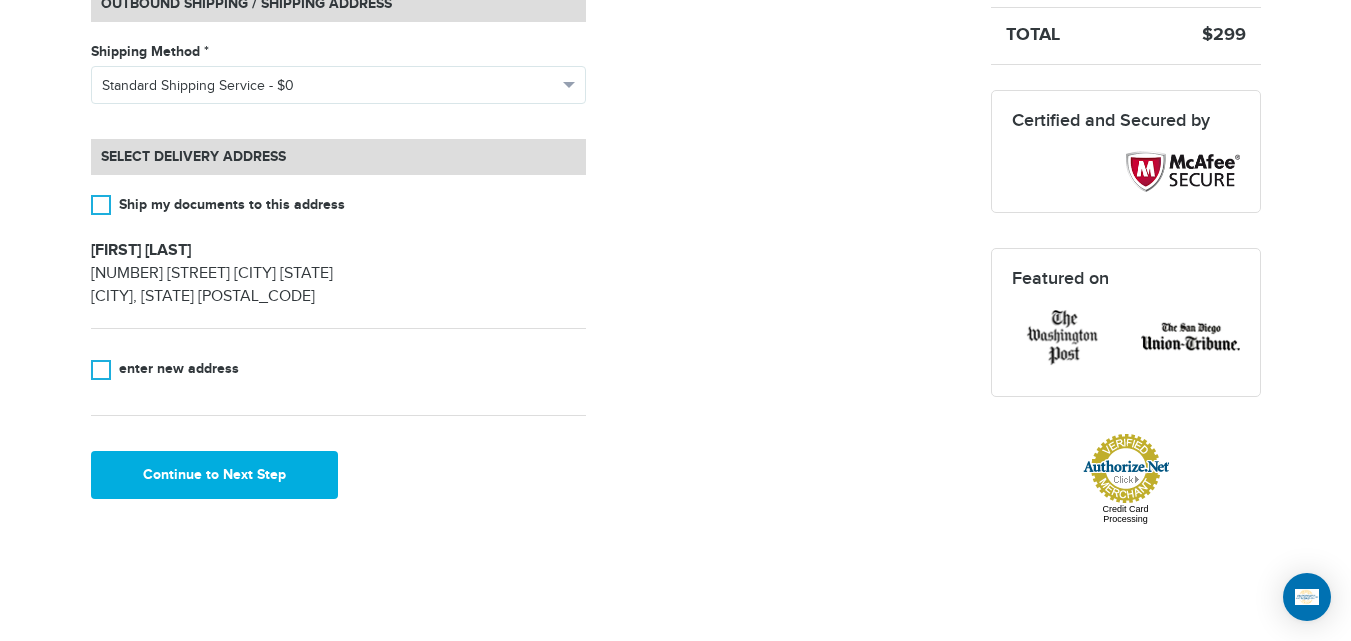 scroll, scrollTop: 736, scrollLeft: 0, axis: vertical 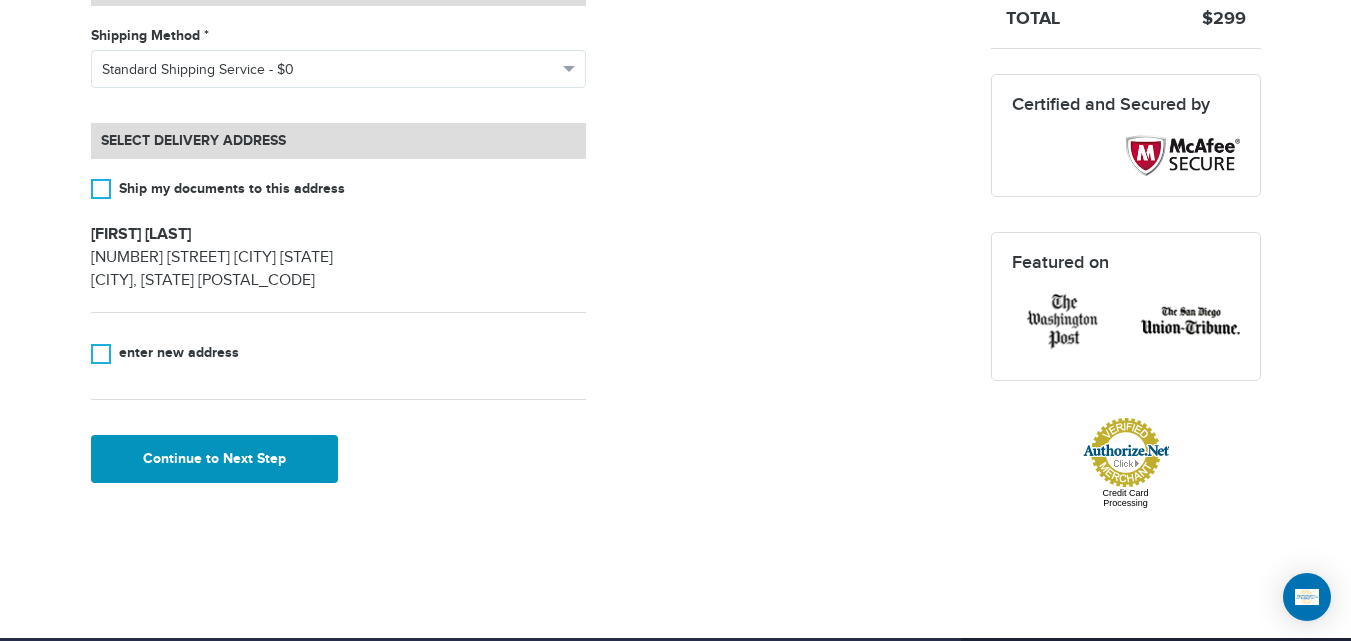 click on "Continue to Next Step" at bounding box center (215, 459) 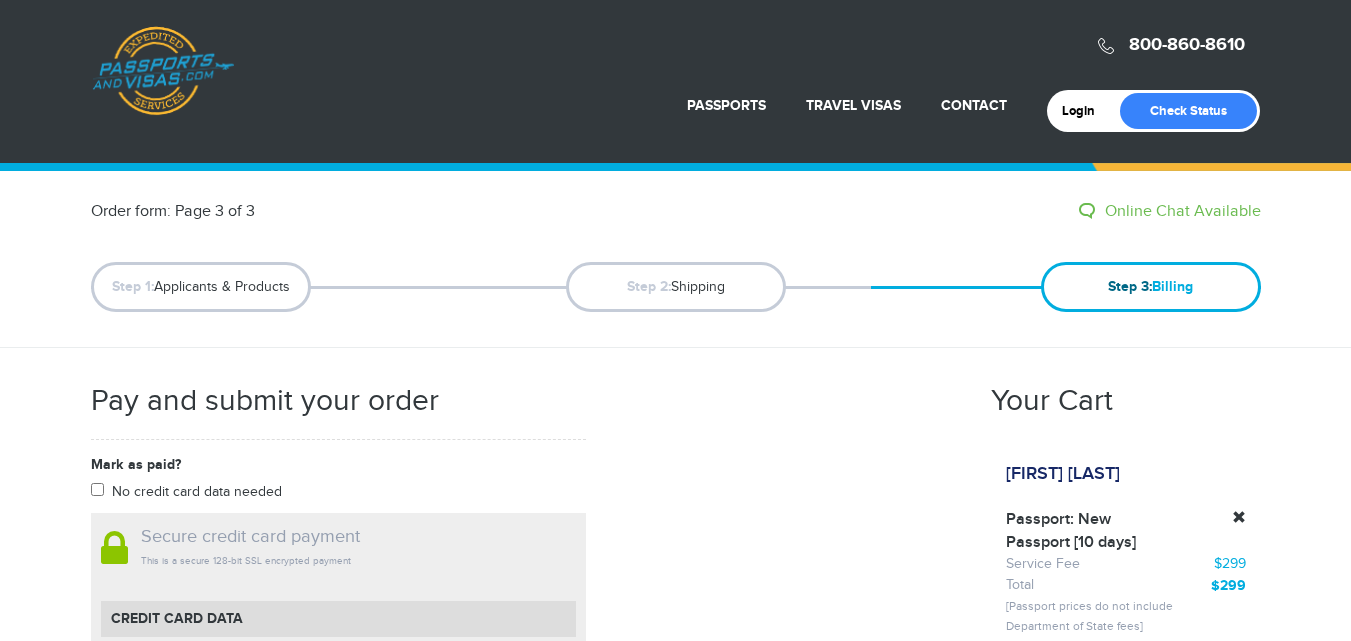 scroll, scrollTop: 0, scrollLeft: 0, axis: both 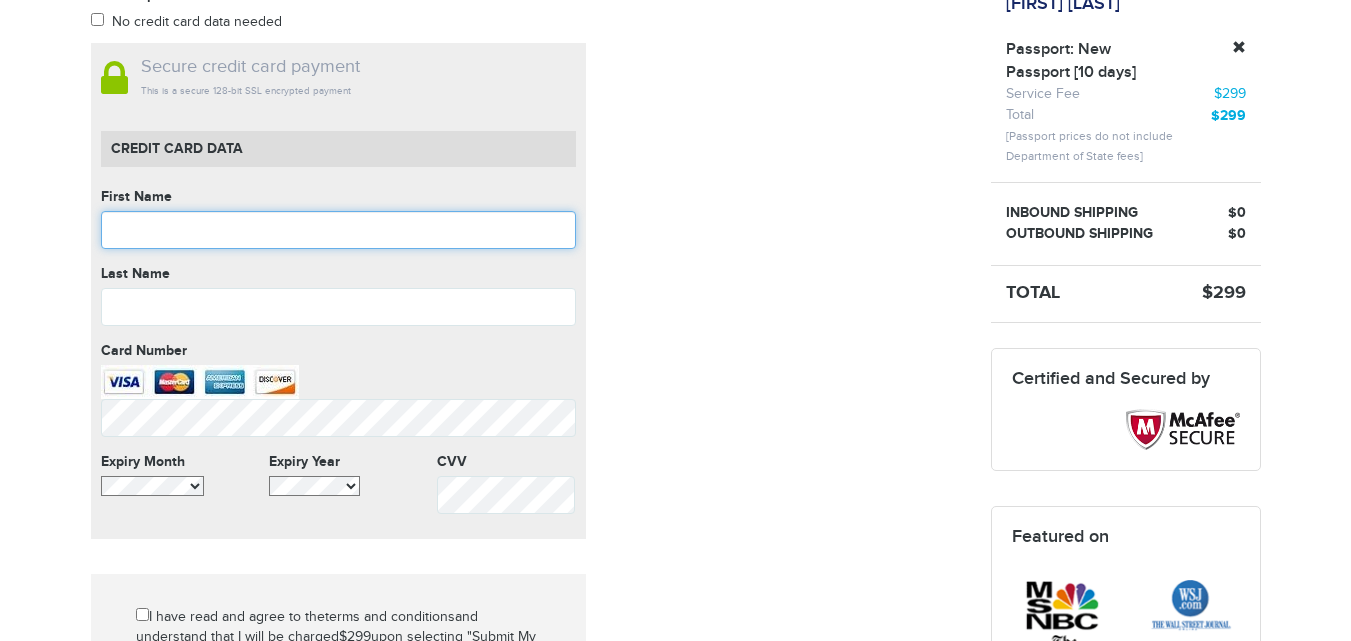 click at bounding box center [338, 230] 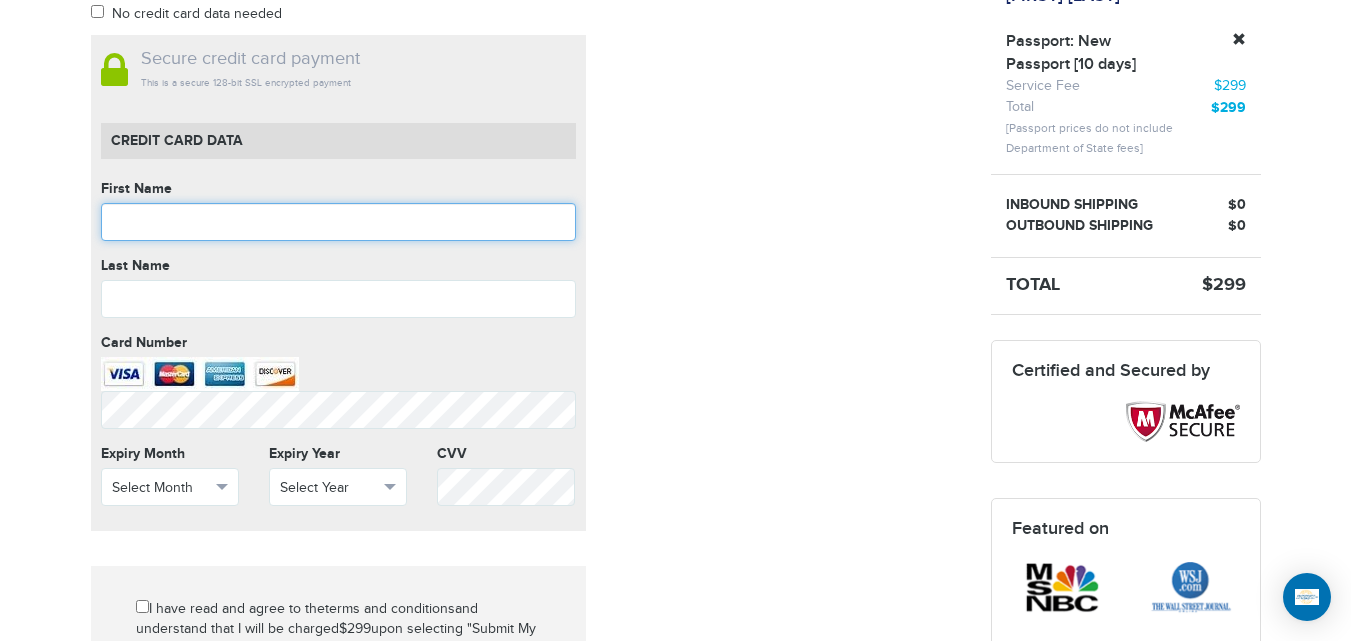scroll, scrollTop: 0, scrollLeft: 0, axis: both 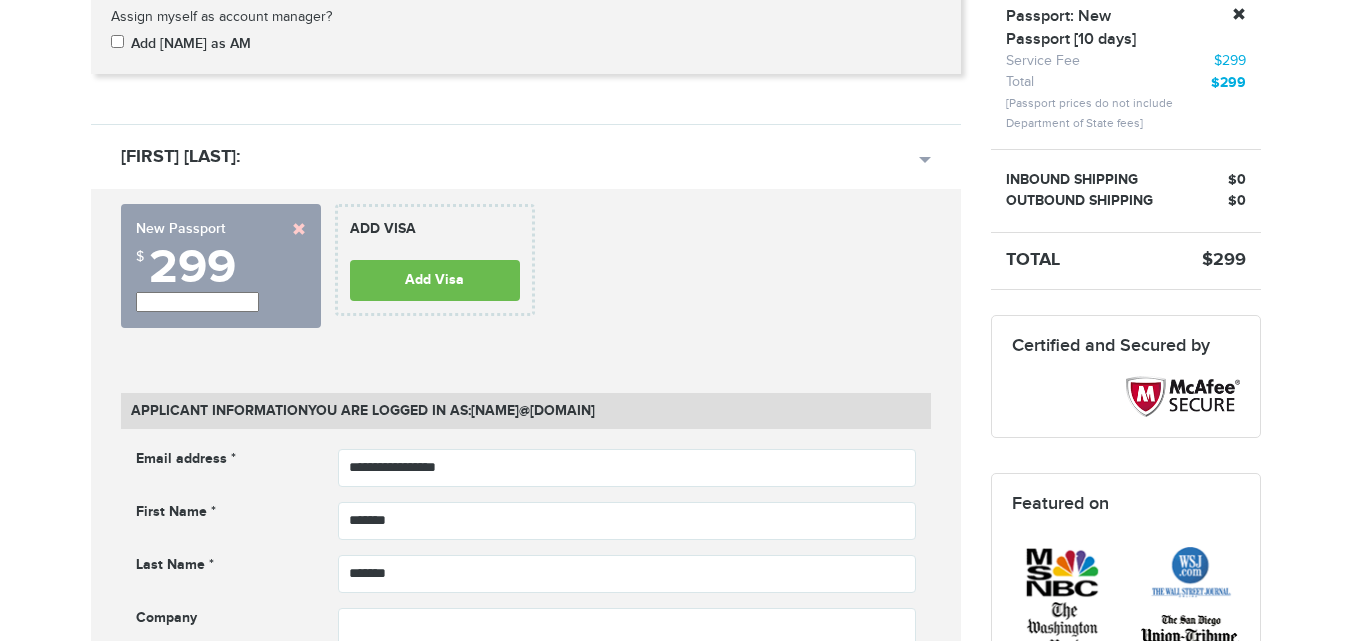 click on "$ 299" at bounding box center (221, 268) 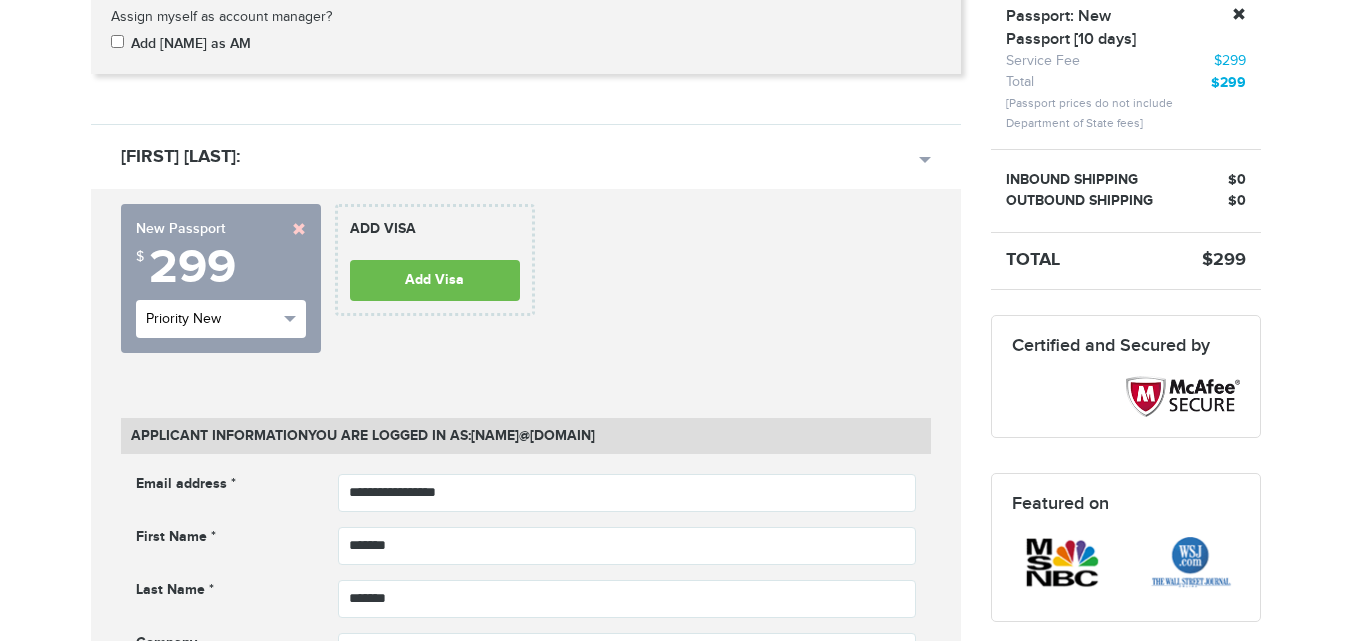 click on "Priority New" at bounding box center [212, 319] 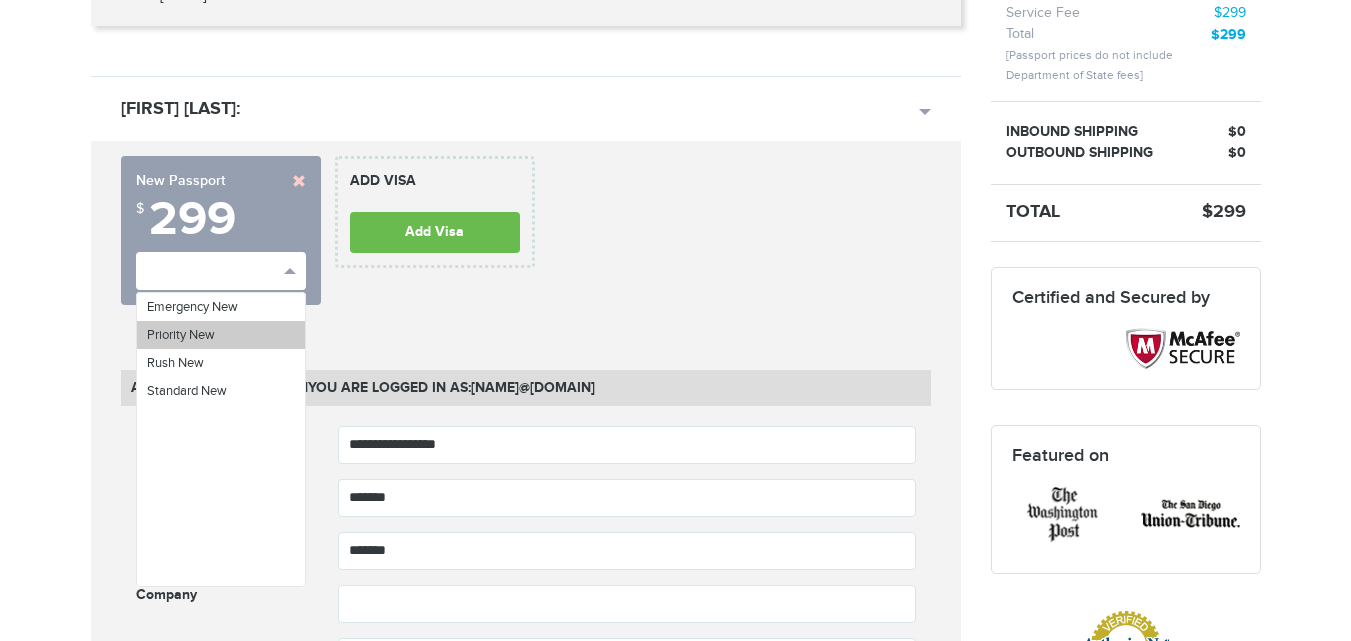 scroll, scrollTop: 0, scrollLeft: 0, axis: both 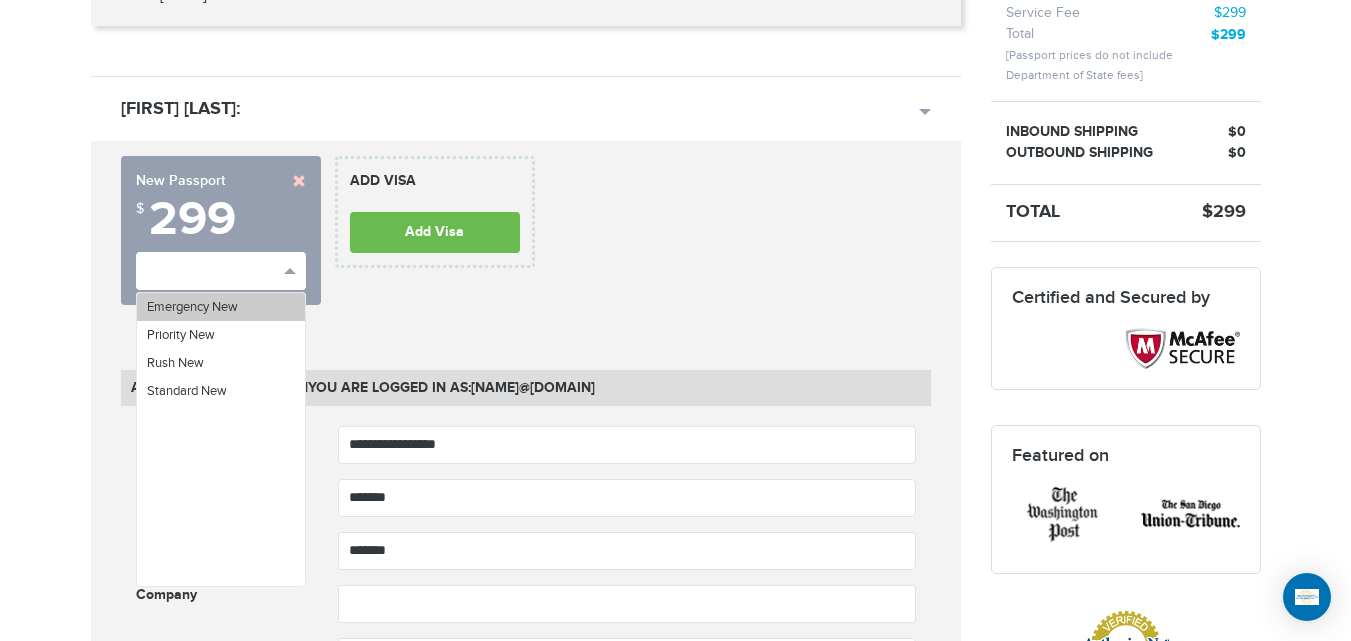 click on "Emergency New" at bounding box center [221, 307] 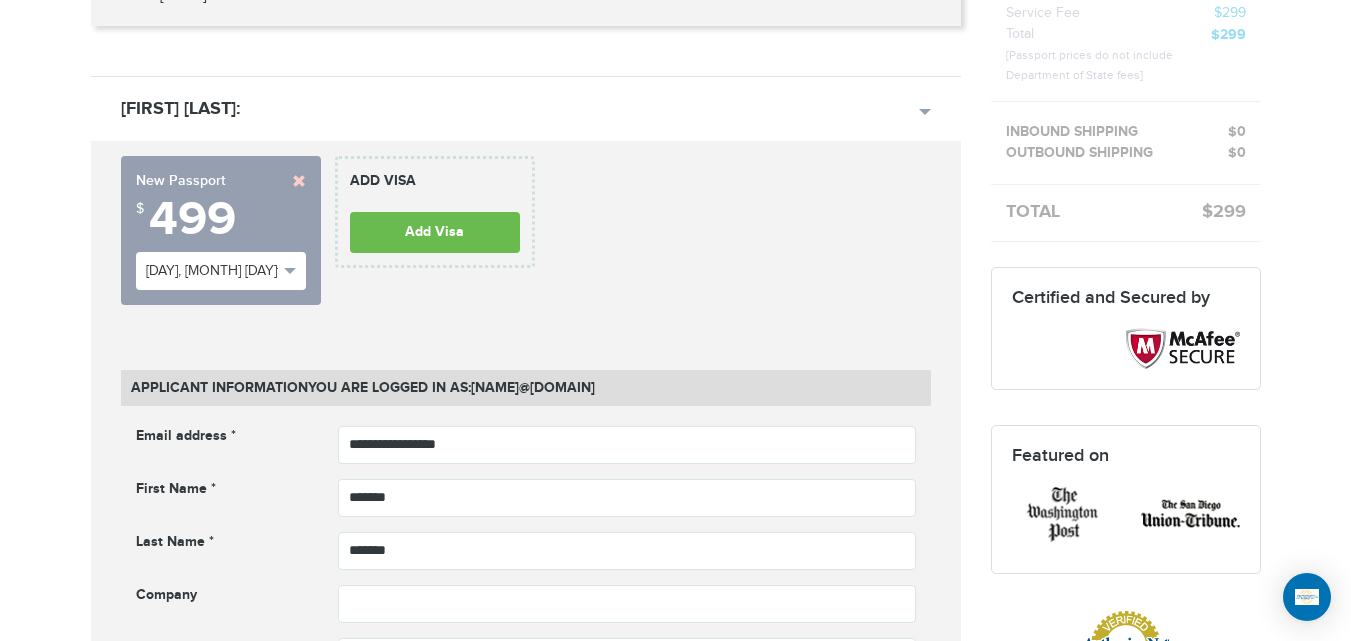 click on "720-764-9321
Passports & Visas.com
Hello, houcine
Passports
Passport Renewal
New Passport
Second Passport
Passport Name Change
Lost Passport
Child Passport
Travel Visas" at bounding box center [675, 1371] 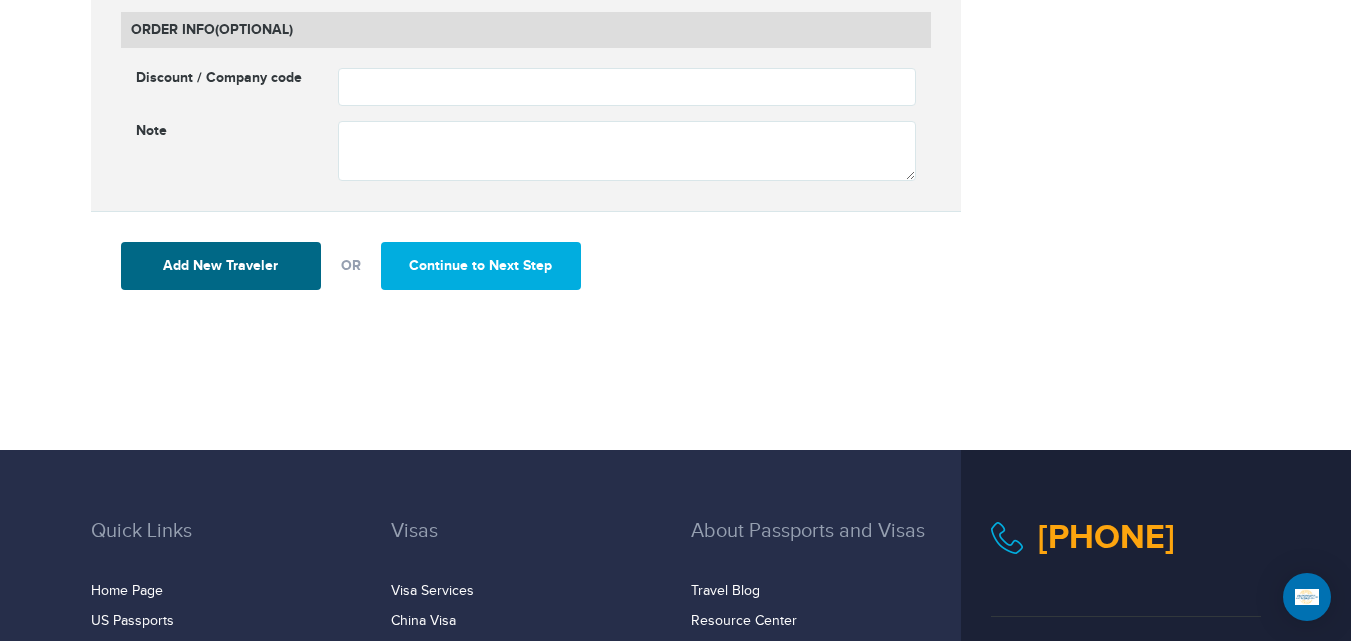 scroll, scrollTop: 2808, scrollLeft: 0, axis: vertical 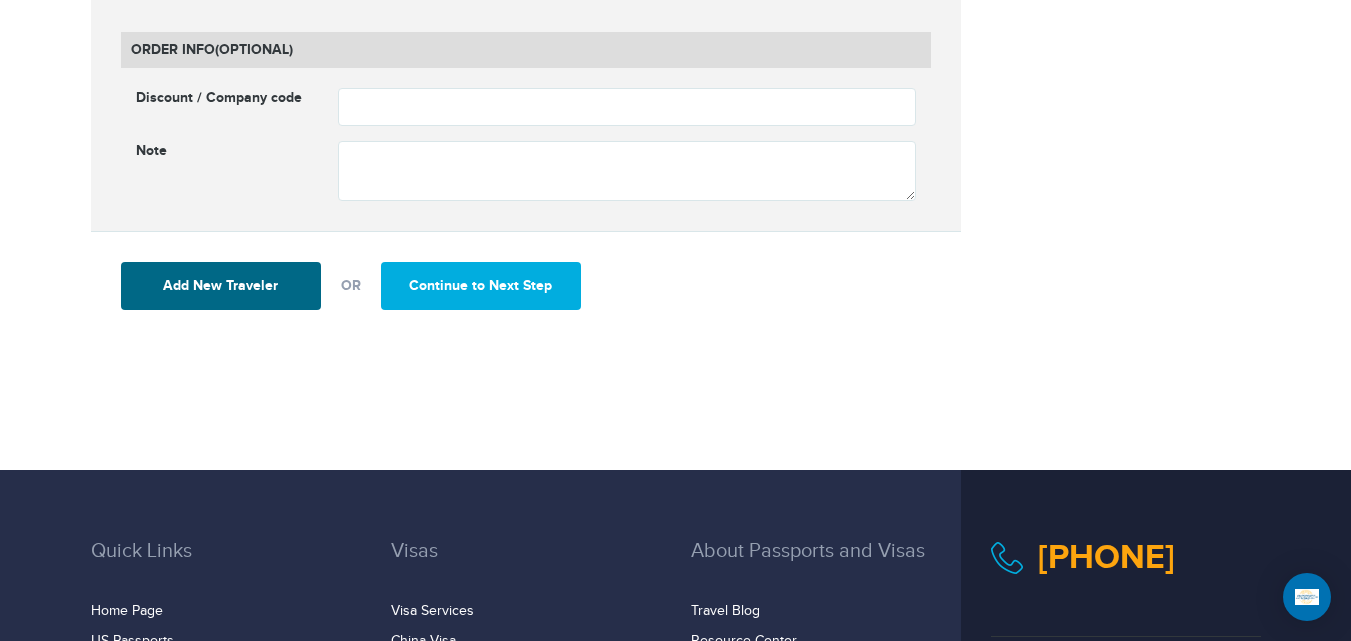 click on "Continue to Next Step" at bounding box center [481, 286] 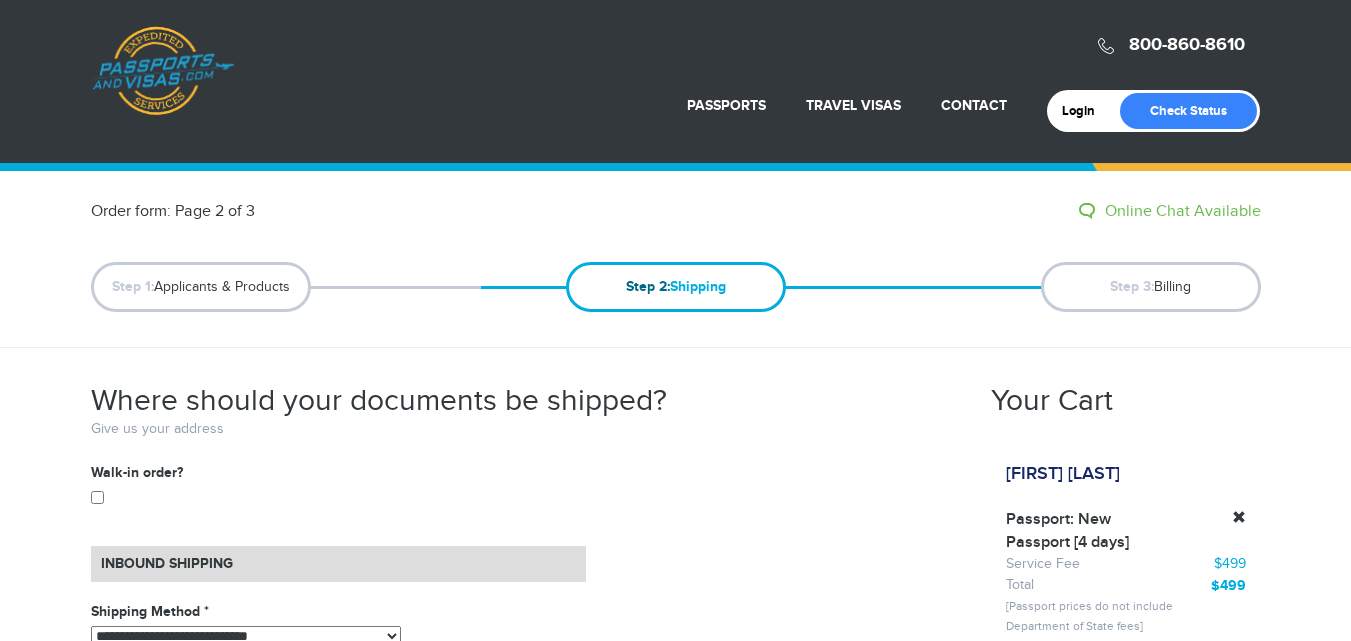 scroll, scrollTop: 0, scrollLeft: 0, axis: both 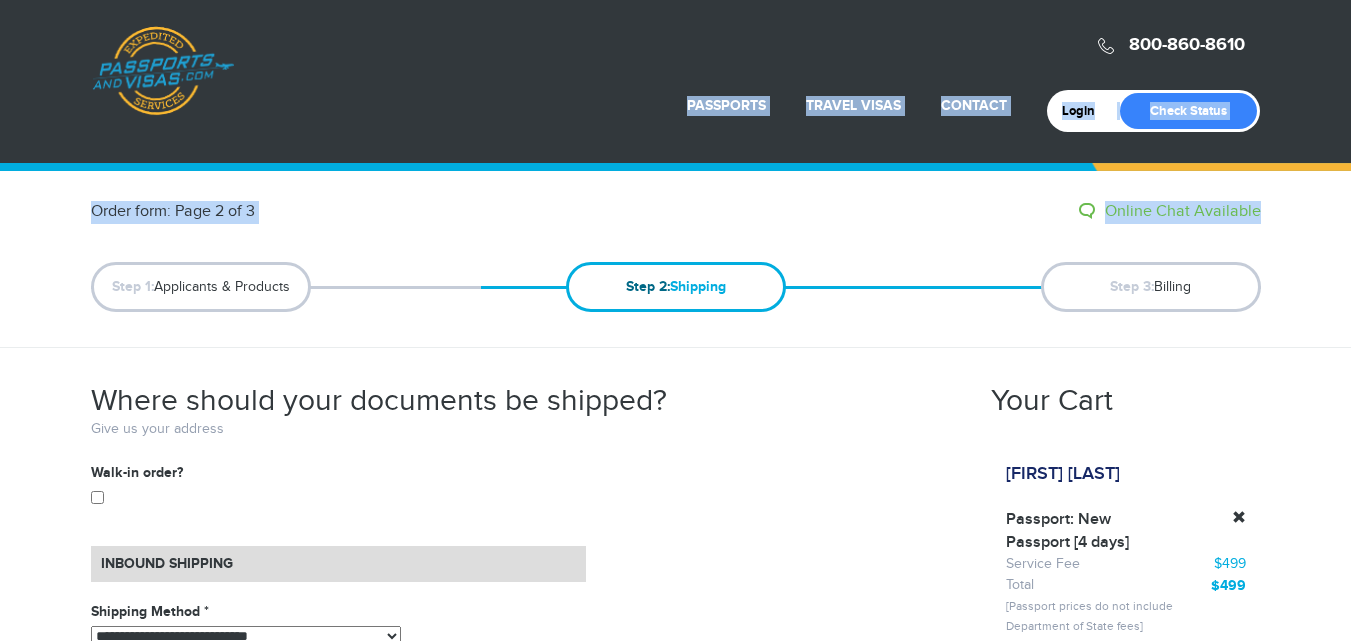 click on "[PHONE]
Passports & Visas.com
Login
Check Status
Passports
Passport Renewal
New Passport
Second Passport
Passport Name Change
Lost Passport
Contact" at bounding box center (675, 320) 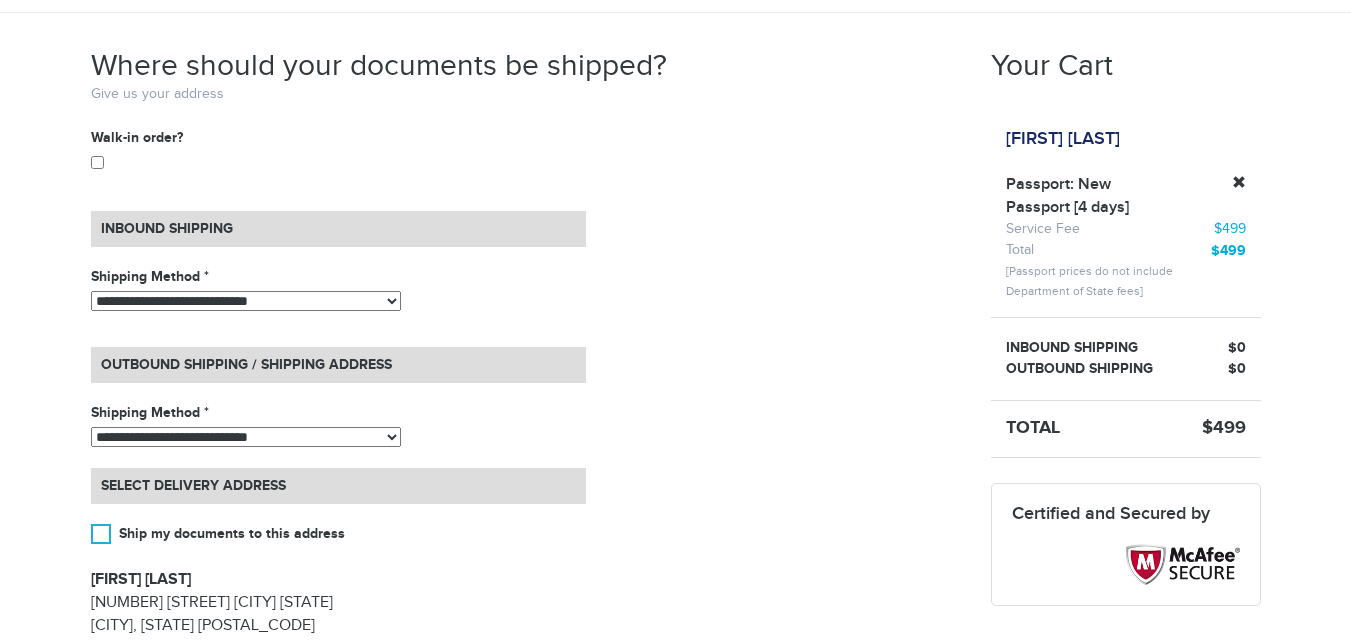 scroll, scrollTop: 489, scrollLeft: 0, axis: vertical 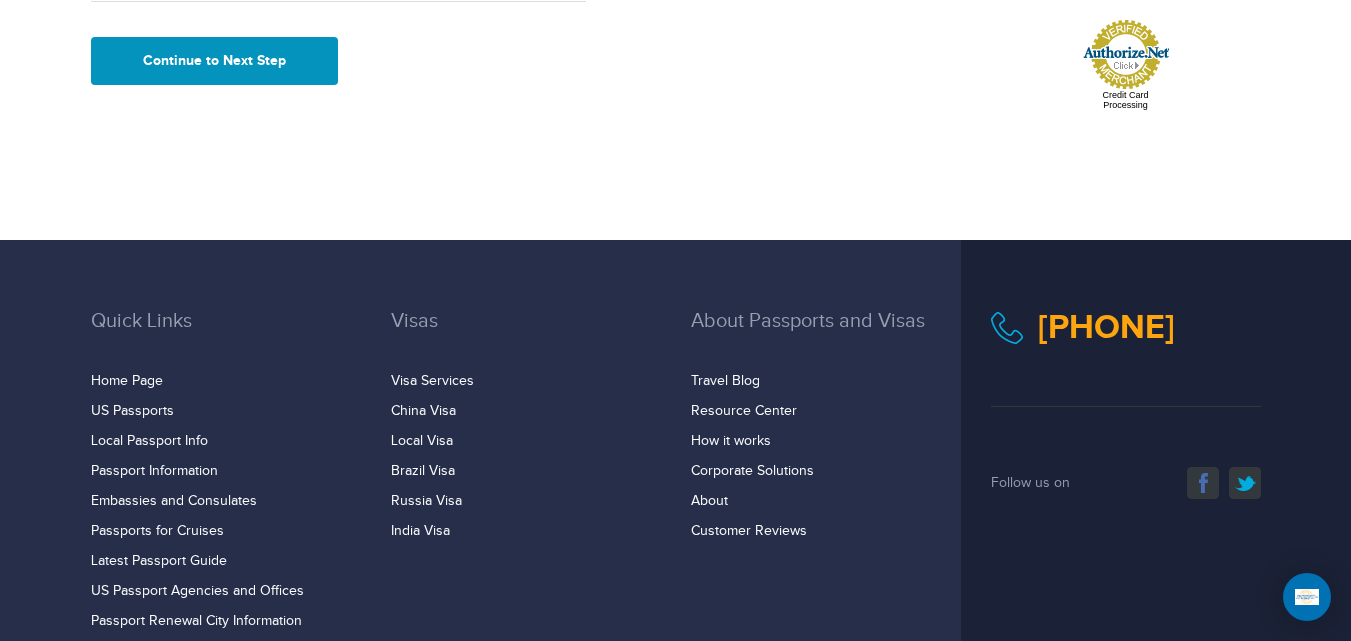 click on "Continue to Next Step" at bounding box center [215, 61] 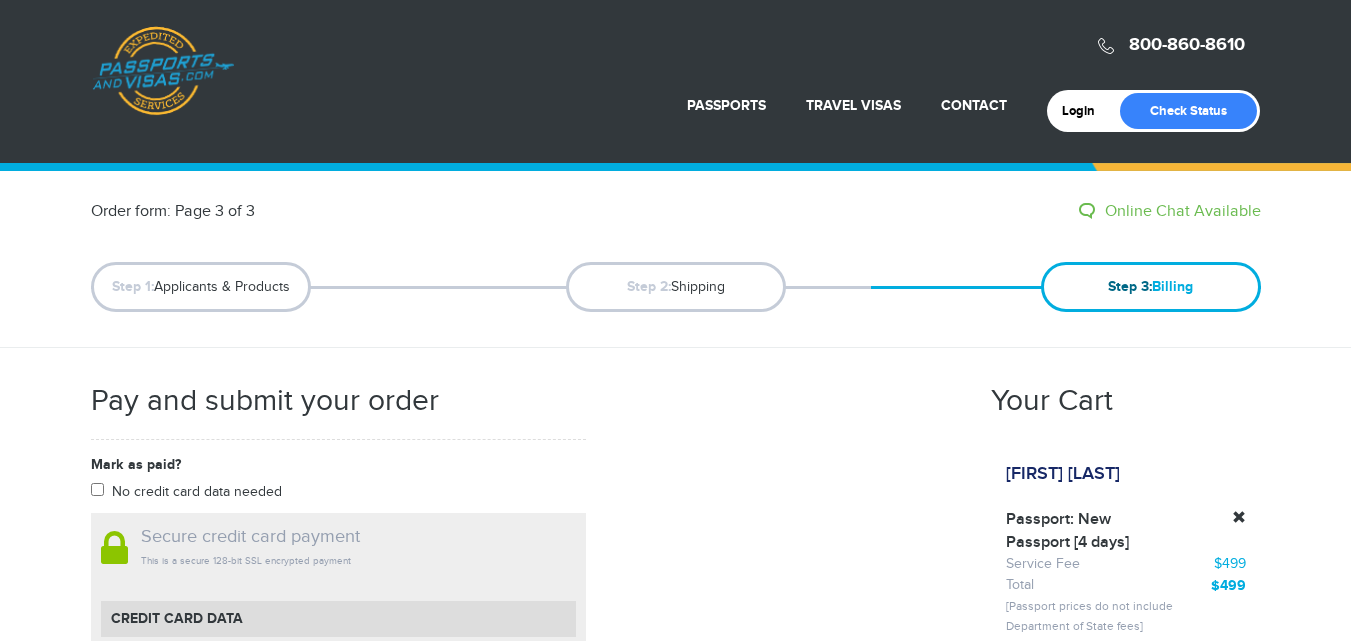 scroll, scrollTop: 0, scrollLeft: 0, axis: both 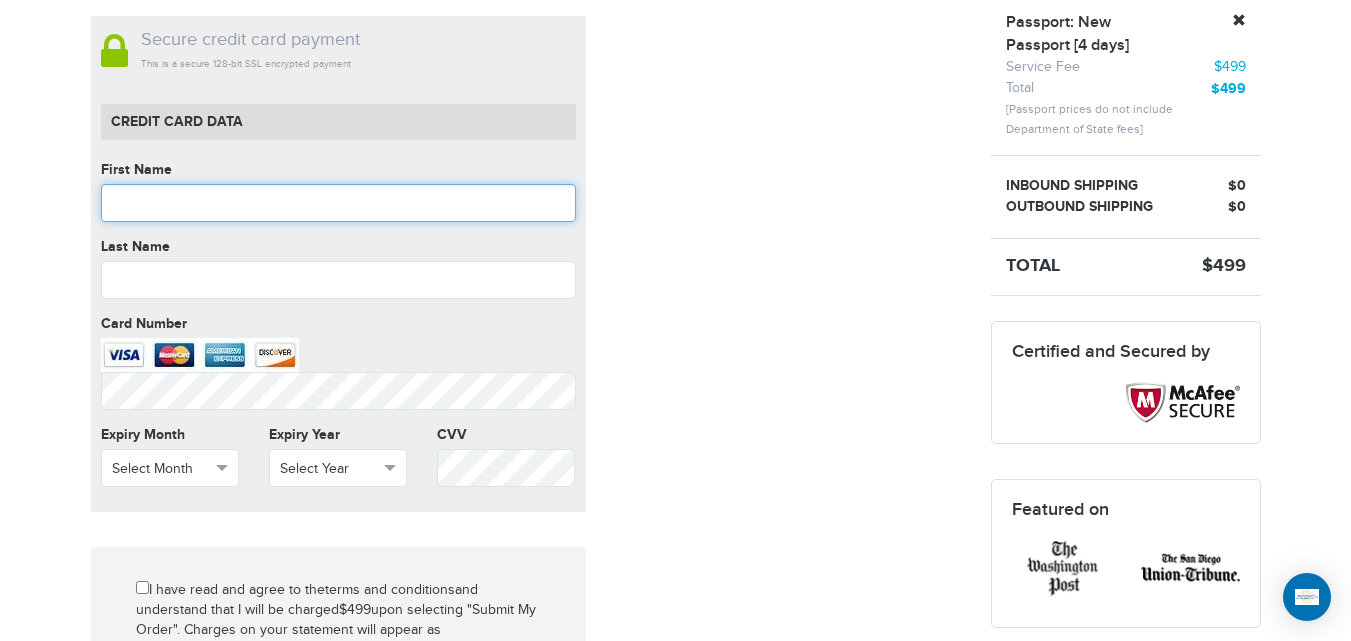 click at bounding box center (338, 203) 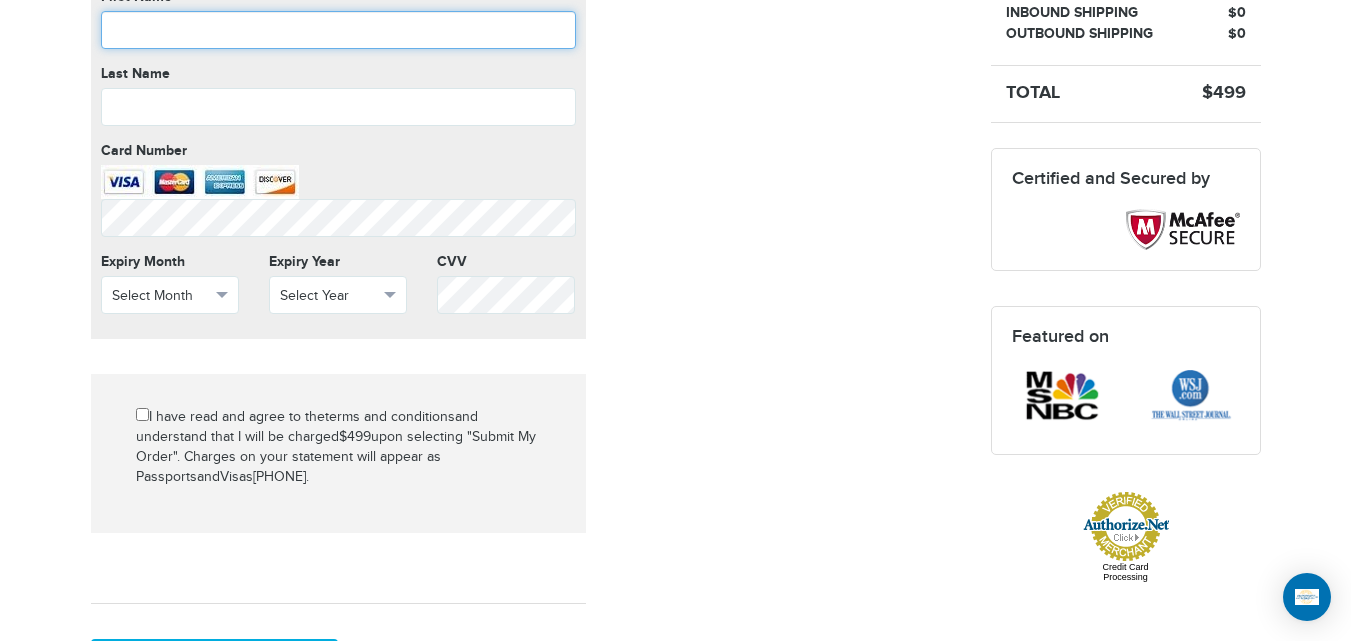 scroll, scrollTop: 584, scrollLeft: 0, axis: vertical 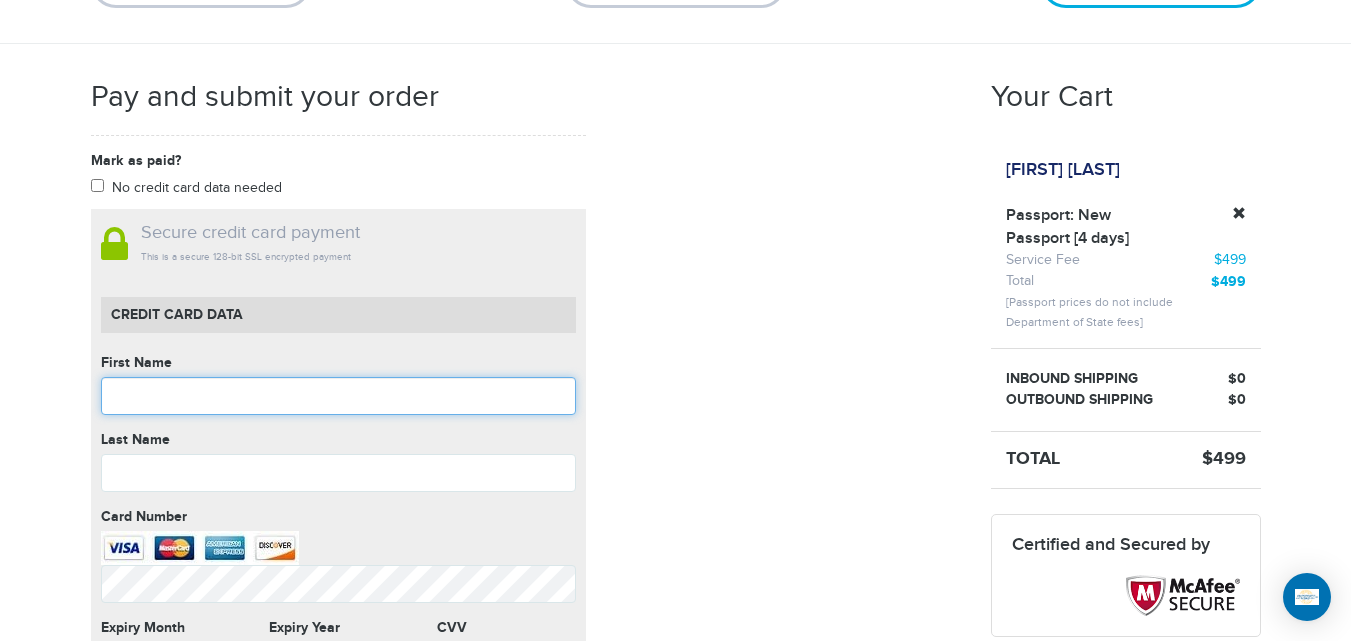 click at bounding box center (338, 396) 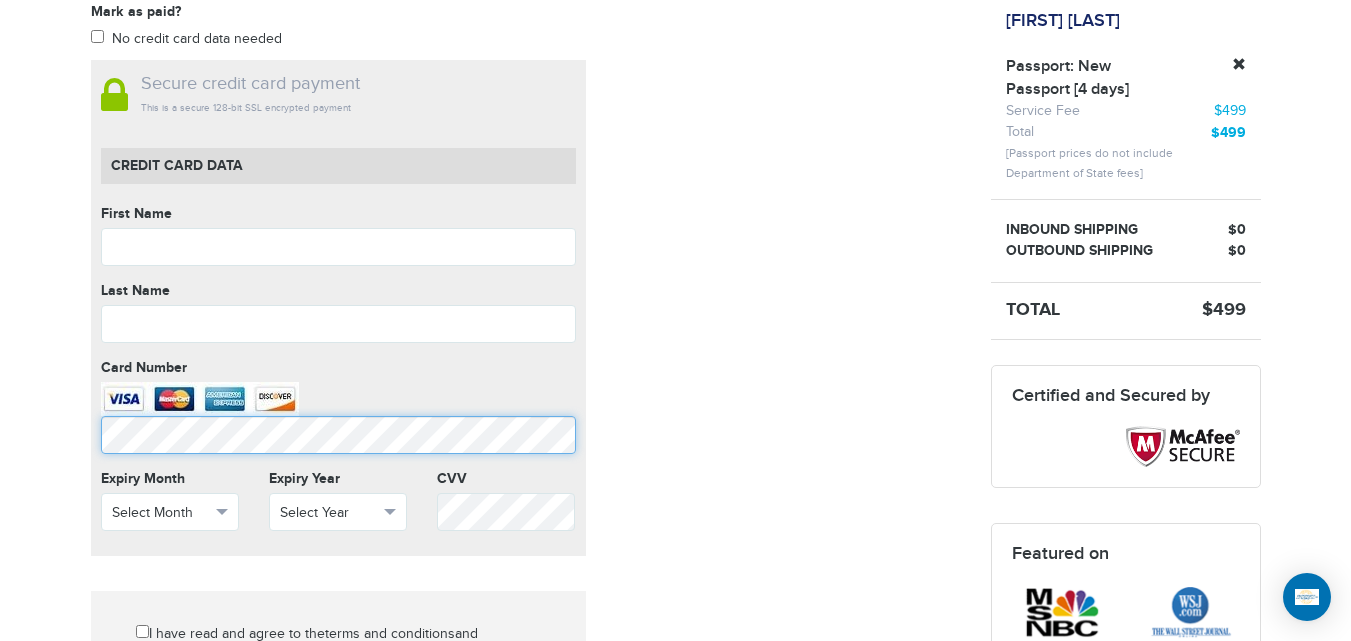 scroll, scrollTop: 491, scrollLeft: 0, axis: vertical 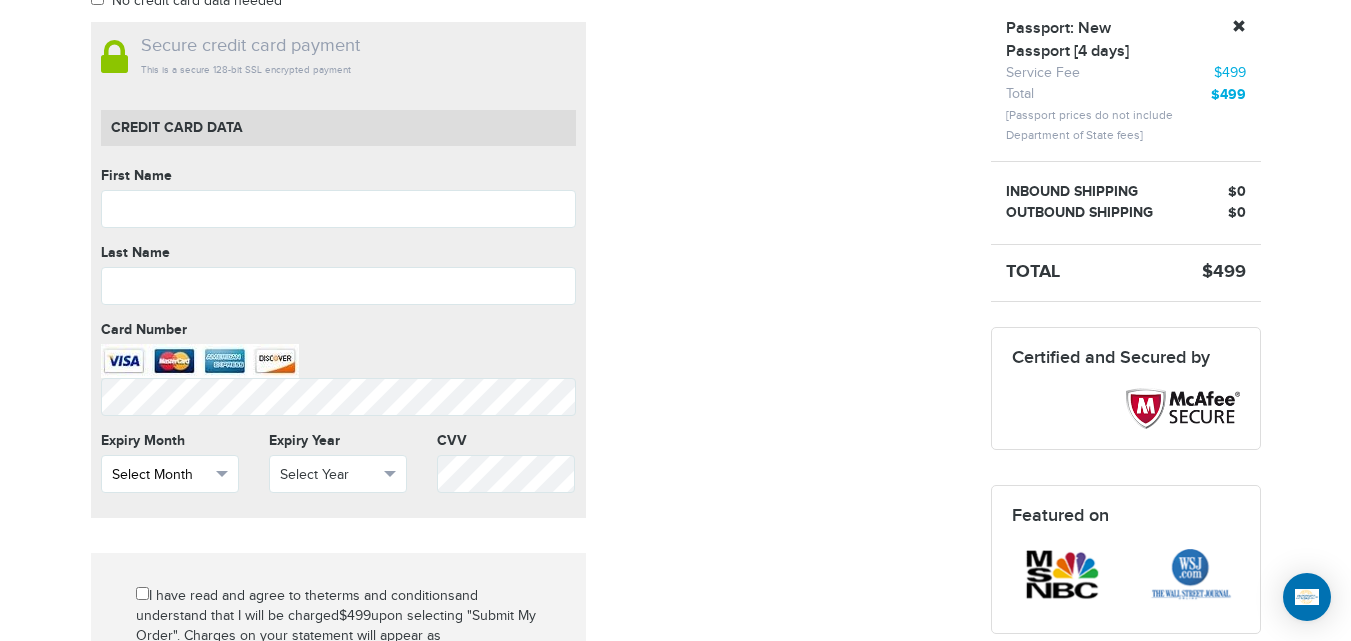 click on "Select Month" at bounding box center (170, 474) 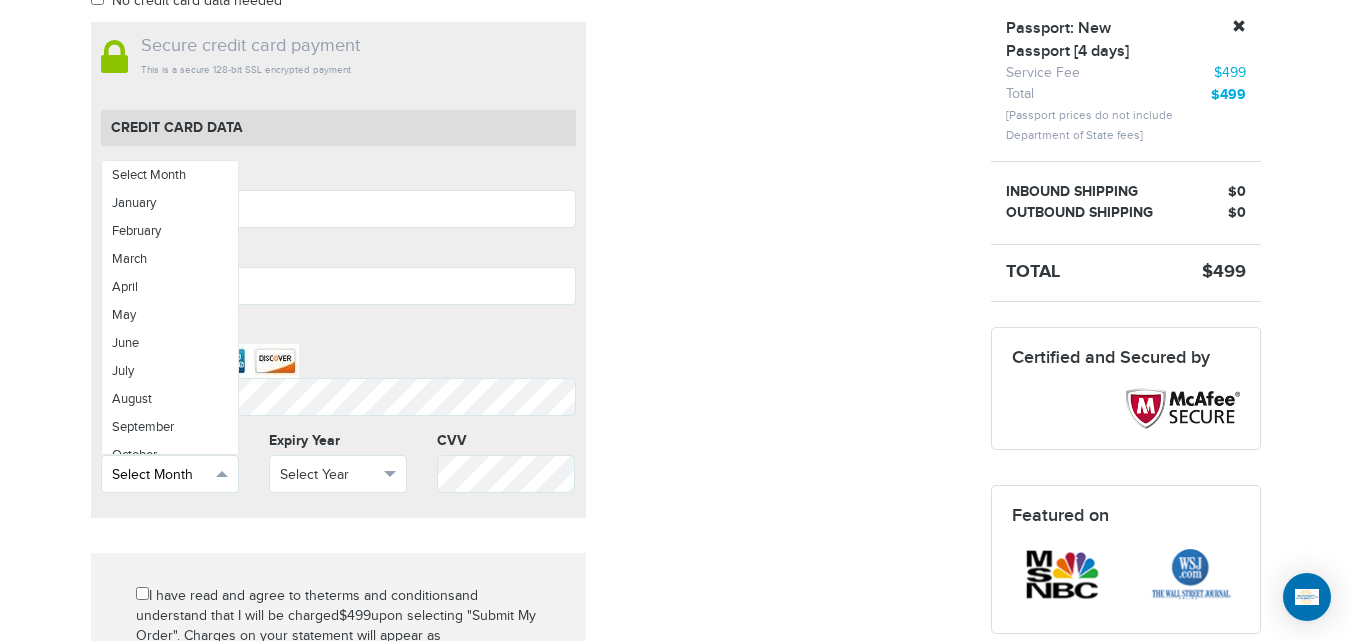 click on "Select Month" at bounding box center [170, 474] 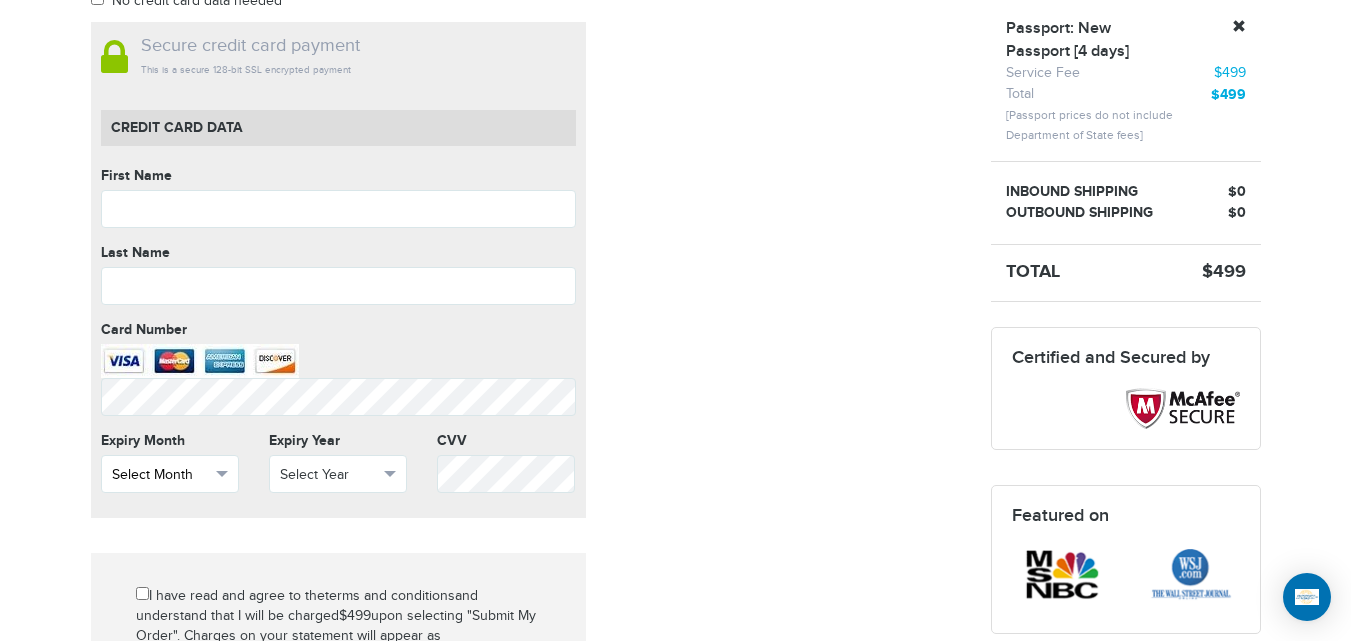 click on "Select Month" at bounding box center (170, 474) 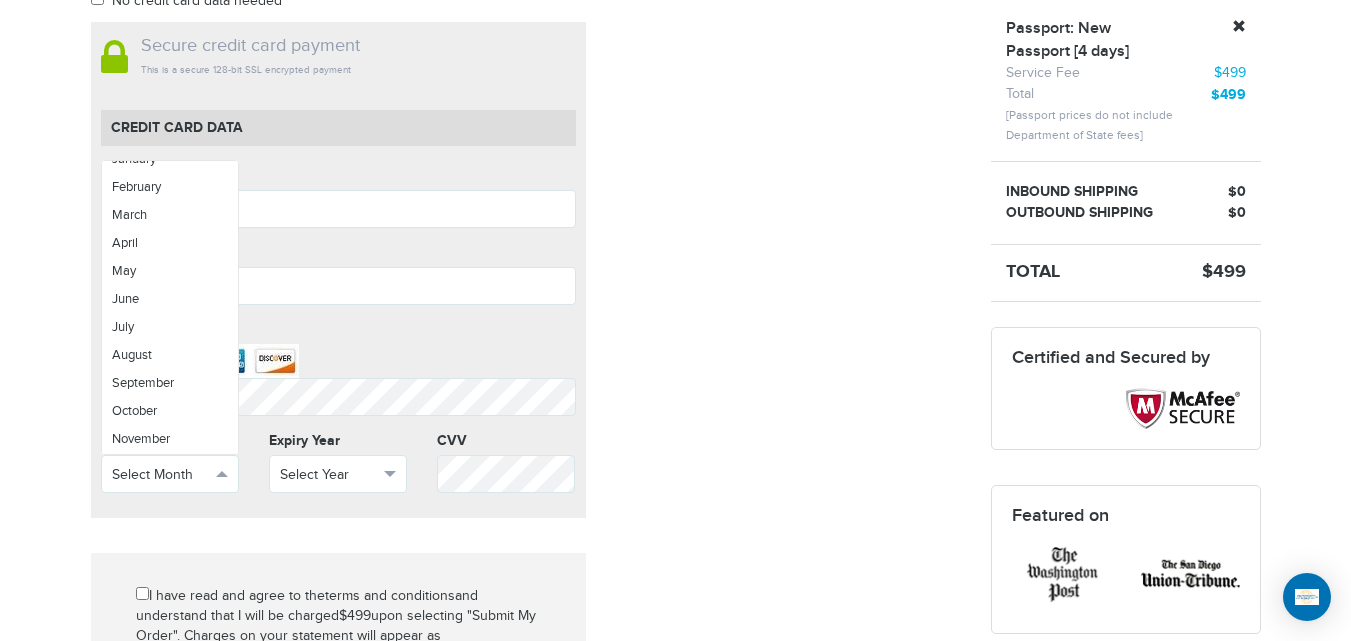 scroll, scrollTop: 0, scrollLeft: 0, axis: both 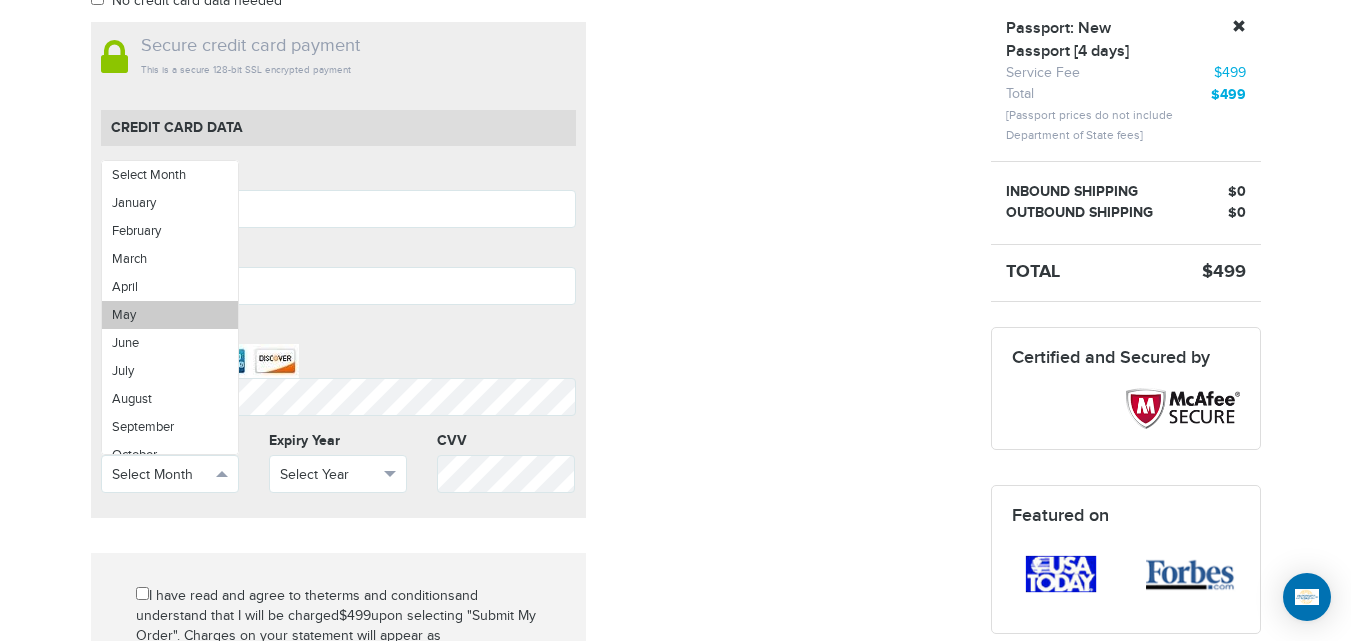 click on "May" at bounding box center (170, 315) 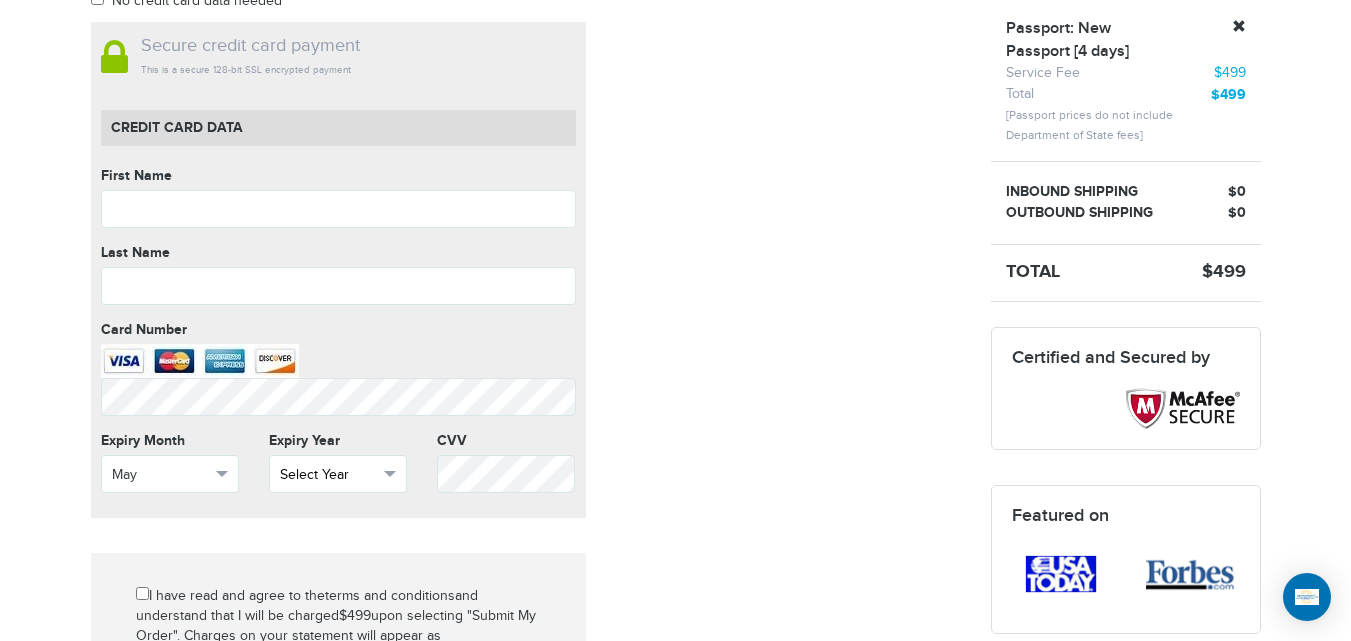 click on "Select Year" at bounding box center [338, 474] 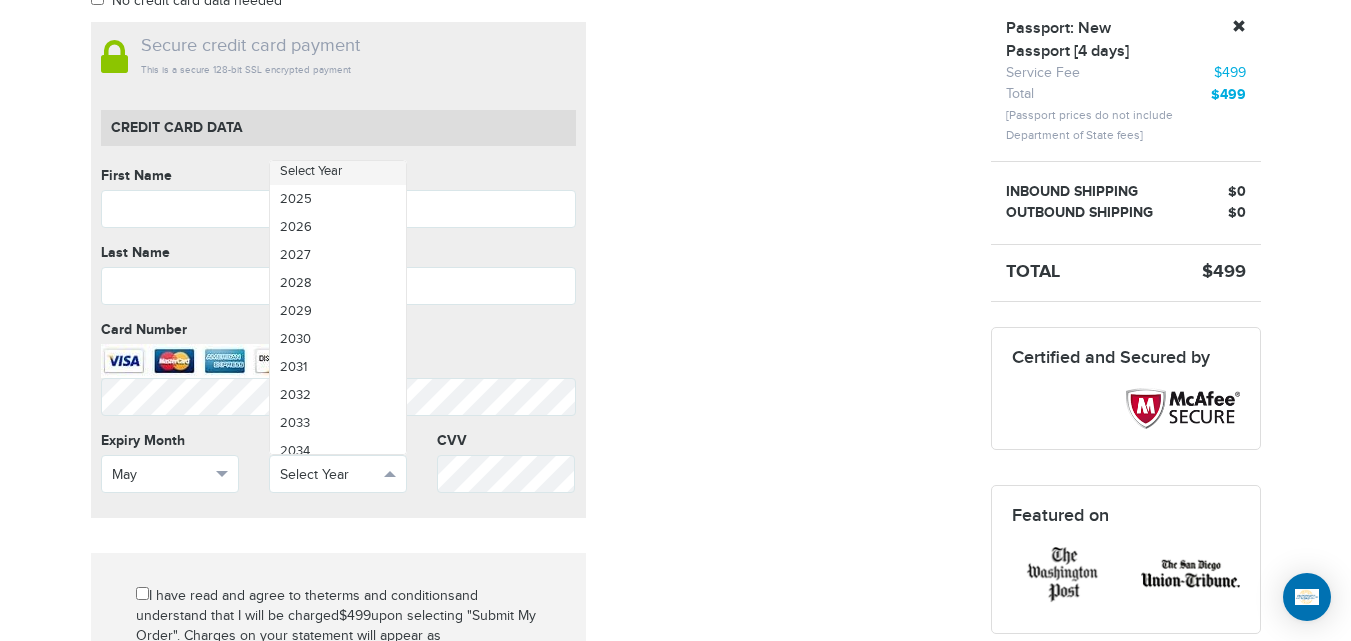 scroll, scrollTop: 0, scrollLeft: 0, axis: both 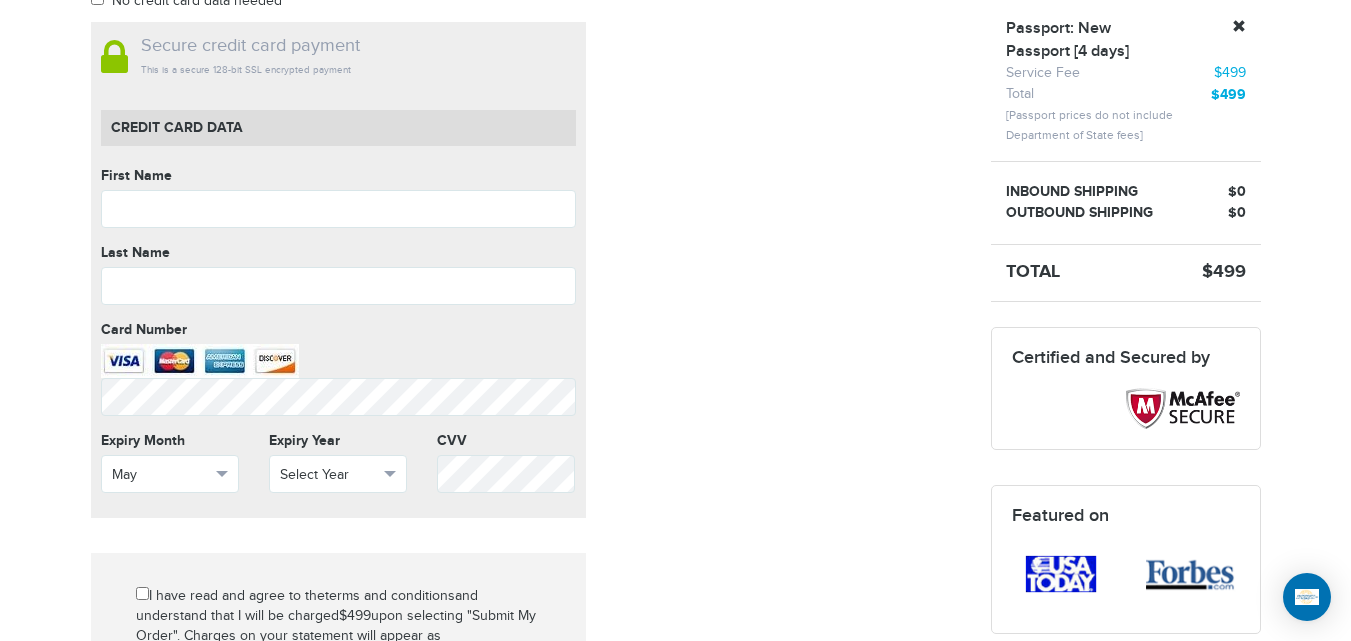 click on "[PHONE]
Passports & Visas.com
Login
Check Status
Passports
Passport Renewal
New Passport
Second Passport
Passport Name Change
Lost Passport" at bounding box center [675, 545] 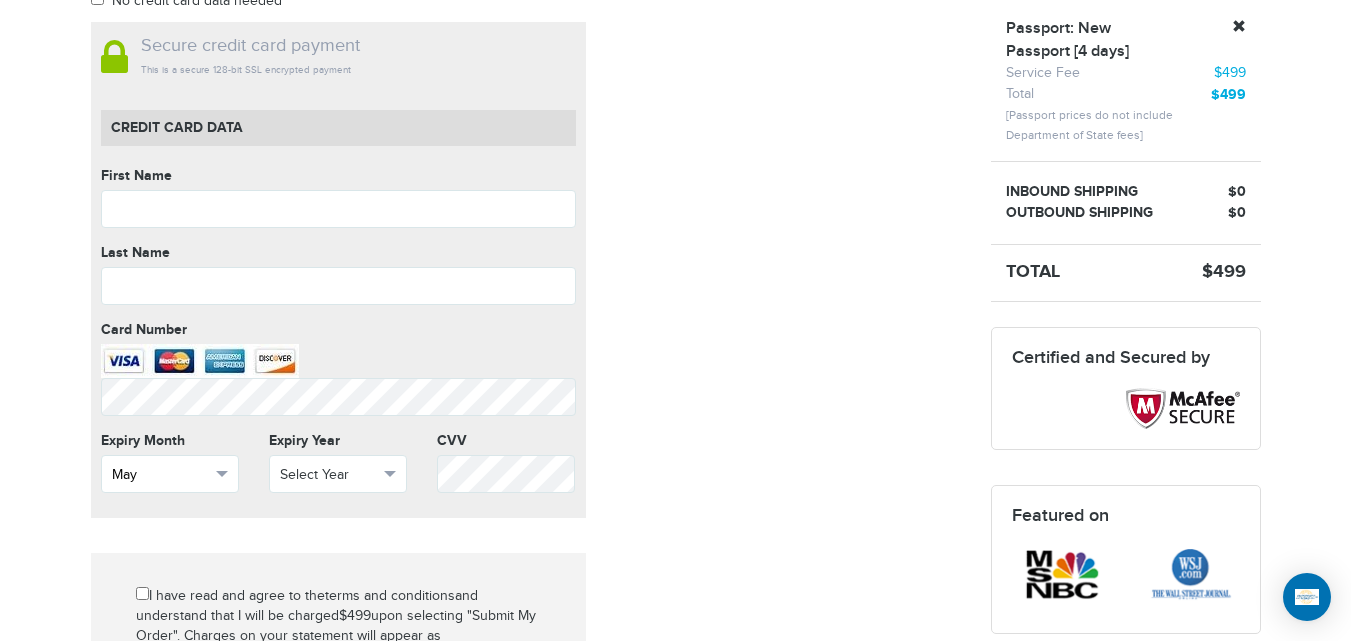 click on "May" at bounding box center (161, 475) 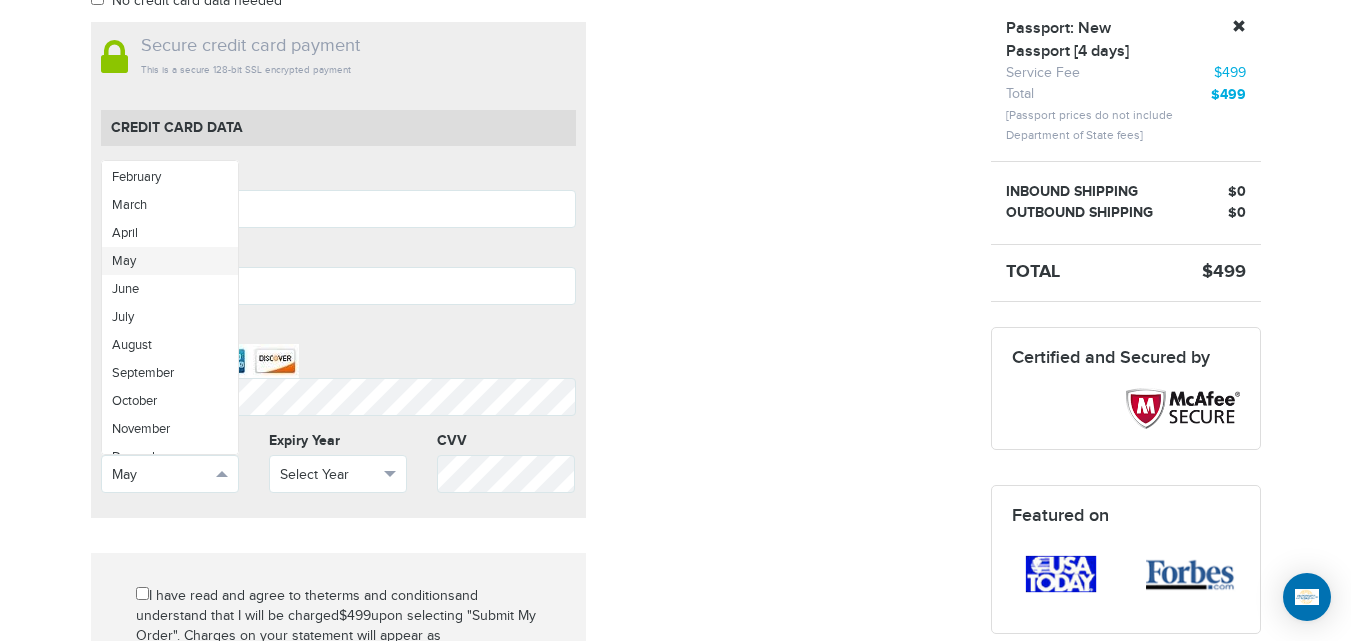 scroll, scrollTop: 71, scrollLeft: 0, axis: vertical 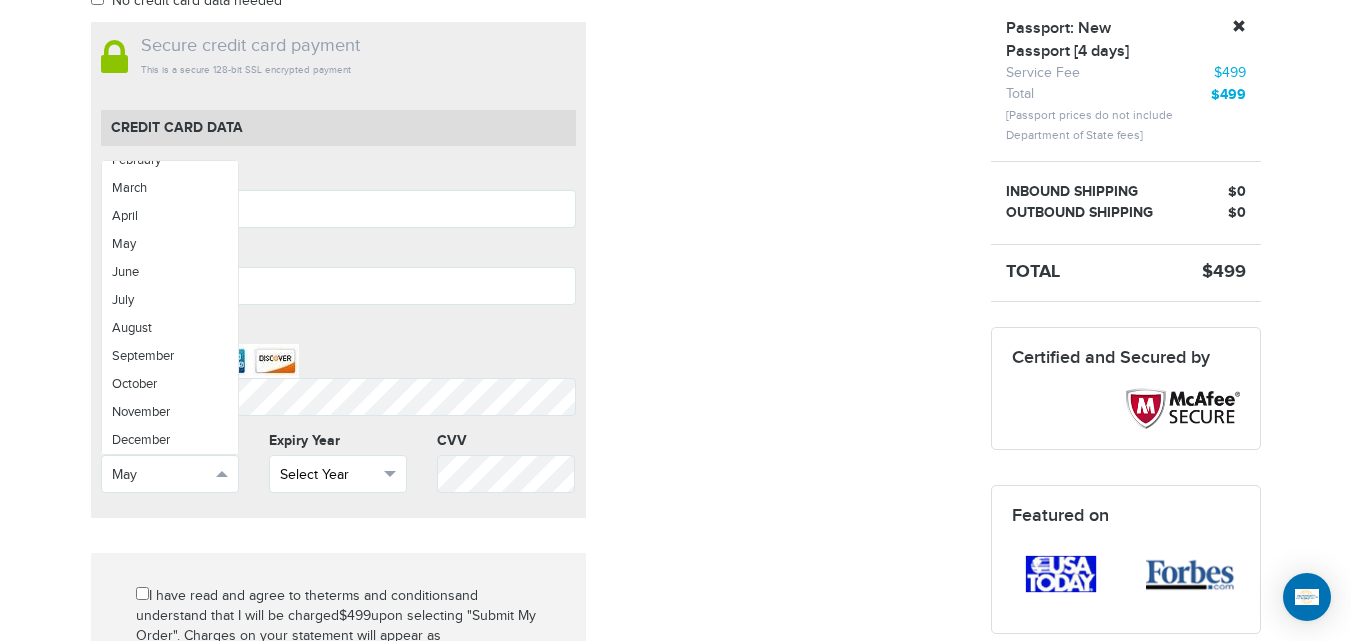 click on "Select Year" at bounding box center [338, 474] 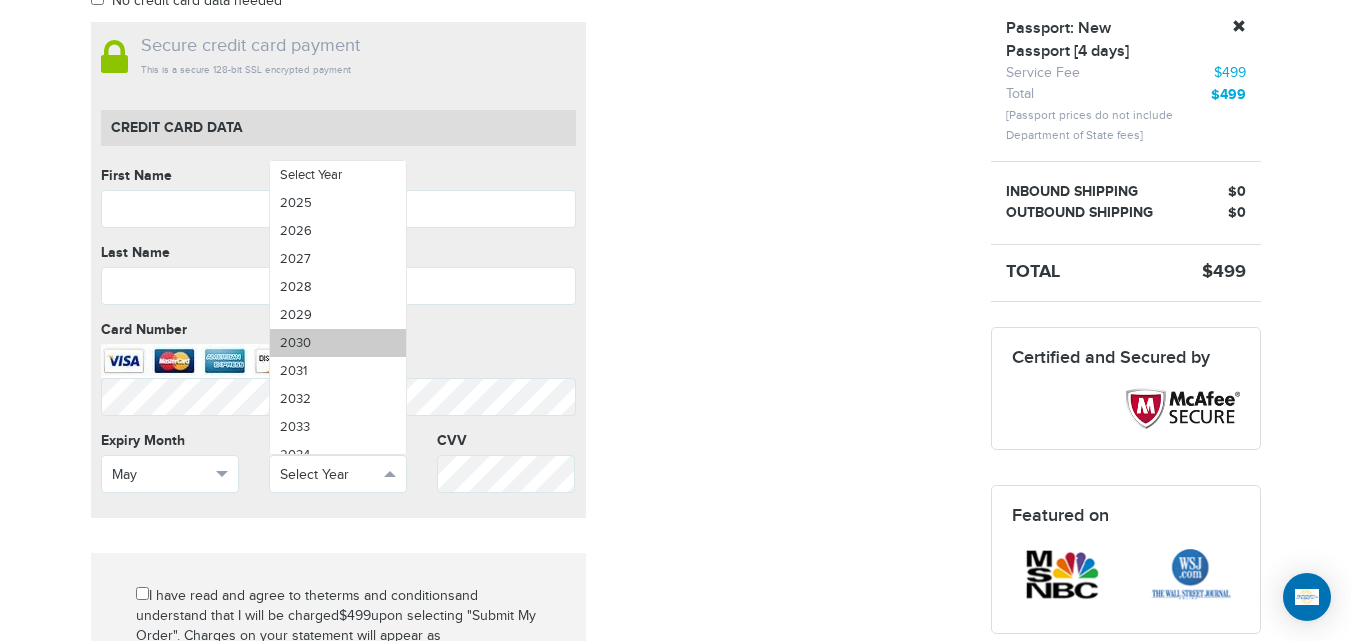 click on "2030" at bounding box center [338, 343] 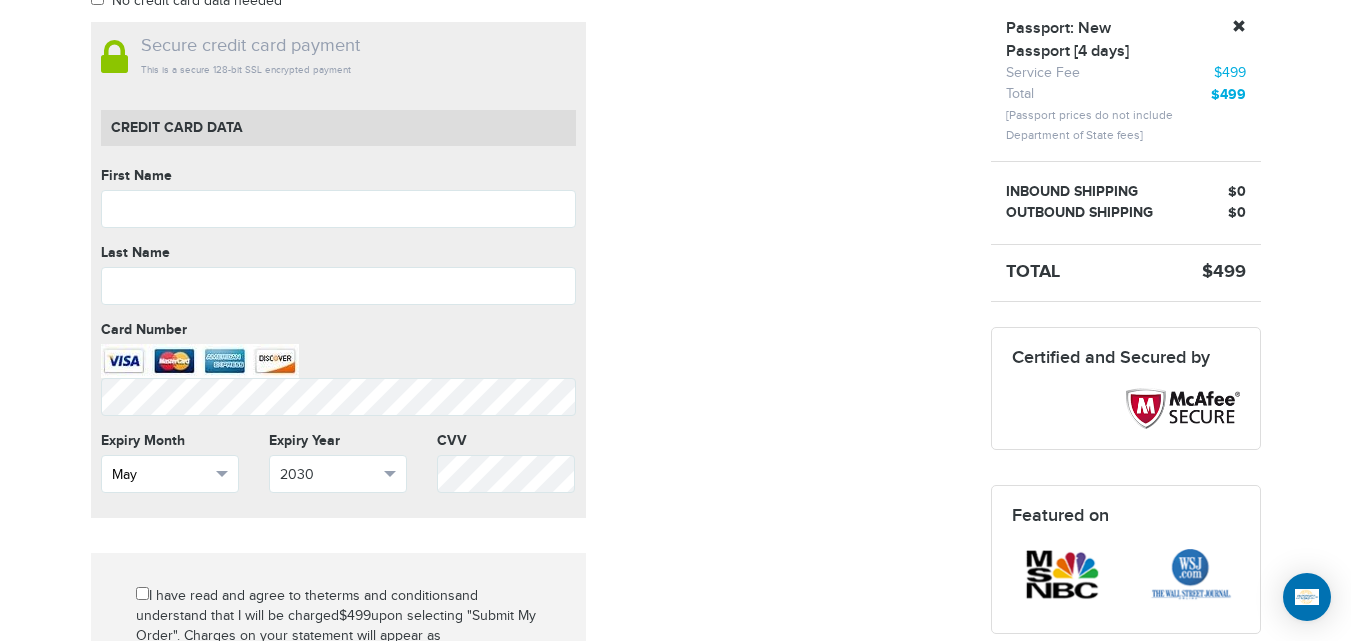 click on "May" at bounding box center [161, 475] 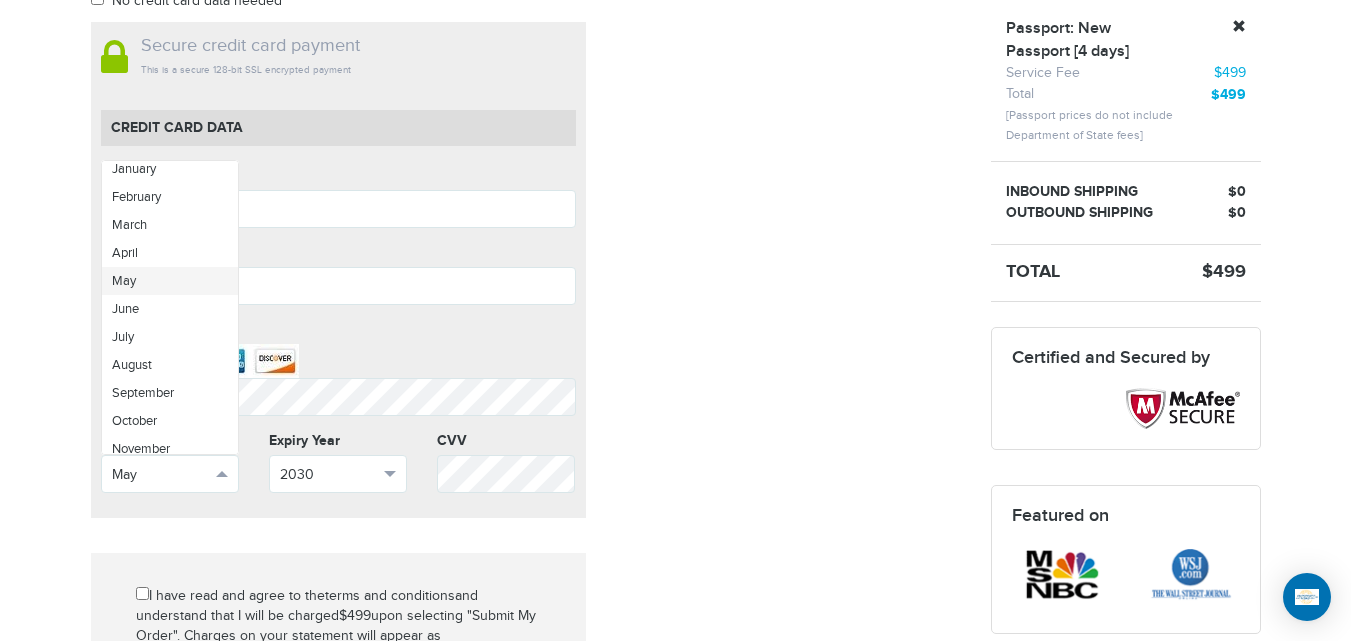 scroll, scrollTop: 23, scrollLeft: 0, axis: vertical 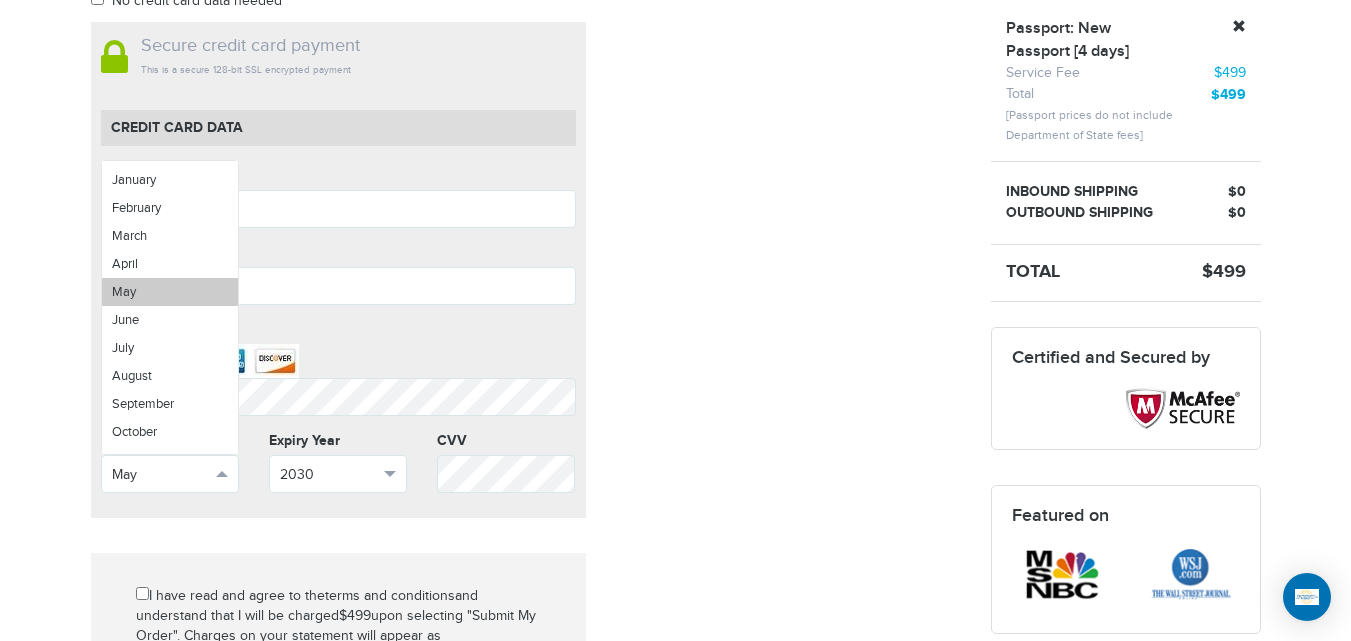 click on "May" at bounding box center (170, 292) 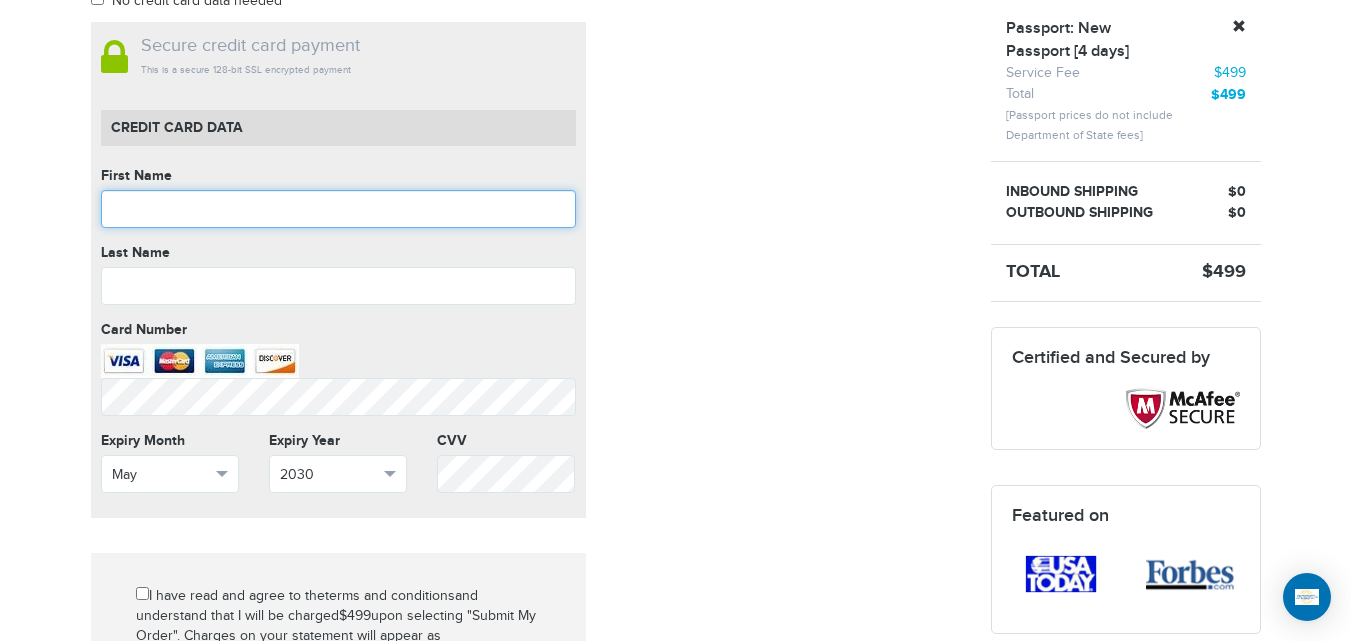 click at bounding box center [338, 209] 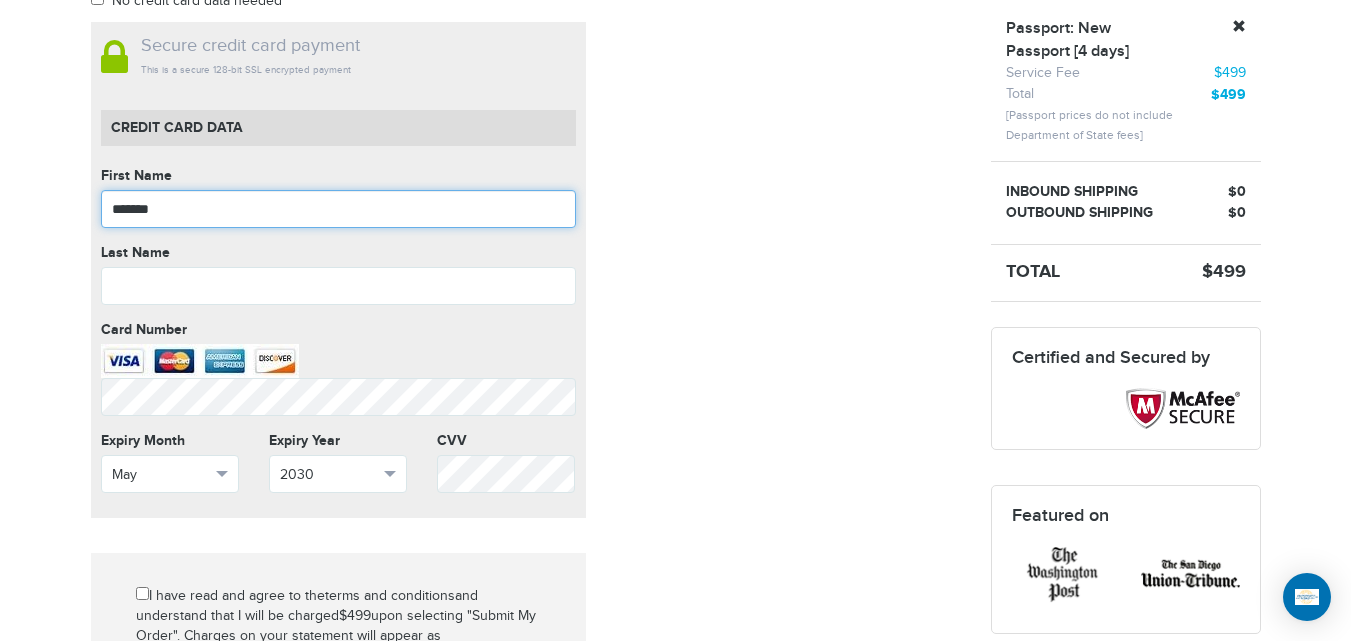 type on "*******" 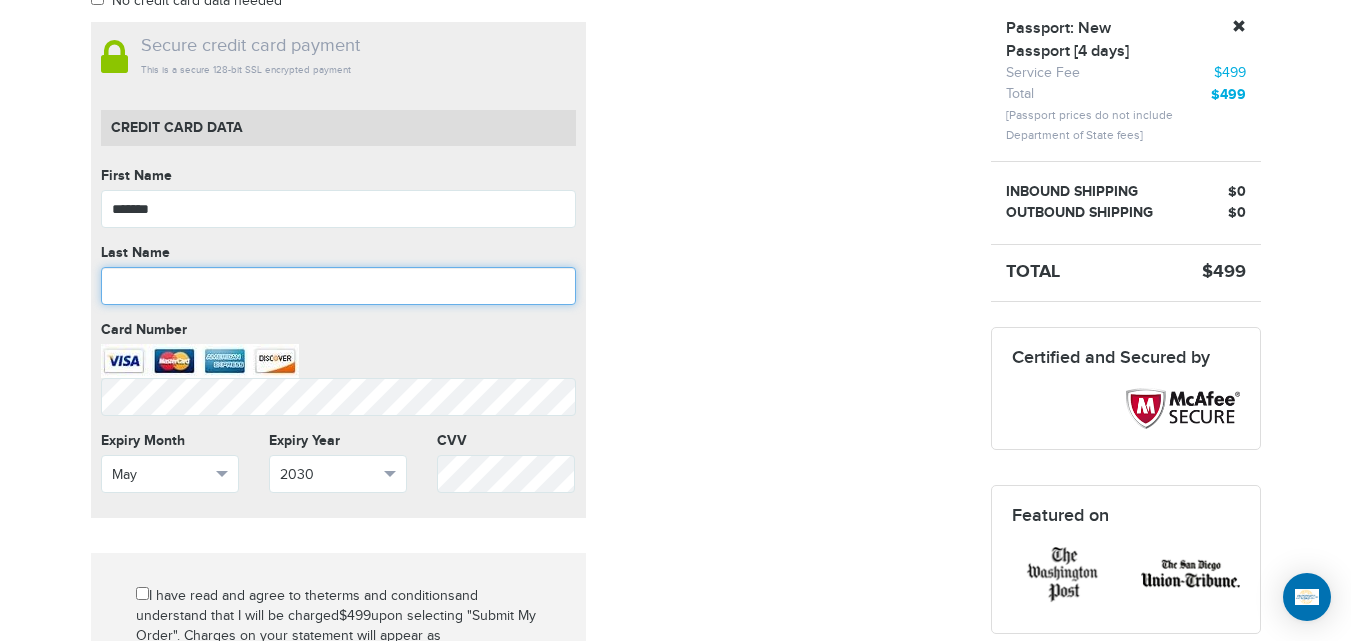 click at bounding box center [338, 286] 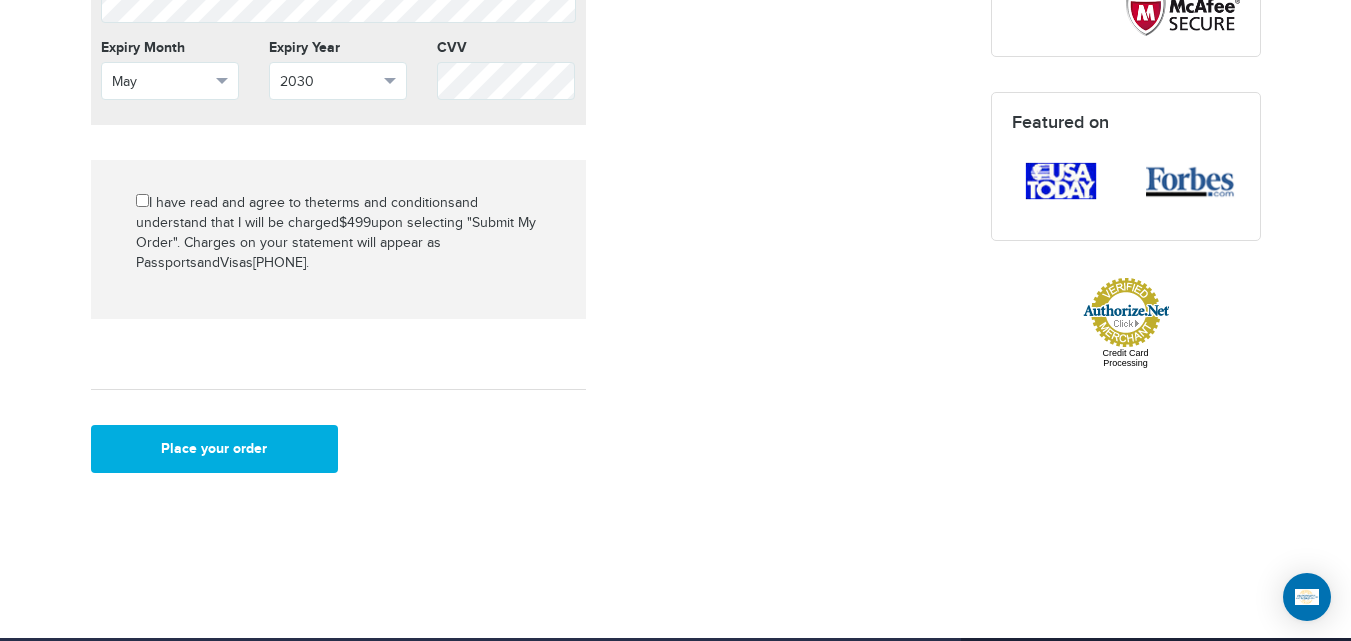 scroll, scrollTop: 895, scrollLeft: 0, axis: vertical 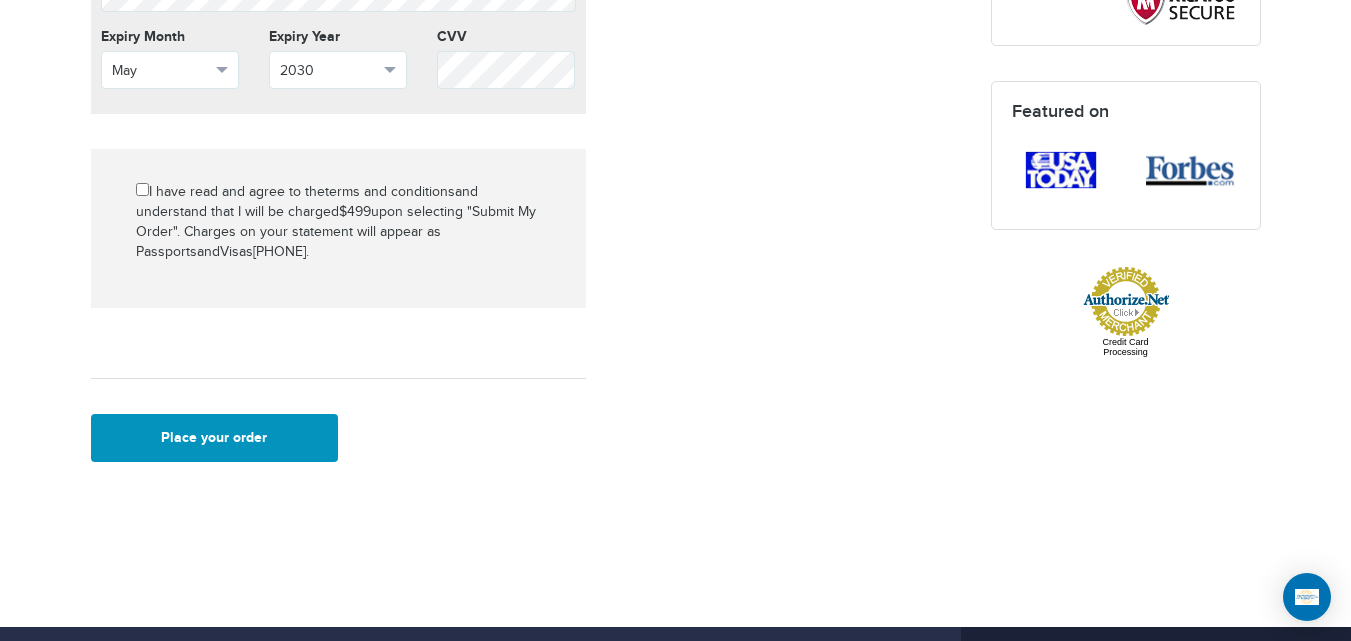 type on "*******" 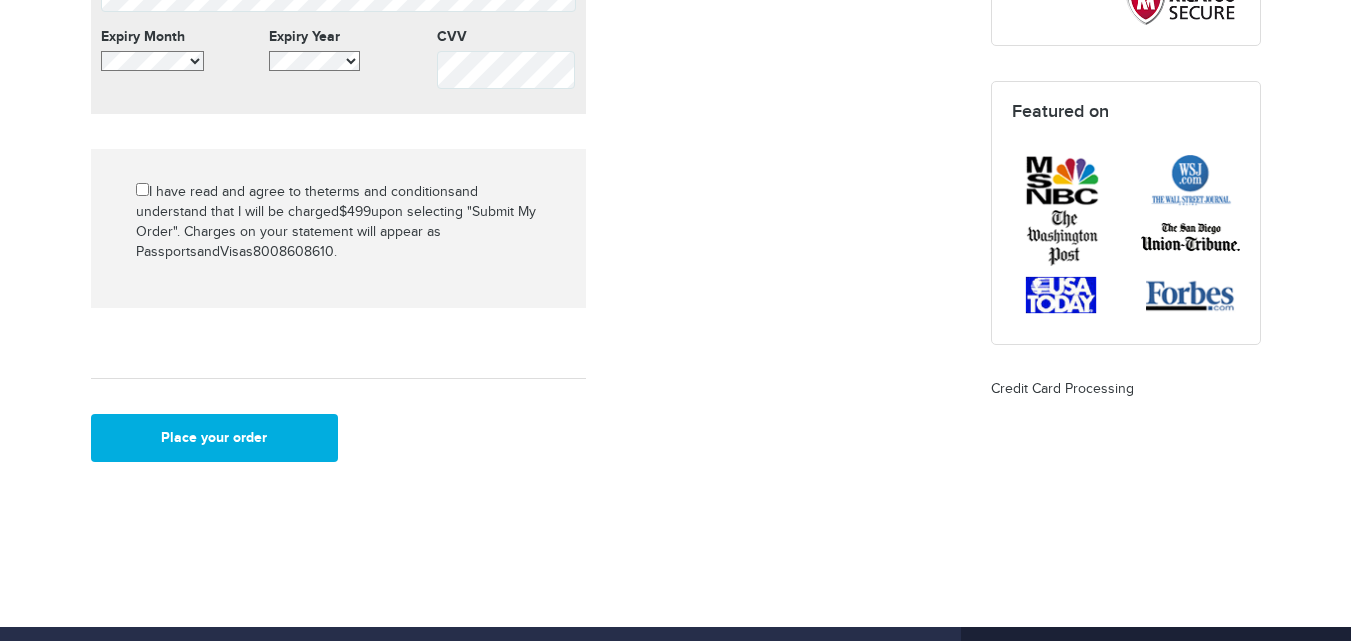 scroll, scrollTop: 895, scrollLeft: 0, axis: vertical 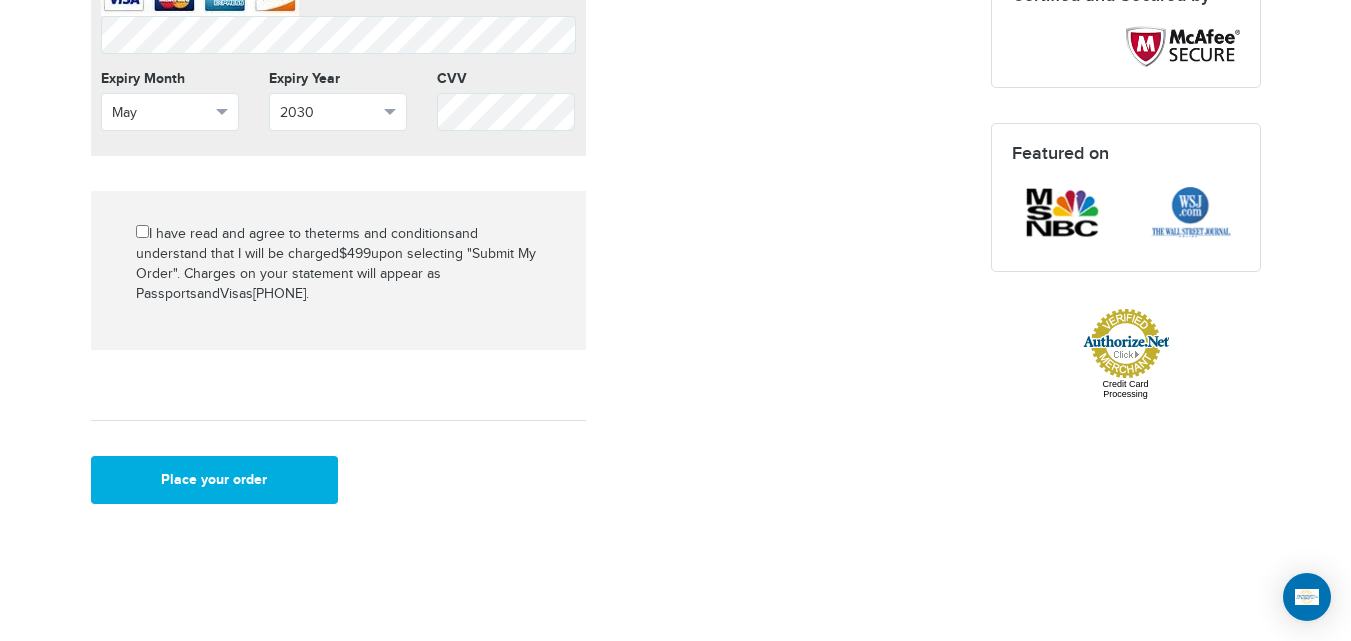click on "[PHONE]
Passports & Visas.com
Hello, [FIRST]
Passports
Passport Renewal
New Passport
Second Passport
Passport Name Change
Lost Passport
Child Passport
Travel Visas" at bounding box center (675, 187) 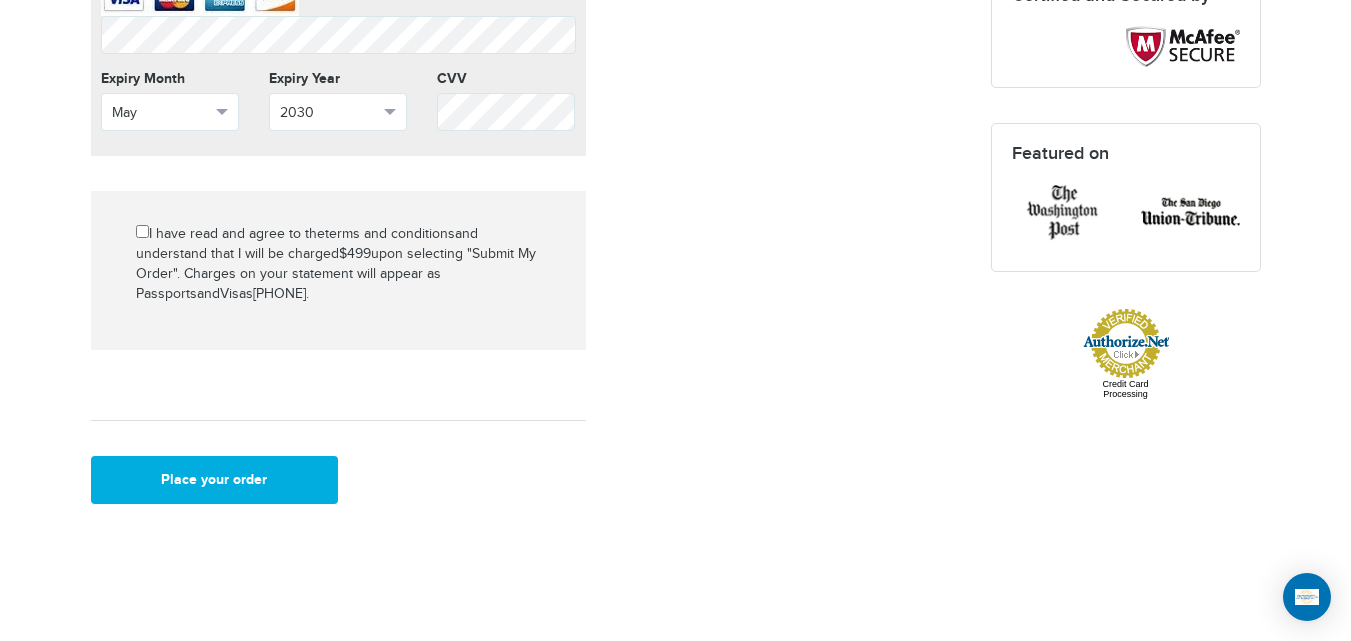 scroll, scrollTop: 704, scrollLeft: 0, axis: vertical 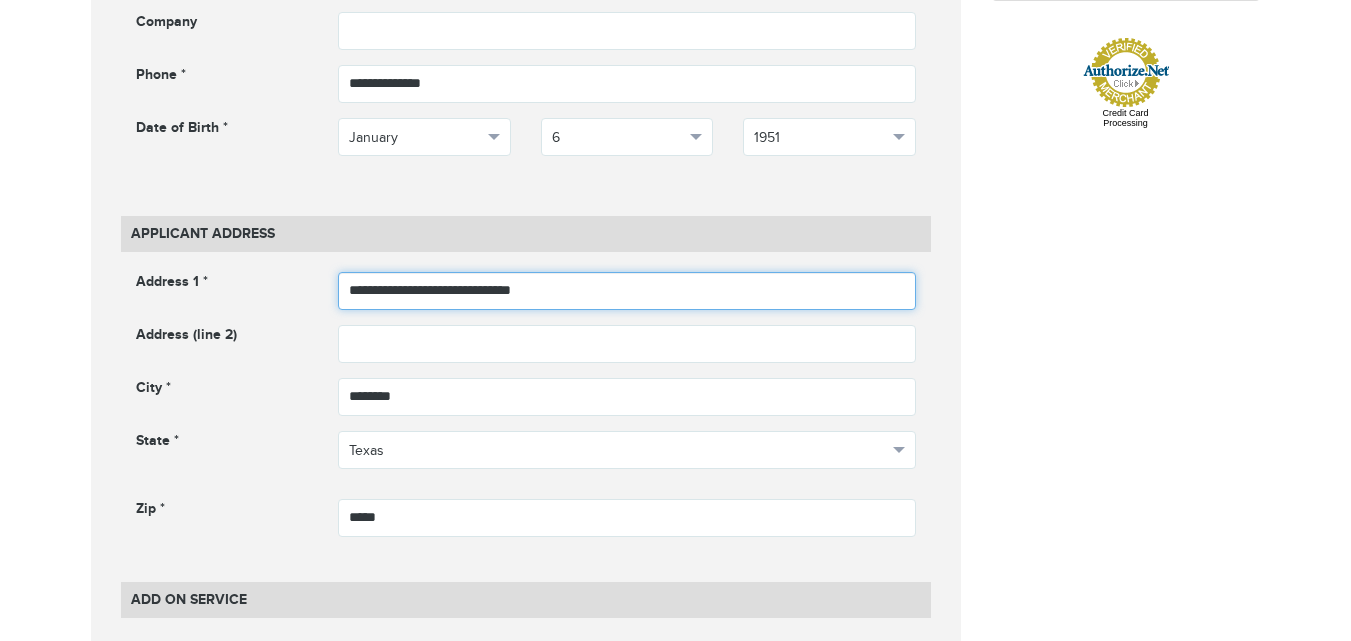 click on "**********" at bounding box center [627, 291] 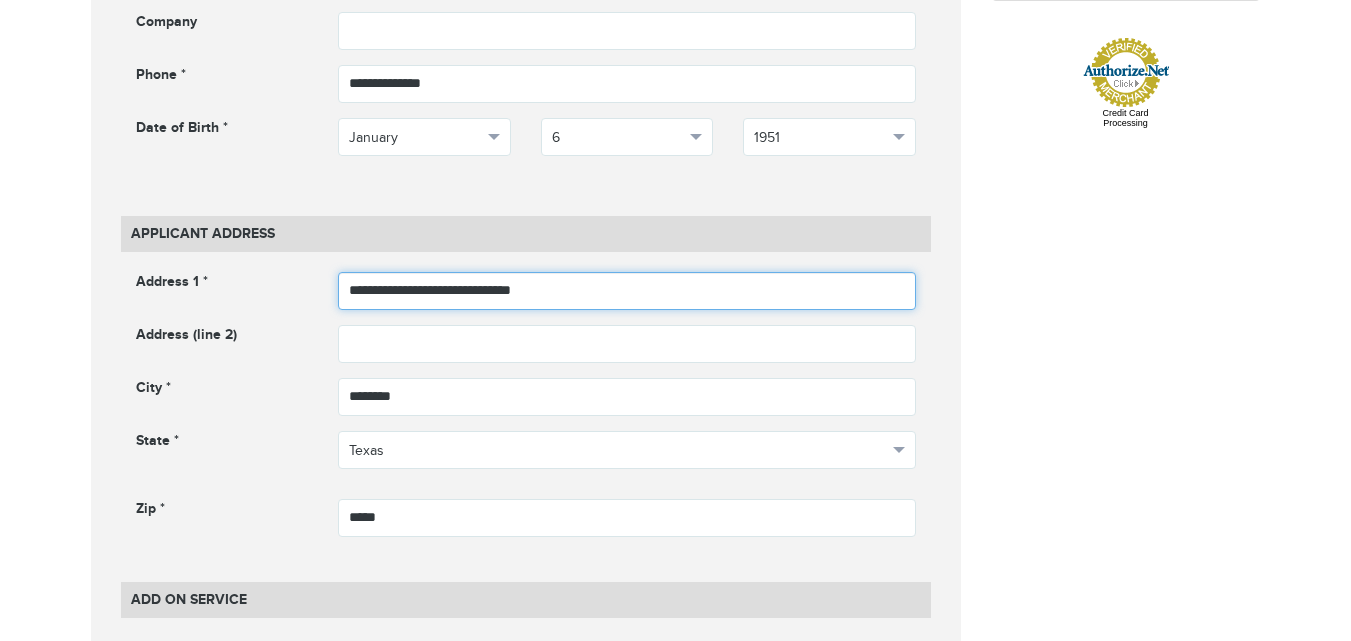 scroll, scrollTop: 0, scrollLeft: 0, axis: both 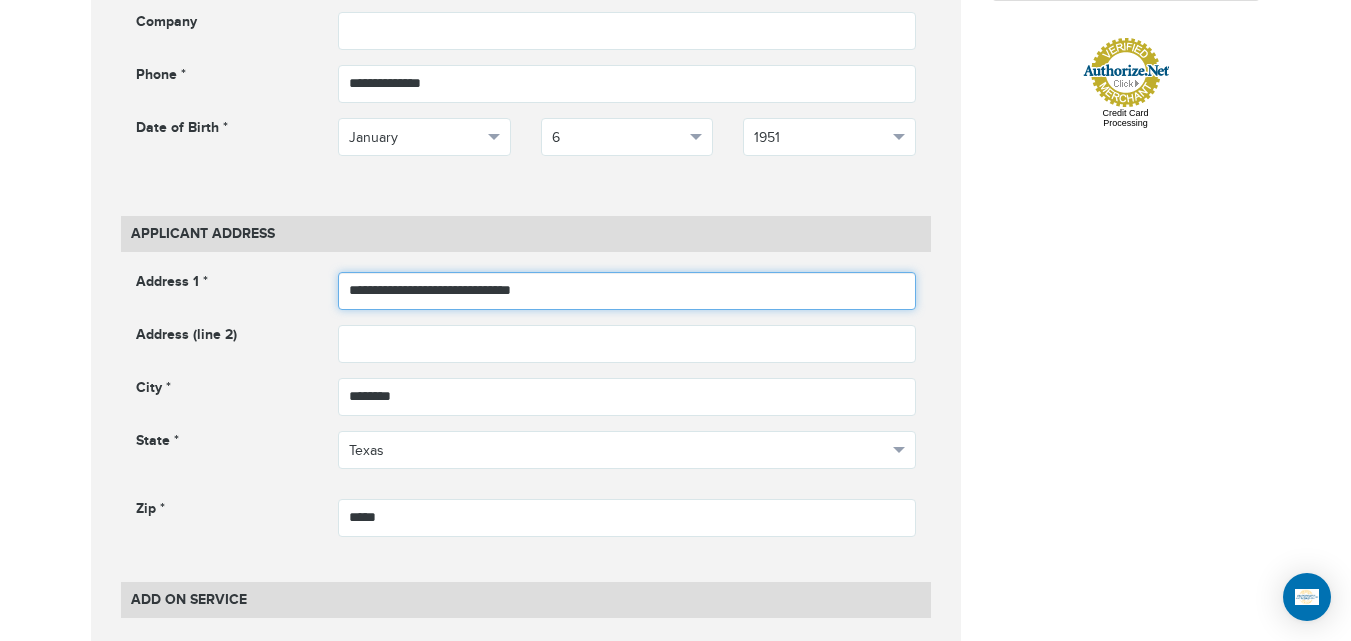 drag, startPoint x: 592, startPoint y: 290, endPoint x: 456, endPoint y: 287, distance: 136.03308 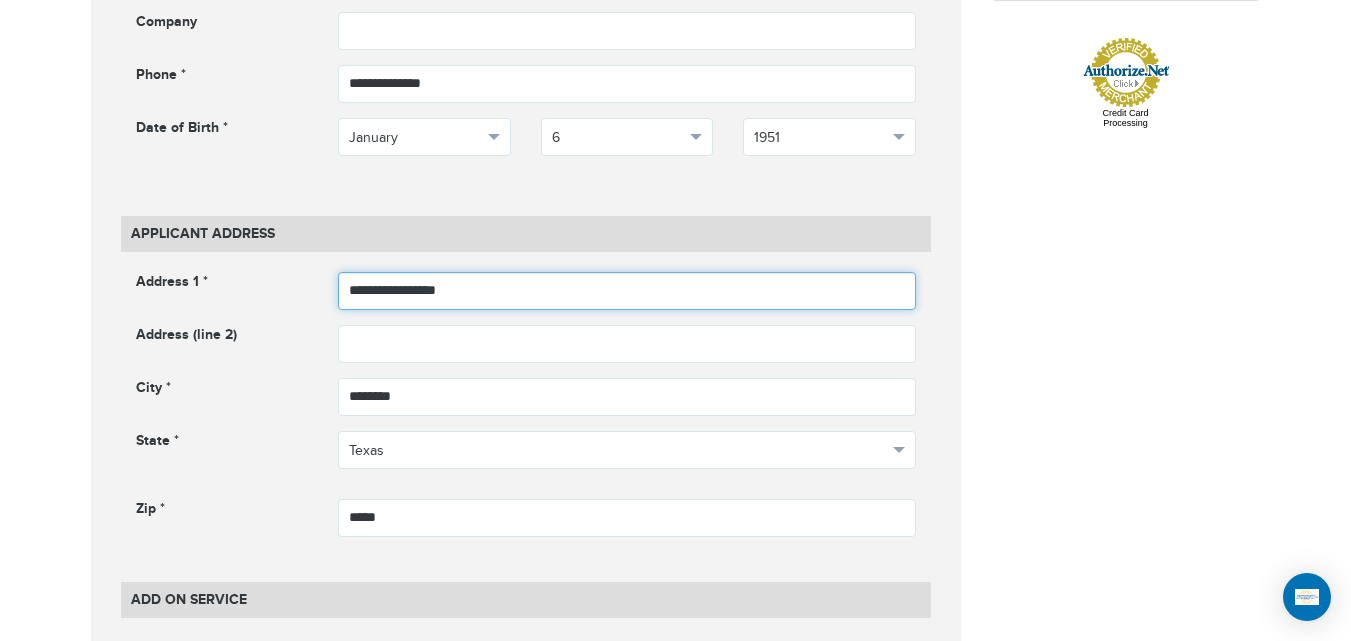 type on "**********" 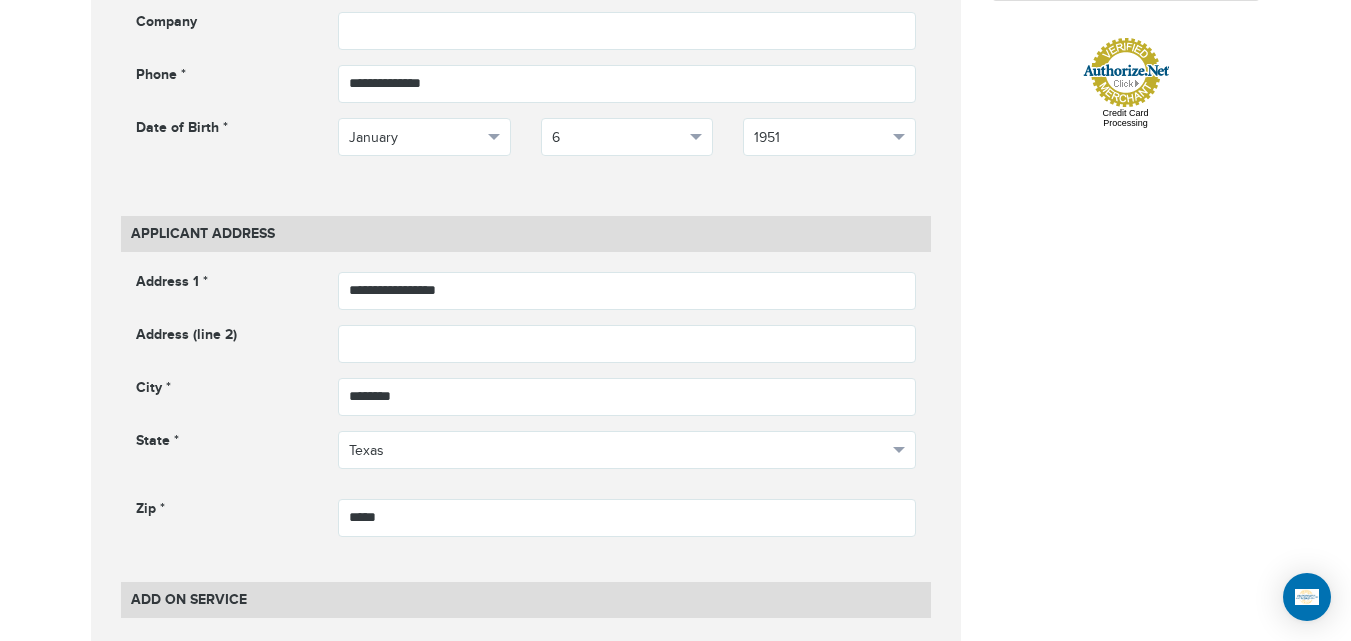 click on "**********" at bounding box center [676, 646] 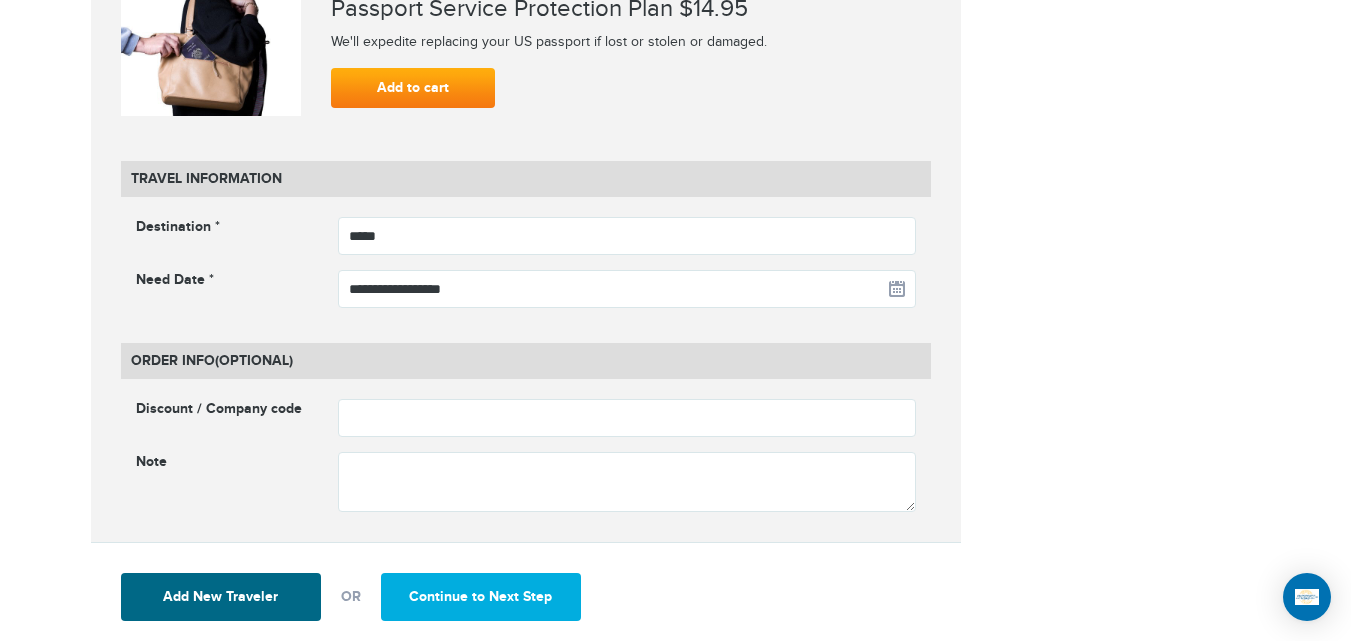 scroll, scrollTop: 2561, scrollLeft: 0, axis: vertical 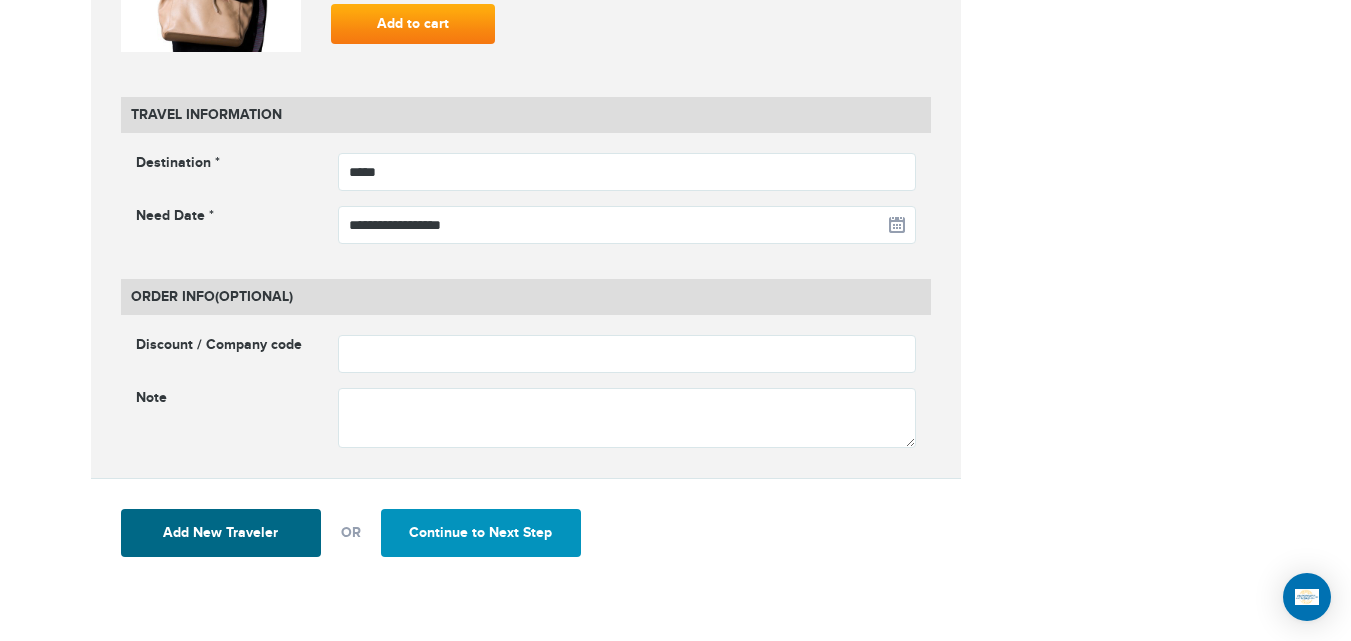 click on "Continue to Next Step" at bounding box center (481, 533) 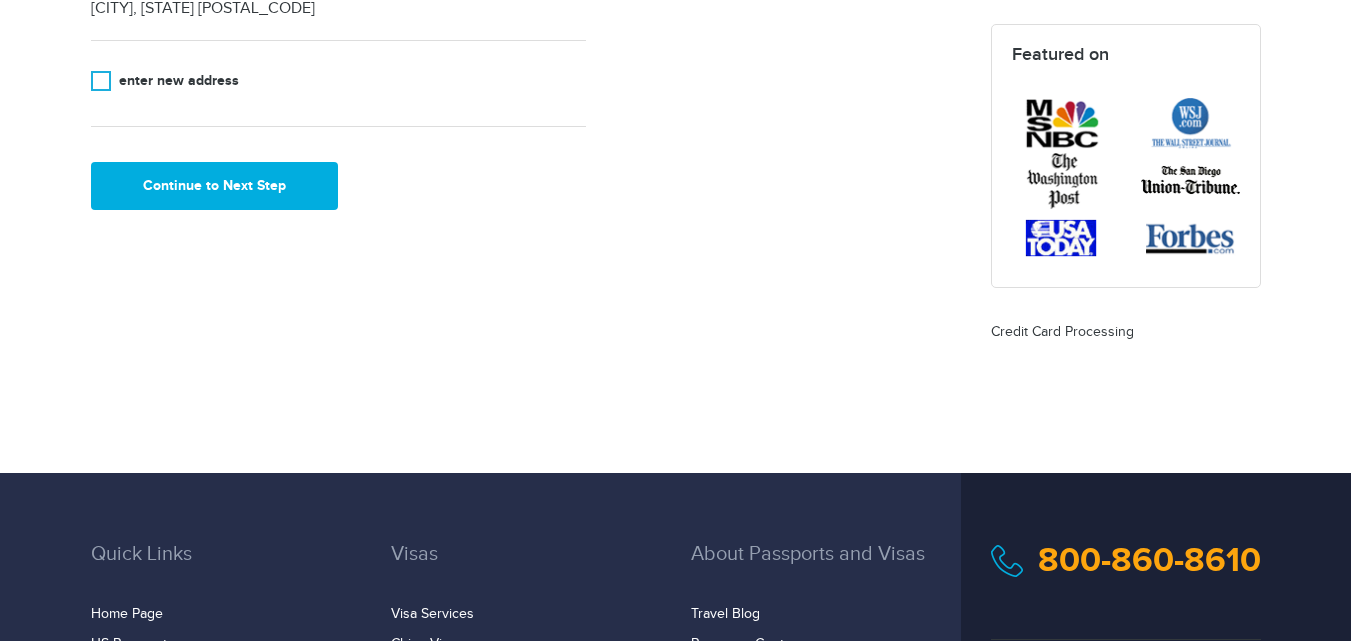 scroll, scrollTop: 962, scrollLeft: 0, axis: vertical 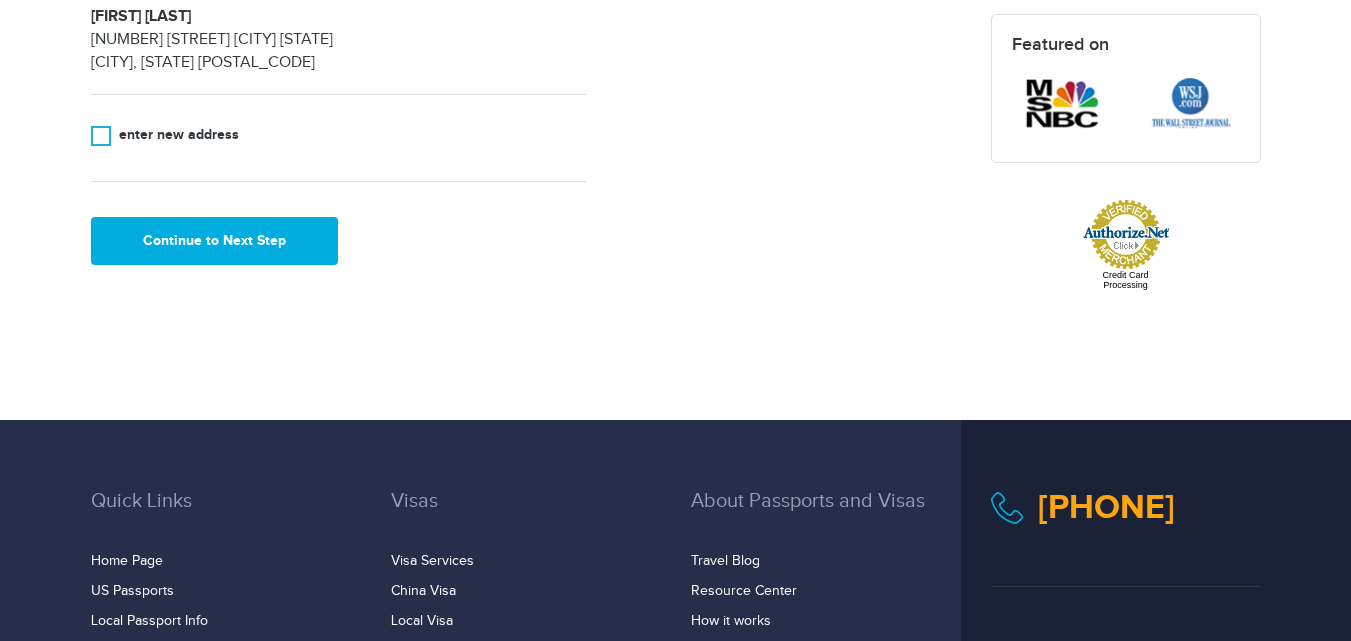 click on "**********" at bounding box center [676, -145] 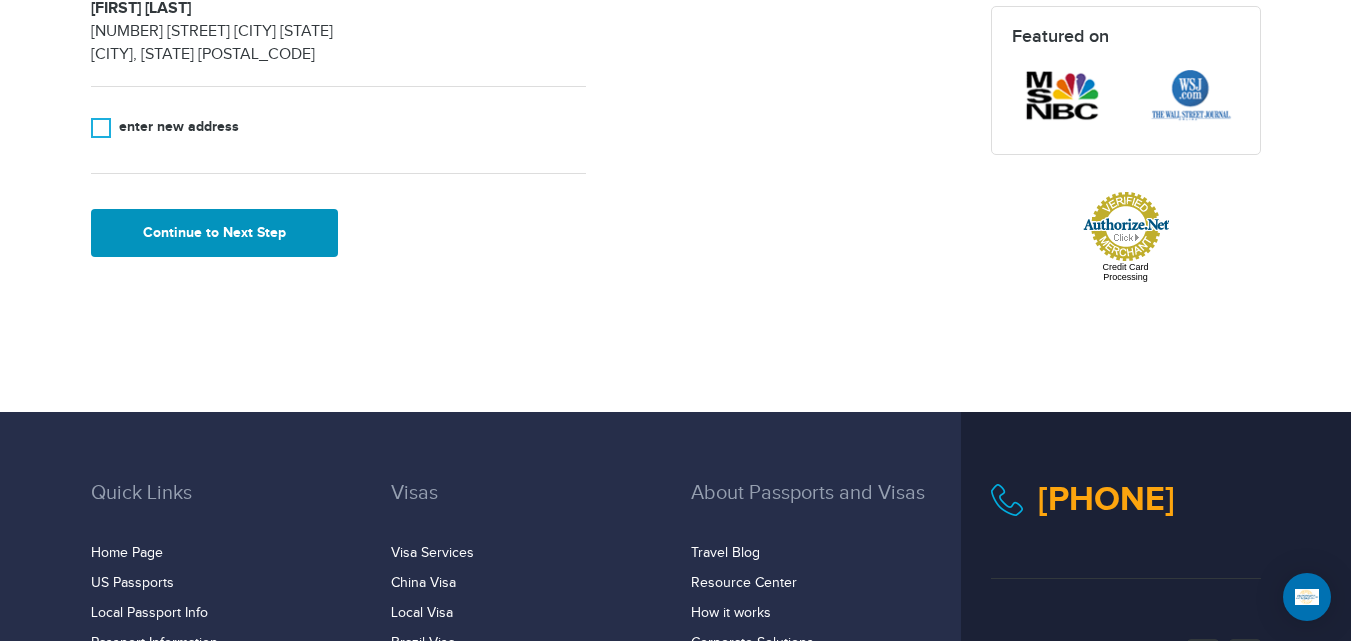 scroll, scrollTop: 1018, scrollLeft: 0, axis: vertical 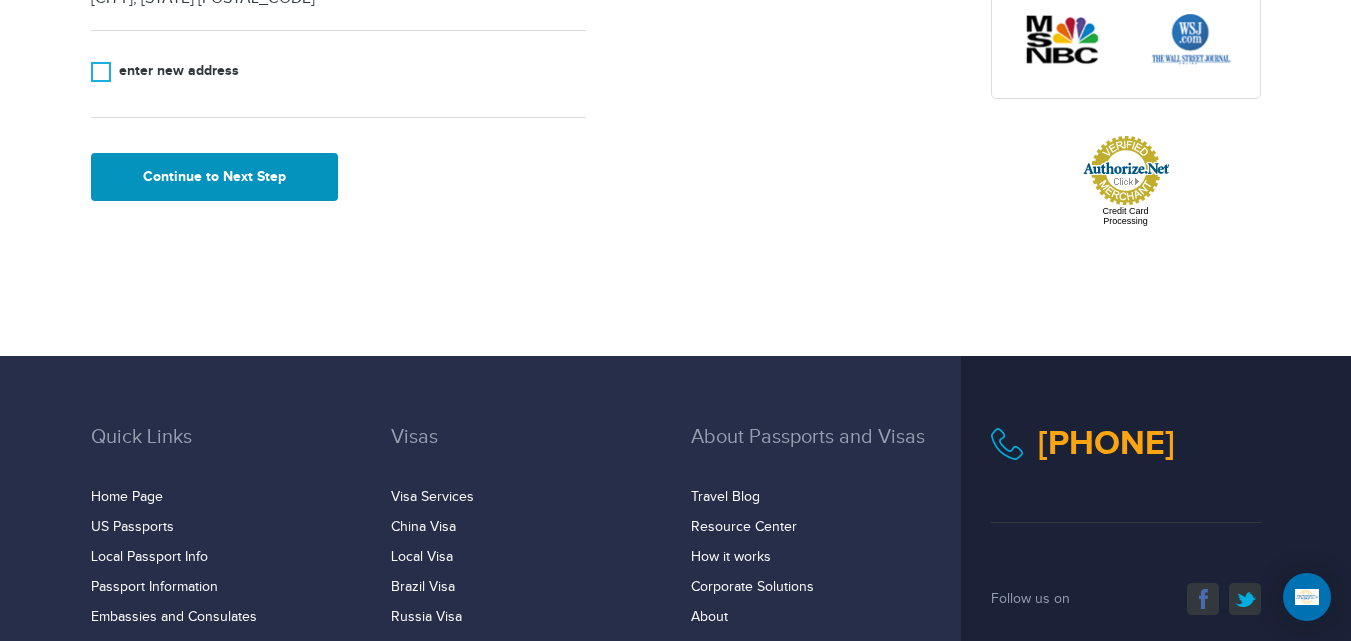 click on "Continue to Next Step" at bounding box center [215, 177] 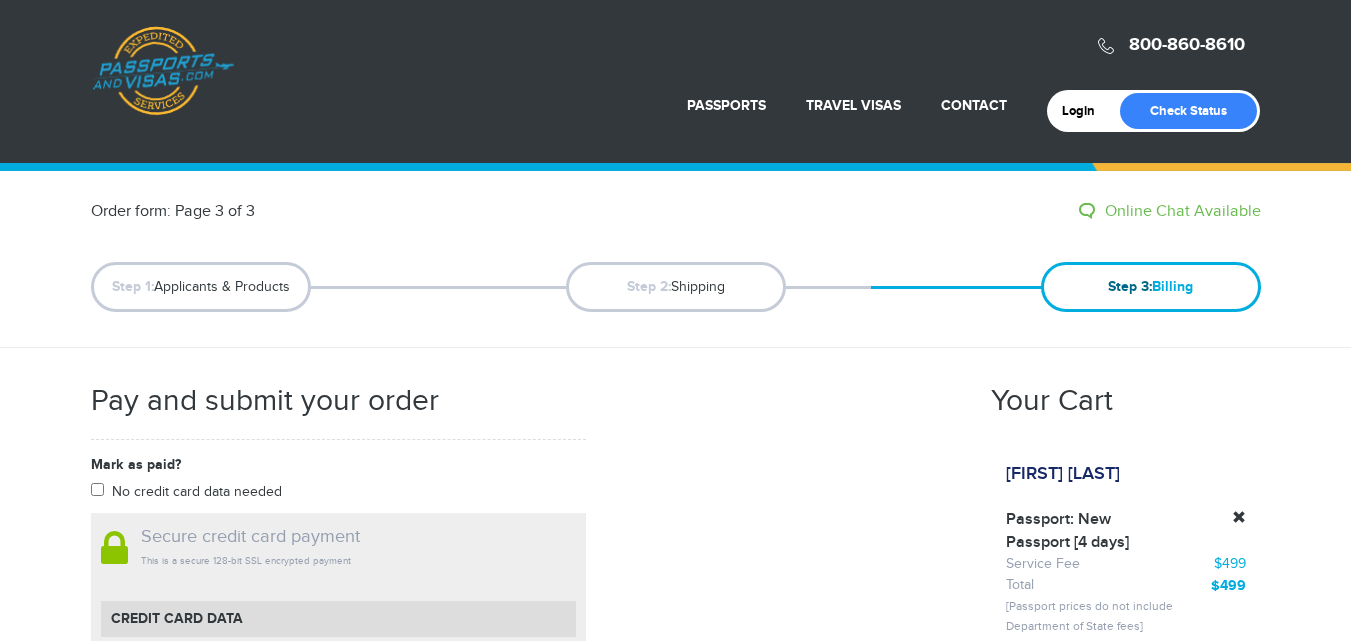 scroll, scrollTop: 0, scrollLeft: 0, axis: both 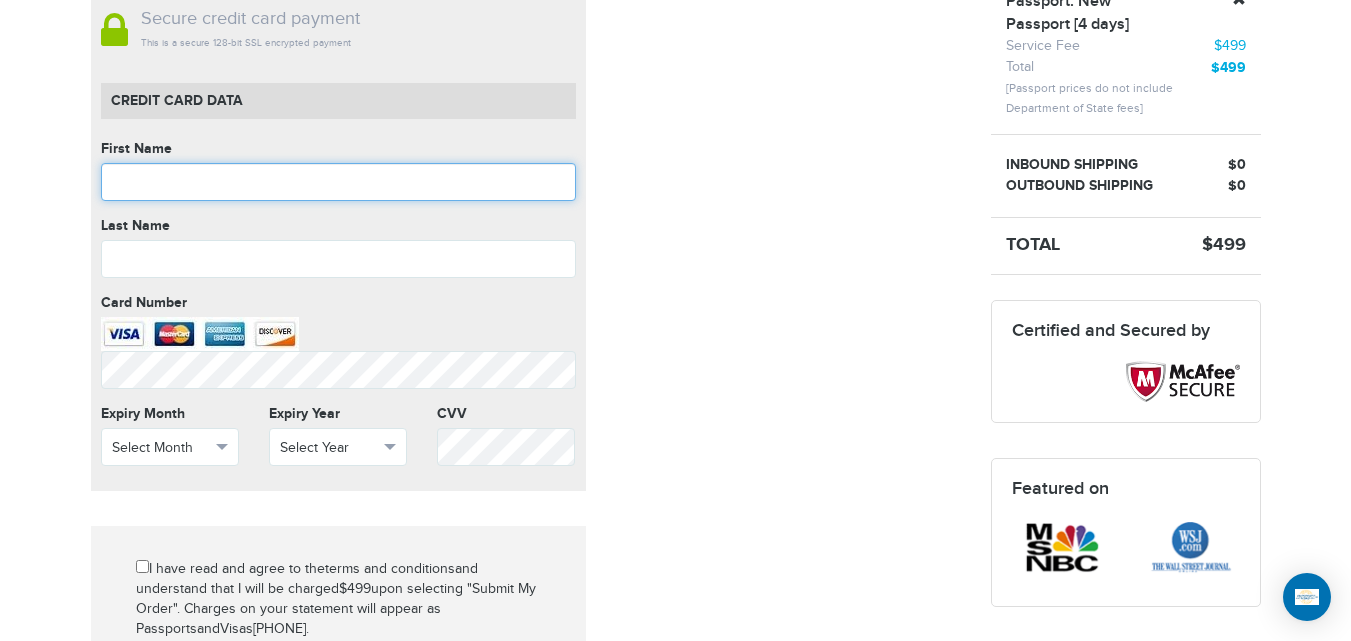 click at bounding box center [338, 182] 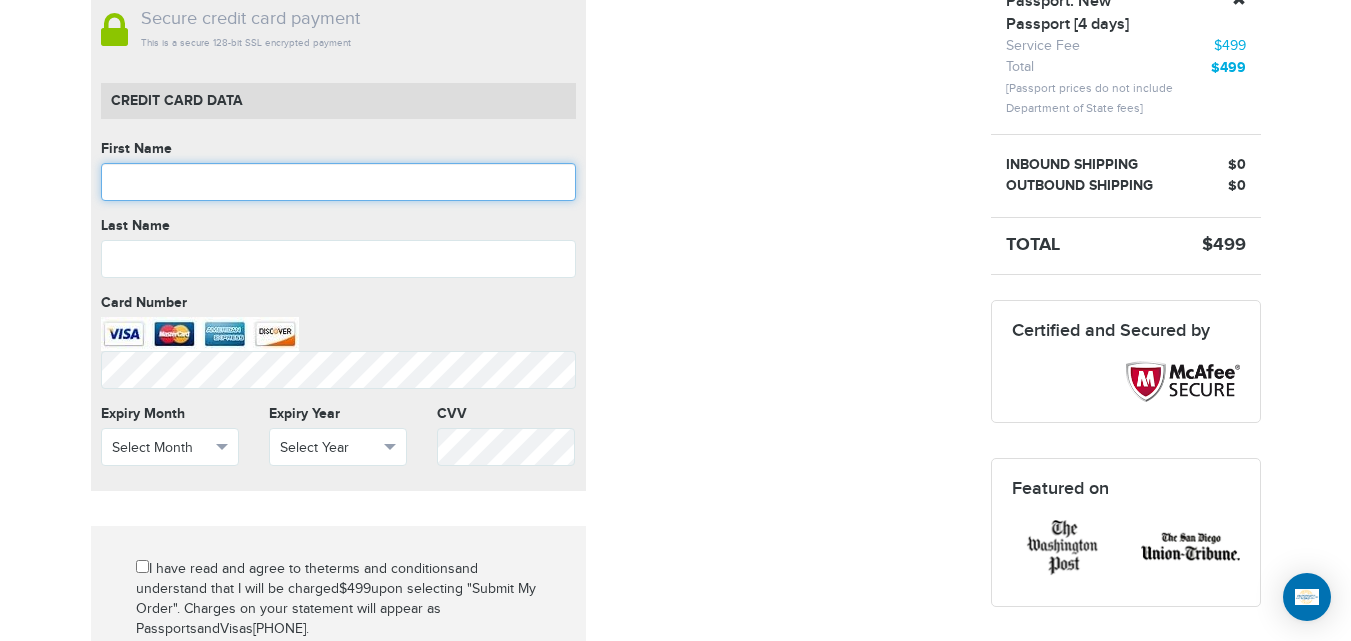 click at bounding box center (338, 182) 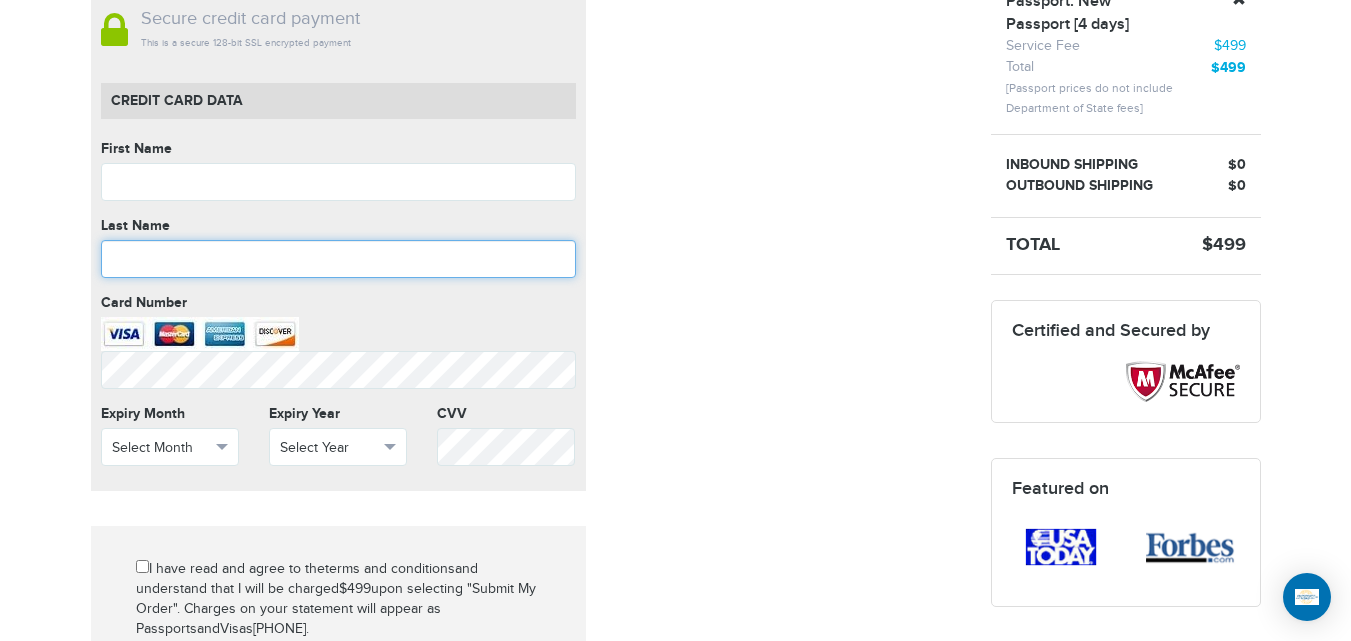 click at bounding box center (338, 259) 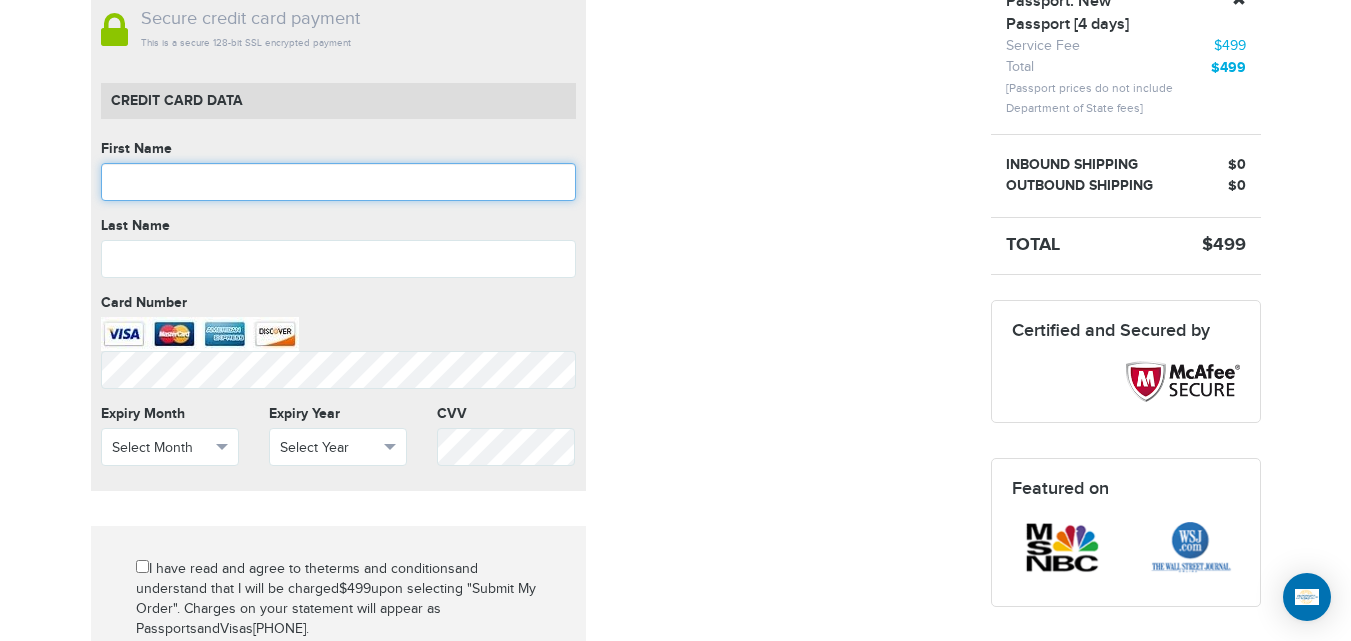 click at bounding box center [338, 182] 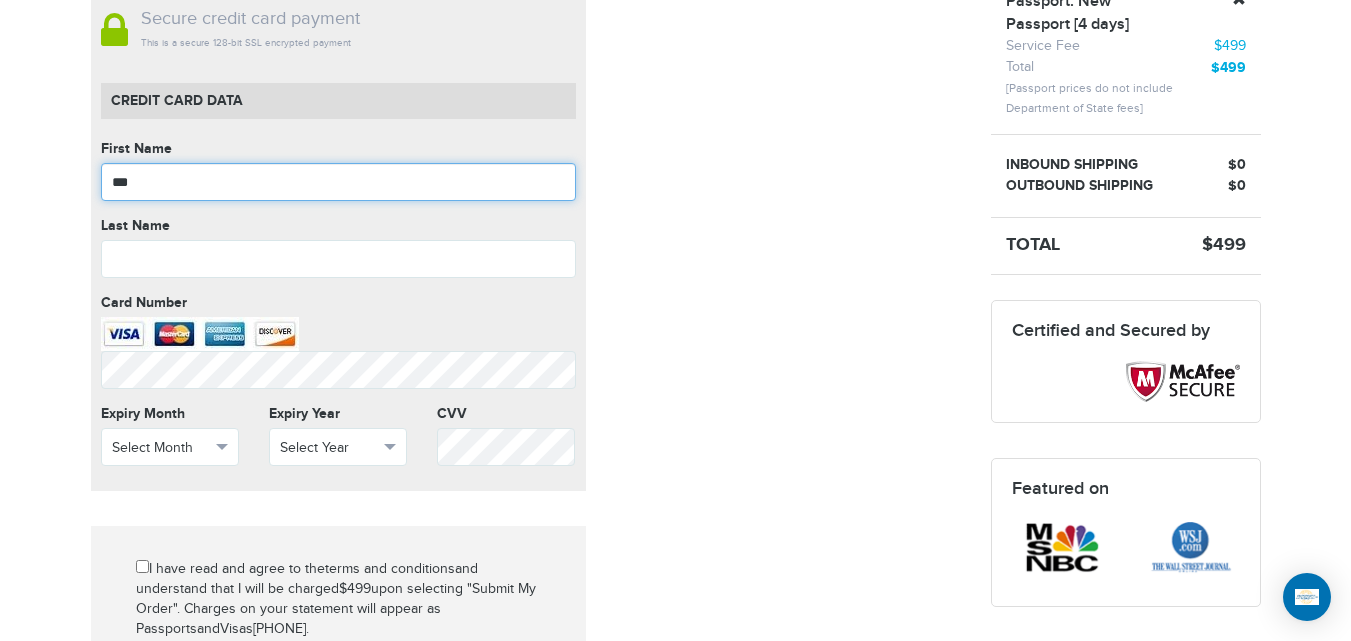 type on "*******" 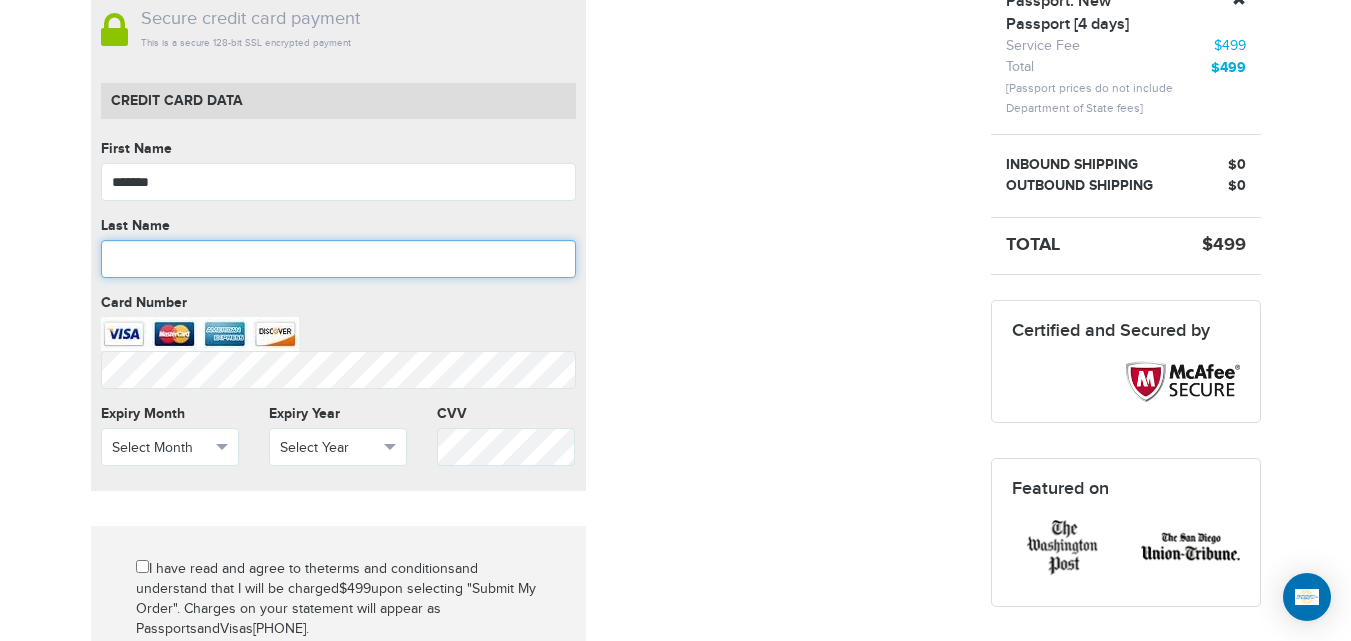 click at bounding box center (338, 259) 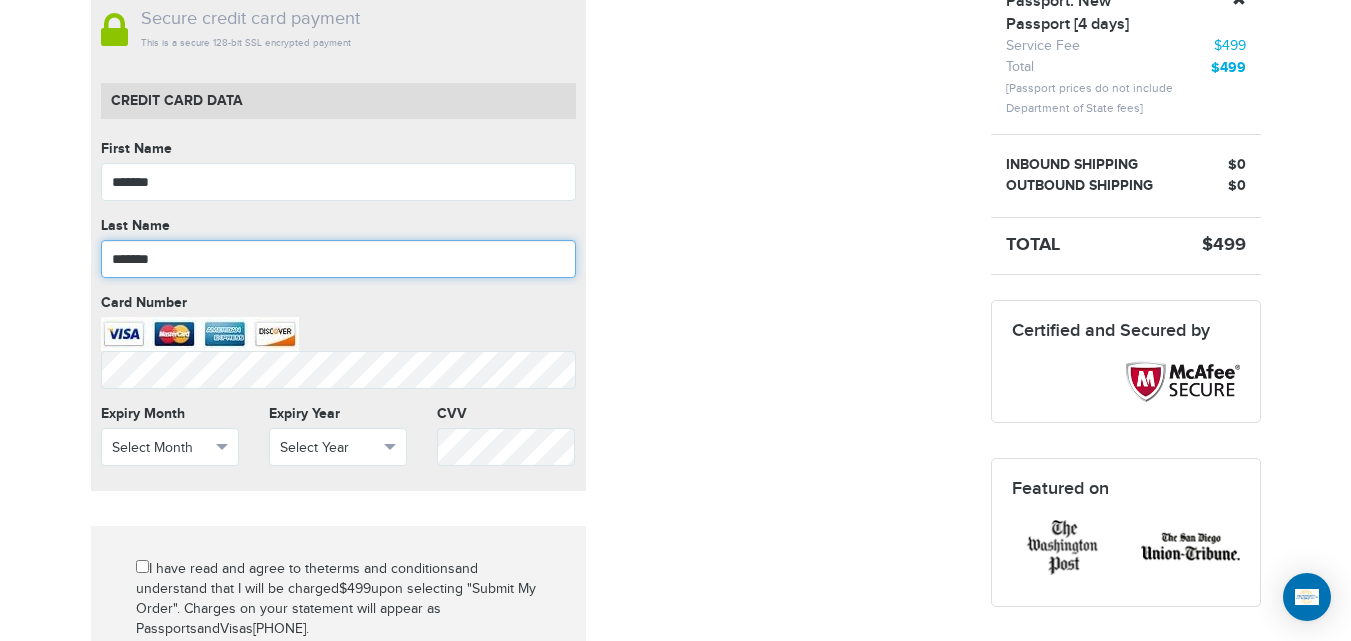 type on "*******" 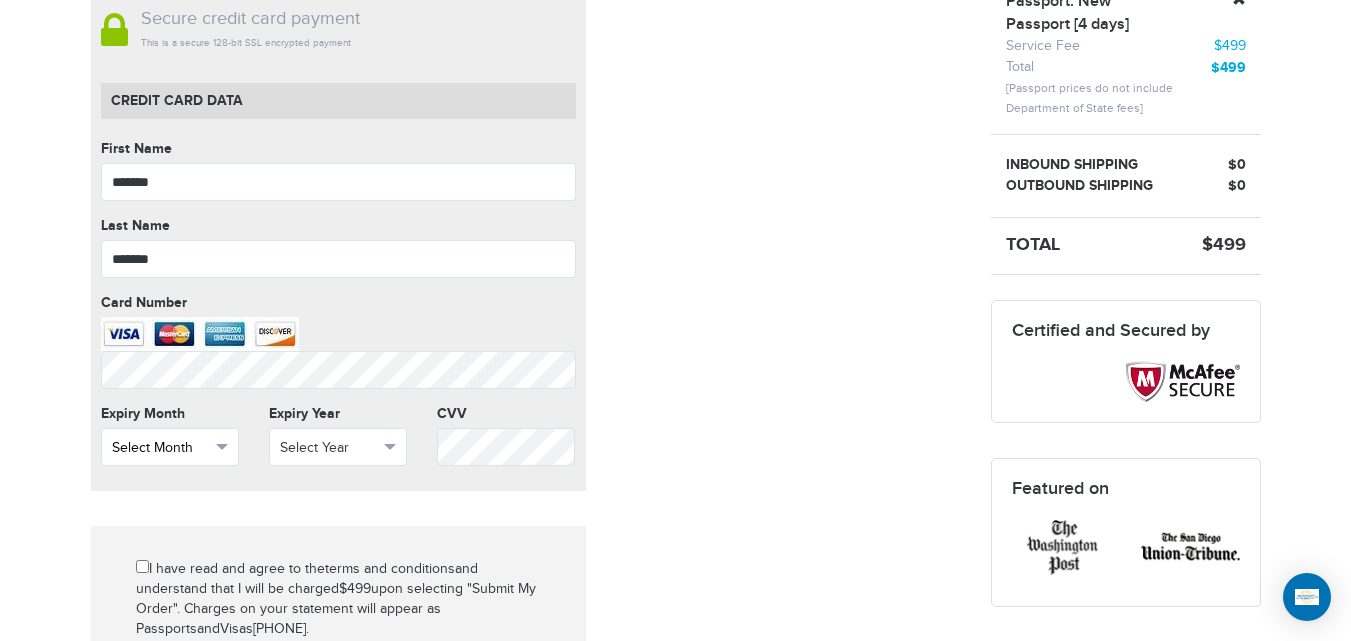 click on "Select Month" at bounding box center [161, 448] 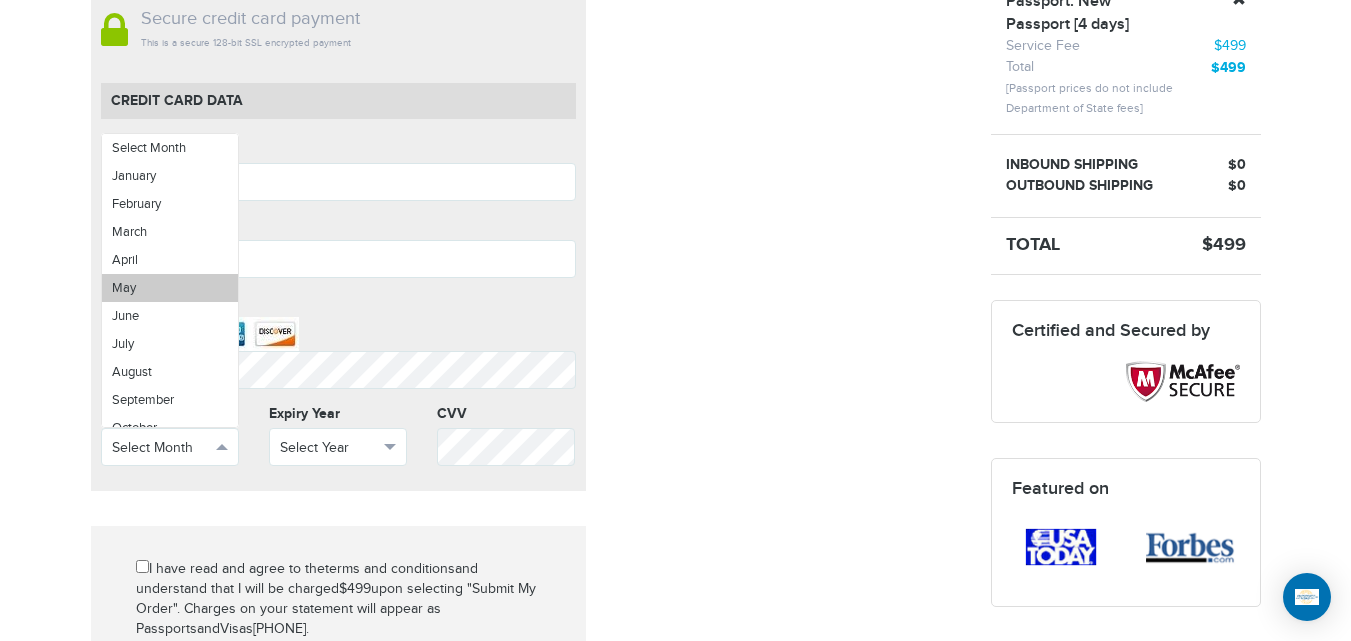 click on "May" at bounding box center (170, 288) 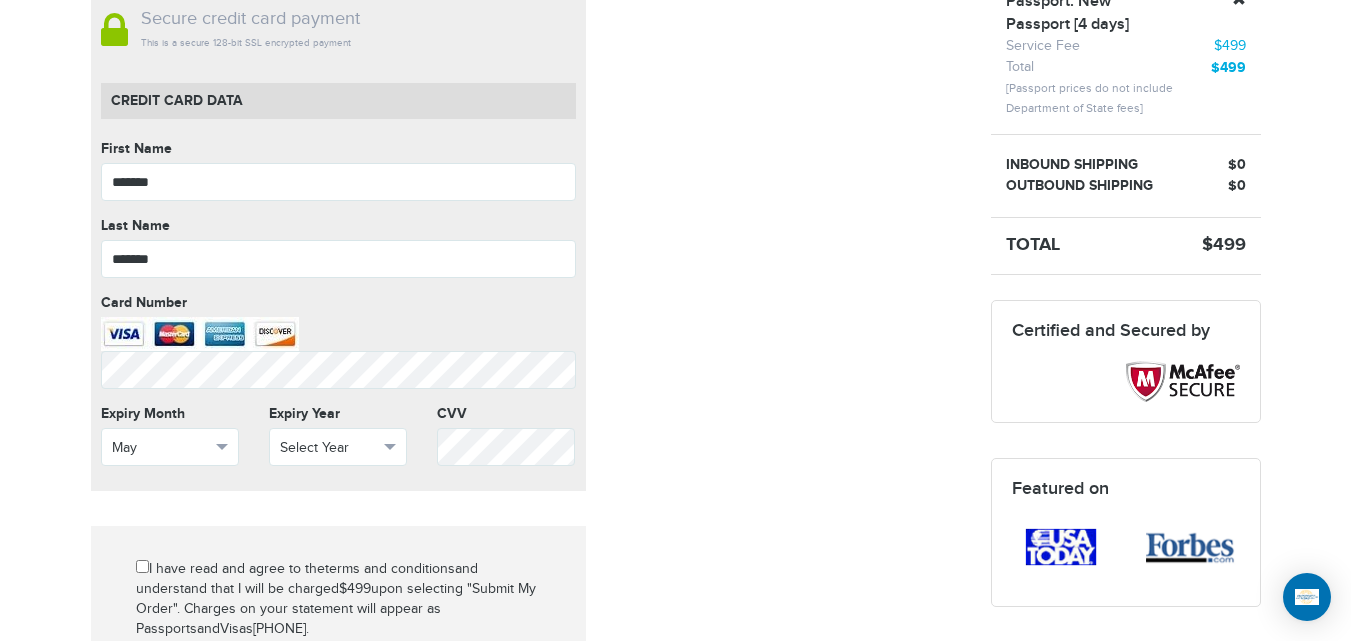 click on "Secure credit card payment This is a secure 128-bit SSL encrypted payment
Credit Card data
First Name
*******
First Name cannot be empty
Last Name
*******
Last Name cannot be empty
Card Number
Card Number cannot be empty
Expiry Month
May   Select Month January February March April May June July August September October November December
Expiry Year
Select Year   Select Year 2025 2026 2027 2028 2029 2030 2031 2032 2033 2034 2035
CVV
CVV cannot be empty" at bounding box center (338, 243) 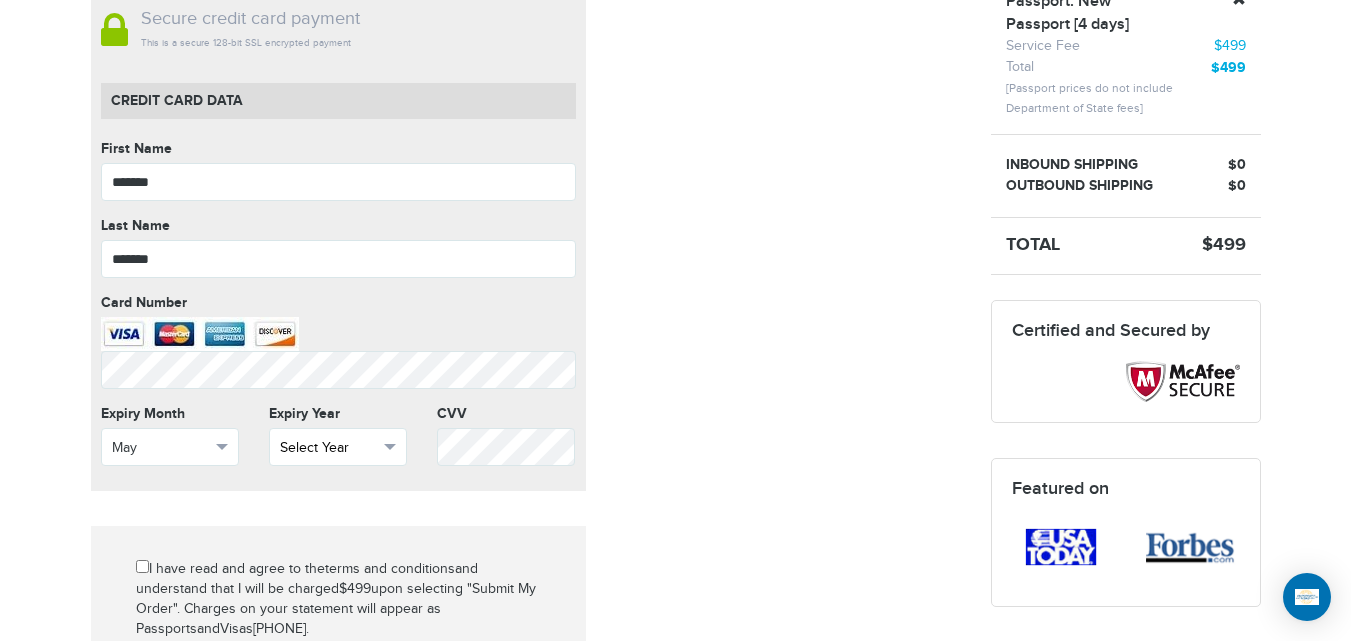 click on "Select Year" at bounding box center [329, 448] 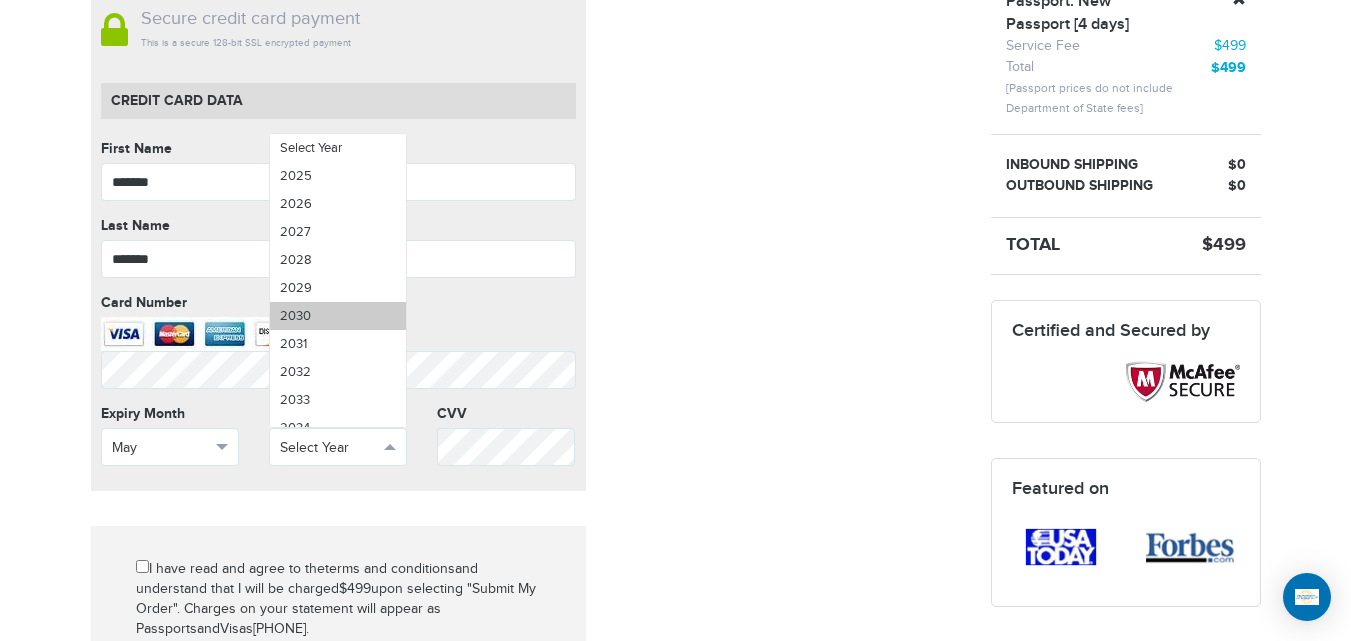 click on "2030" at bounding box center (338, 316) 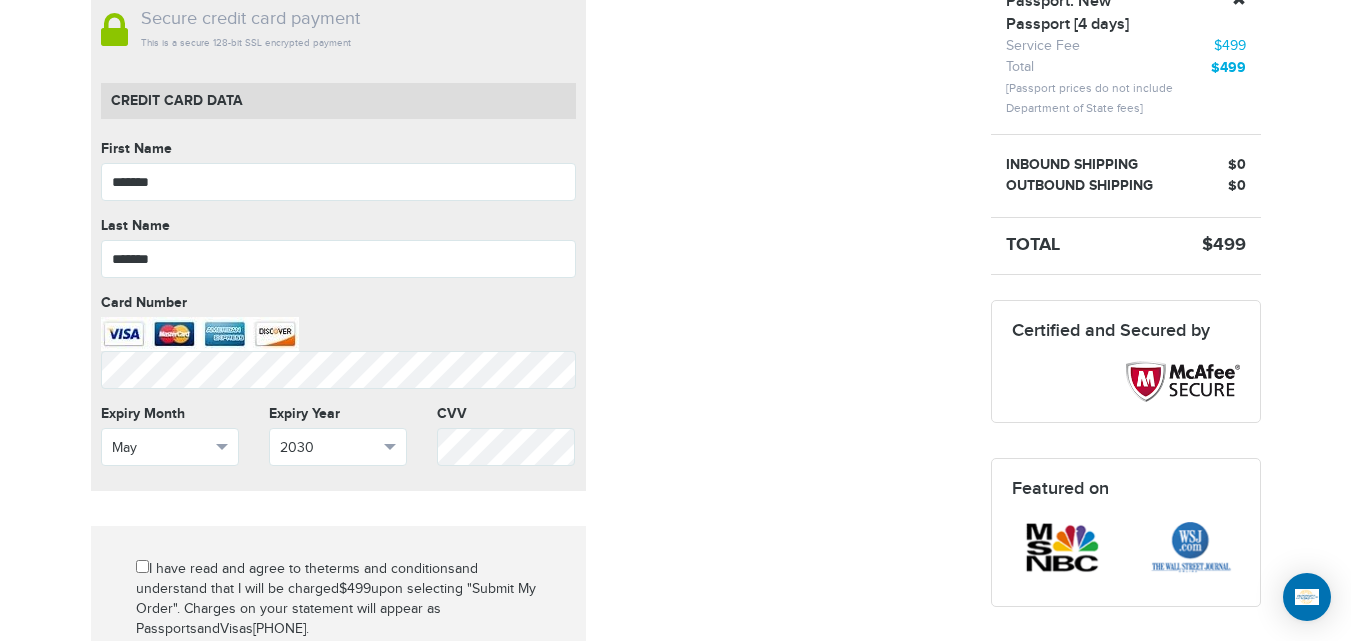 click on "Mark as paid?
No credit card data needed
Amount
*
Comment for manual payment
Secure credit card payment This is a secure 128-bit SSL encrypted payment
Credit Card data
First Name
*******
First Name cannot be empty
Last Name
*******
Last Name cannot be empty
Card Number
Card Number cannot be empty
Expiry Month
May   Select Month January" at bounding box center (526, 387) 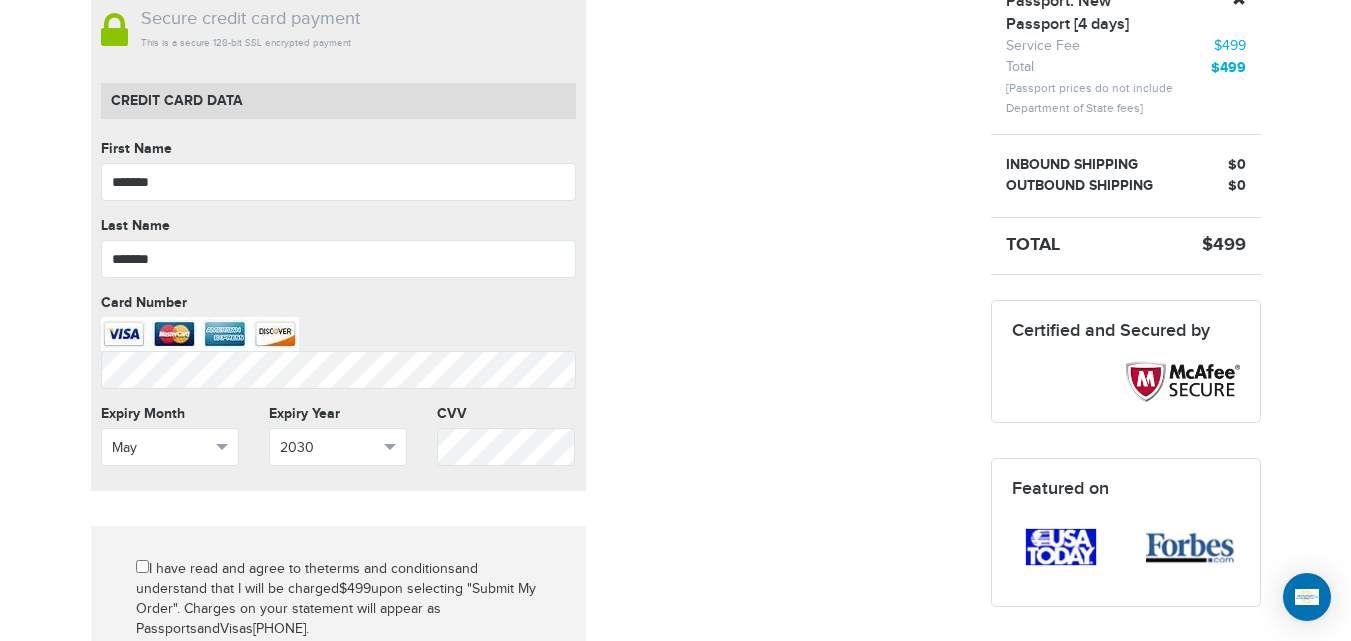 click on "Mark as paid?
No credit card data needed
Amount
*
Comment for manual payment
Secure credit card payment This is a secure 128-bit SSL encrypted payment
Credit Card data
First Name
*******
First Name cannot be empty
Last Name
*******
Last Name cannot be empty
Card Number
Card Number cannot be empty
Expiry Month
May   Select Month January" at bounding box center [526, 387] 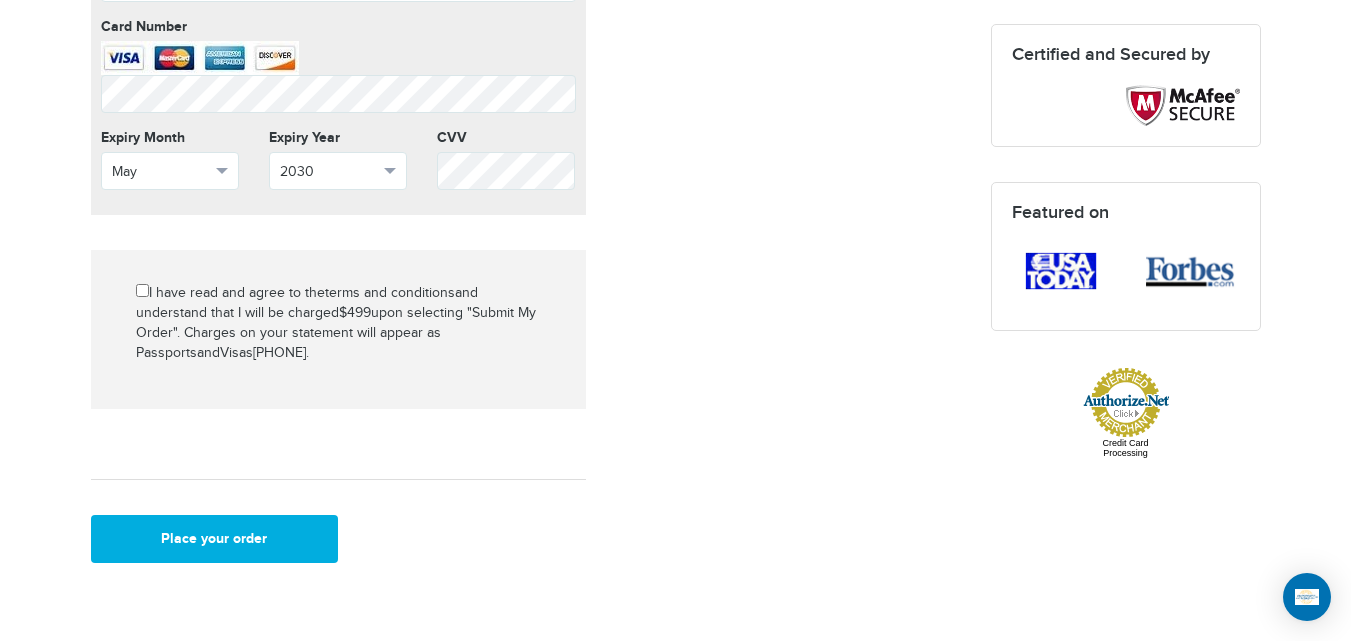 scroll, scrollTop: 903, scrollLeft: 0, axis: vertical 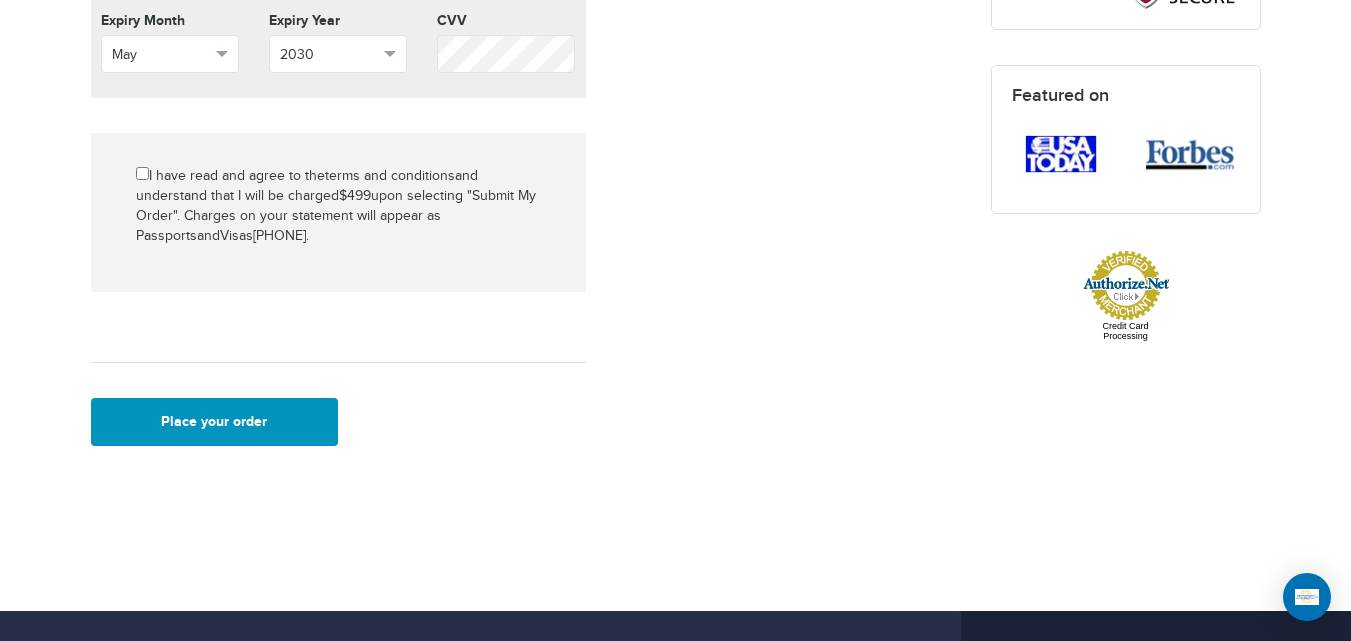 click on "Place your order" at bounding box center [215, 422] 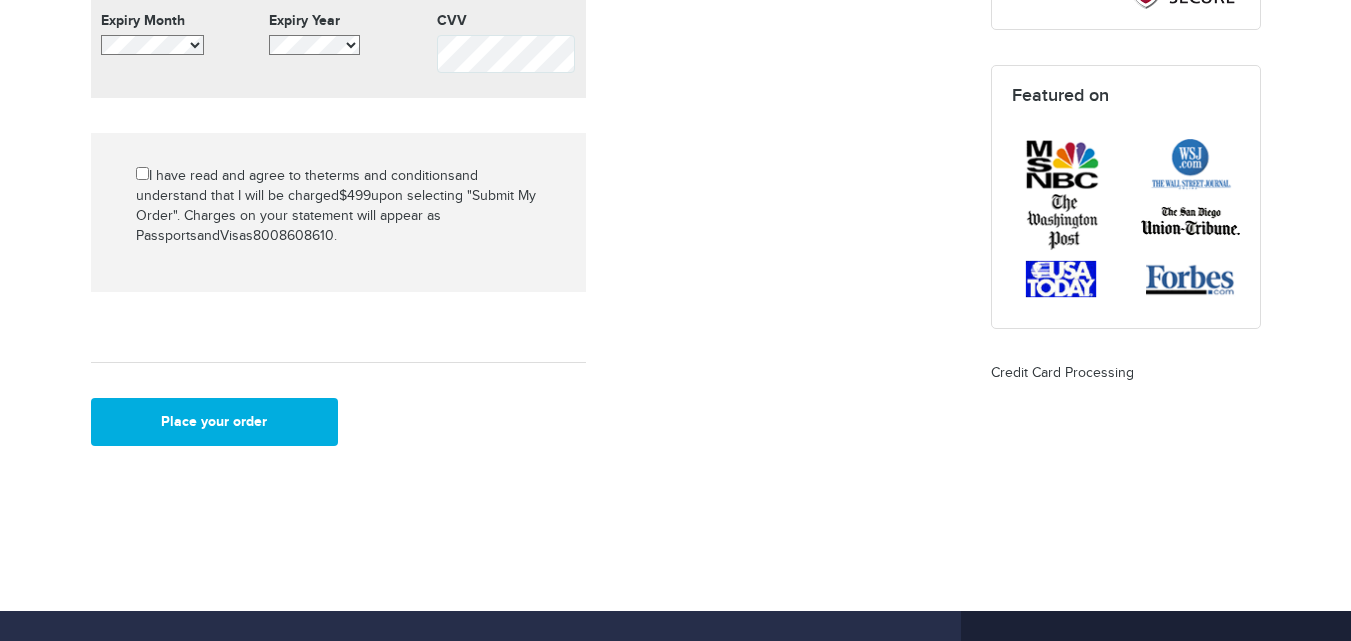 scroll, scrollTop: 911, scrollLeft: 0, axis: vertical 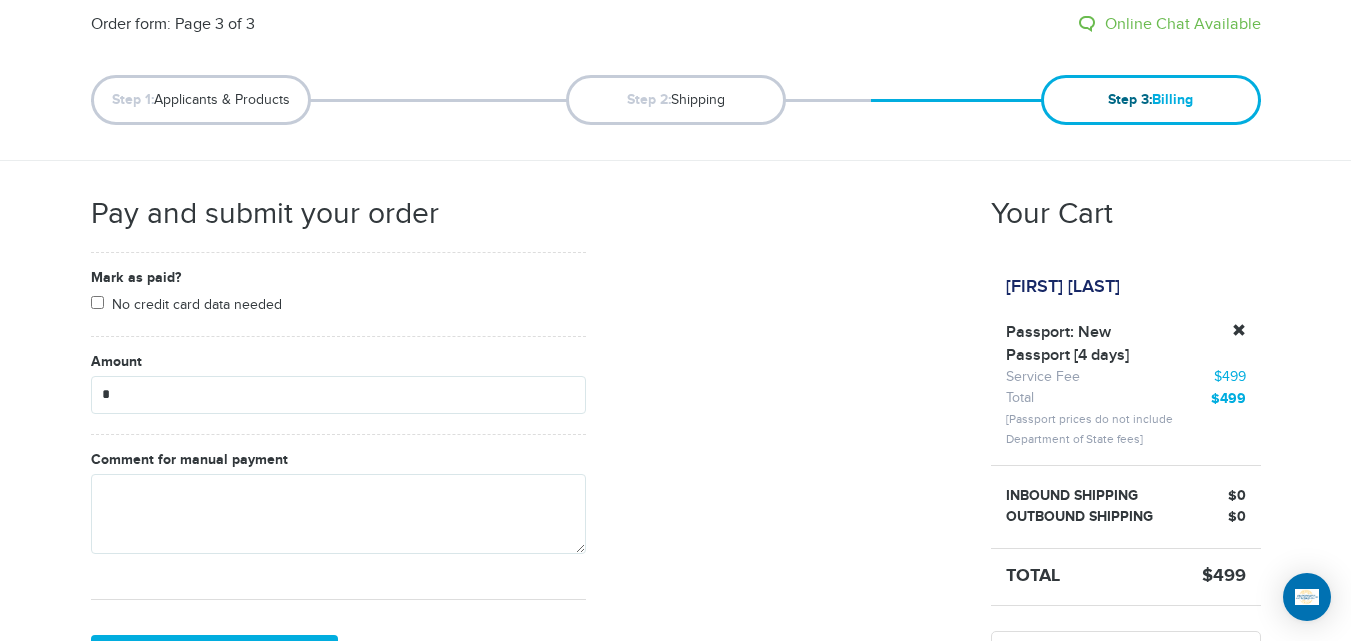 click on "Mark as paid?
No credit card data needed
Amount
*
Comment for manual payment" at bounding box center [338, 398] 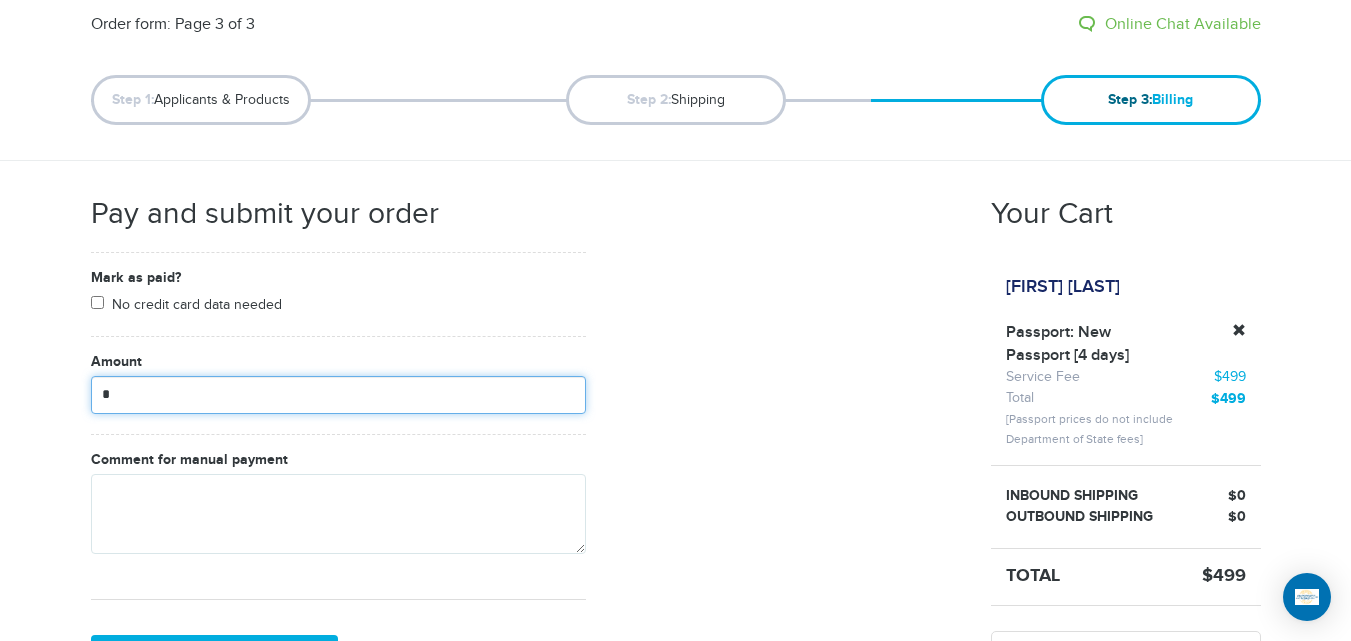 click on "*" at bounding box center [338, 395] 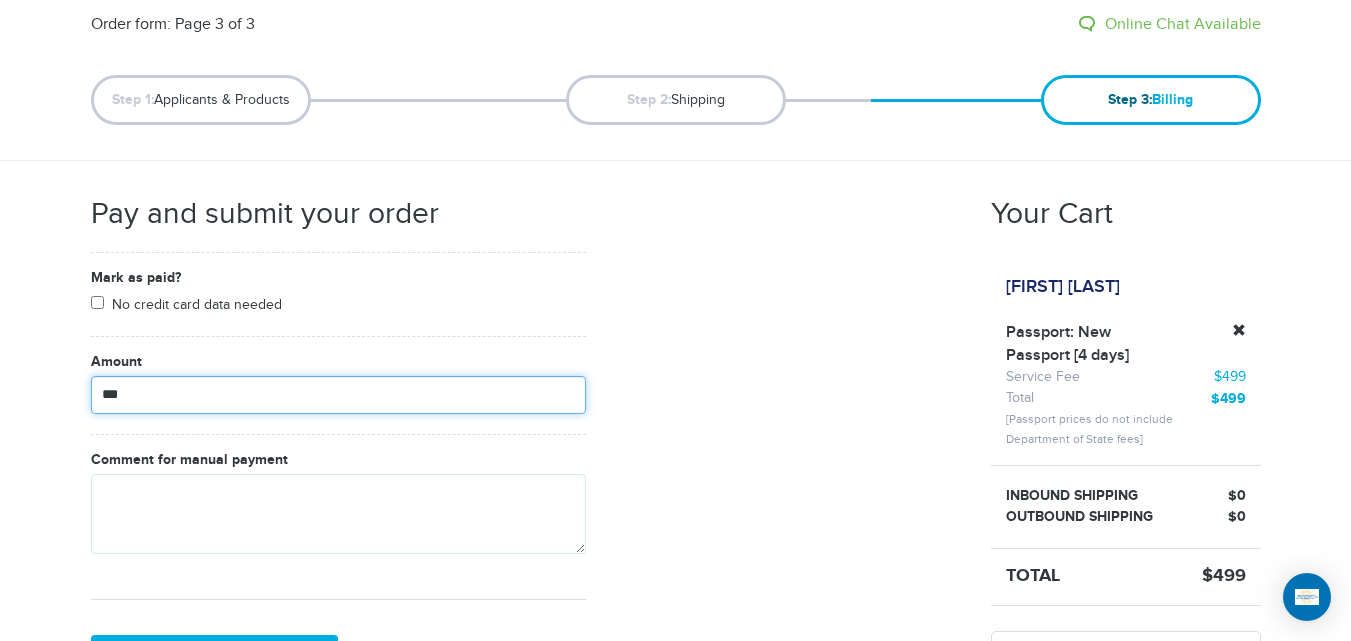 type on "***" 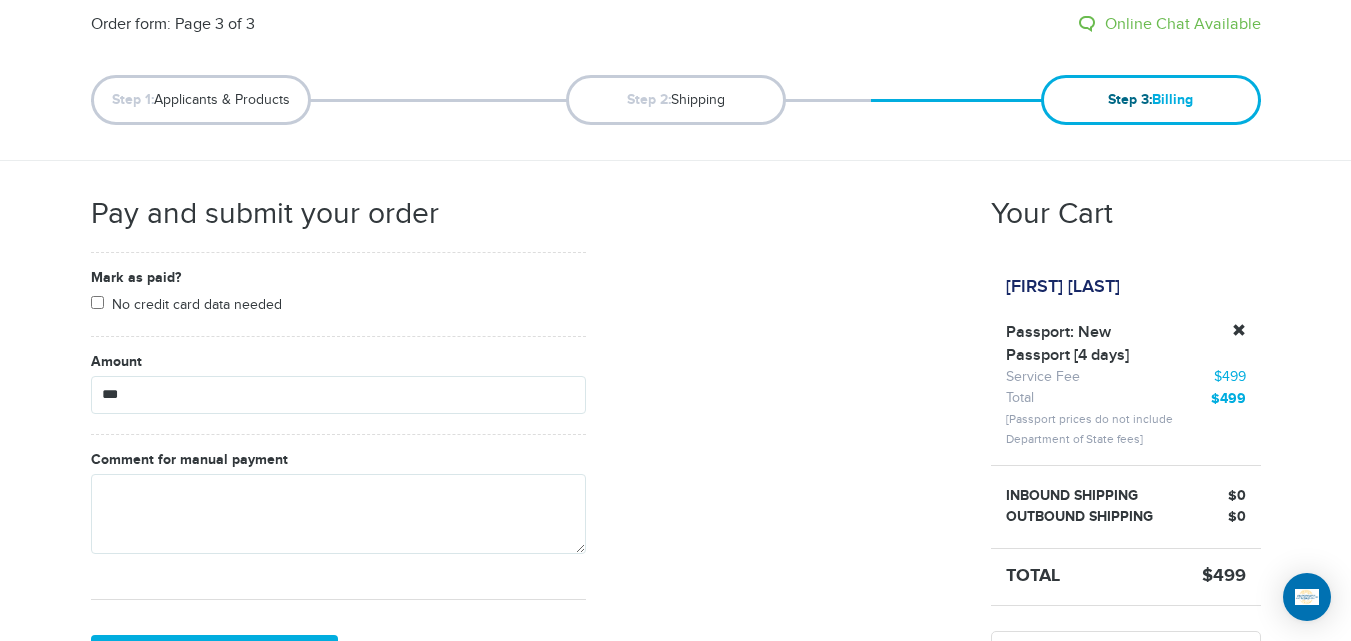 click on "720-764-9321
Passports & Visas.com
Hello, houcine
Passports
Passport Renewal
New Passport
Second Passport
Passport Name Change
Lost Passport
Child Passport
Travel Visas" at bounding box center [675, 783] 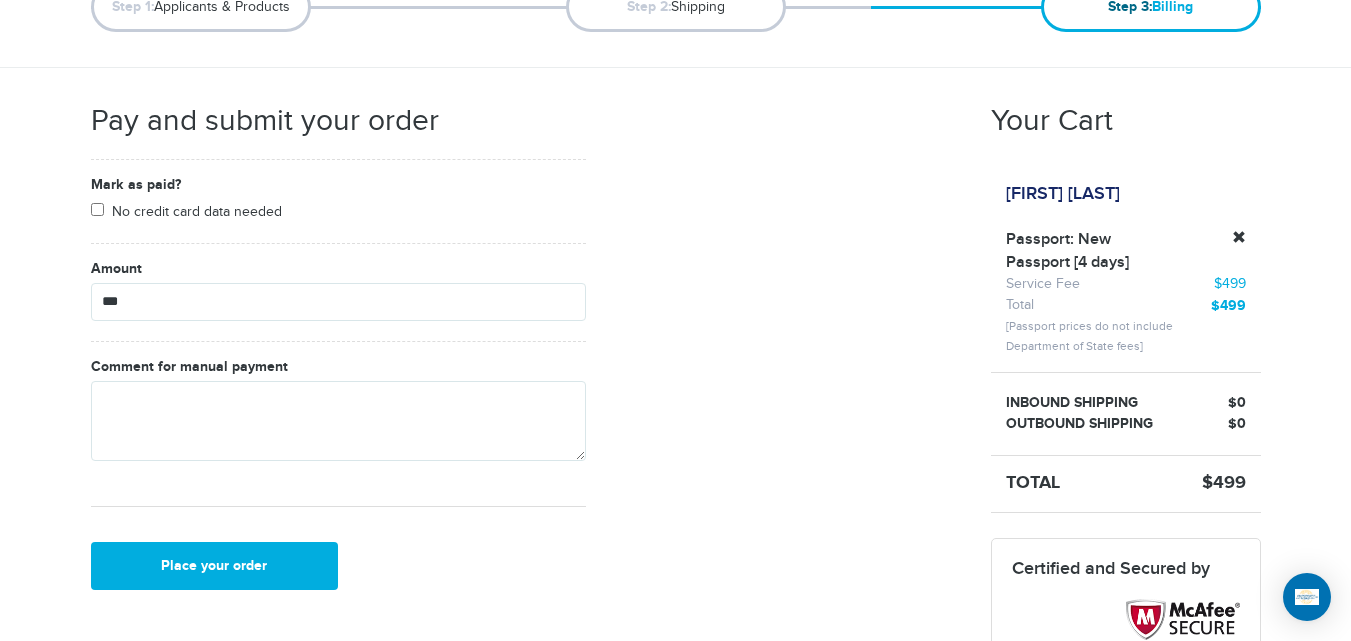 scroll, scrollTop: 326, scrollLeft: 0, axis: vertical 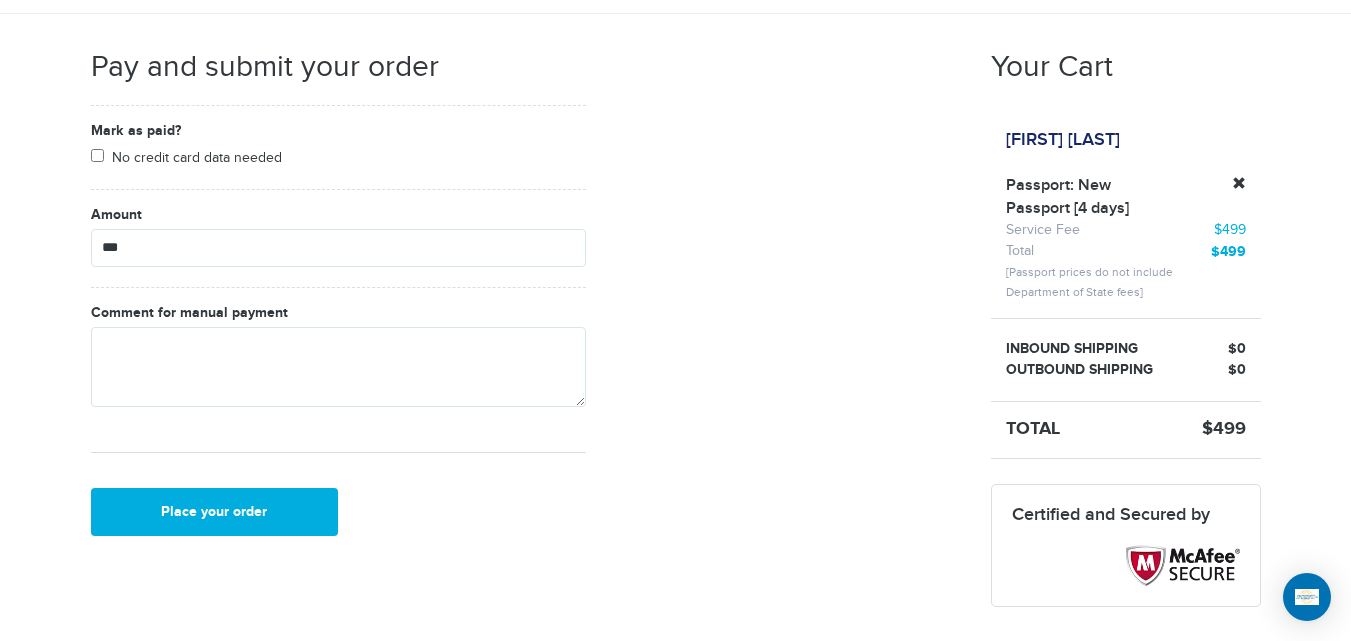 click on "Mark as paid?
No credit card data needed
Amount
***
Comment for manual payment
Secure credit card payment This is a secure 128-bit SSL encrypted payment
Credit Card data
First Name
*******
First Name cannot be empty
Last Name
*******
Last Name cannot be empty
Card Number
Card Number cannot be empty
Expiry Month
May   Select Month January" at bounding box center (526, 328) 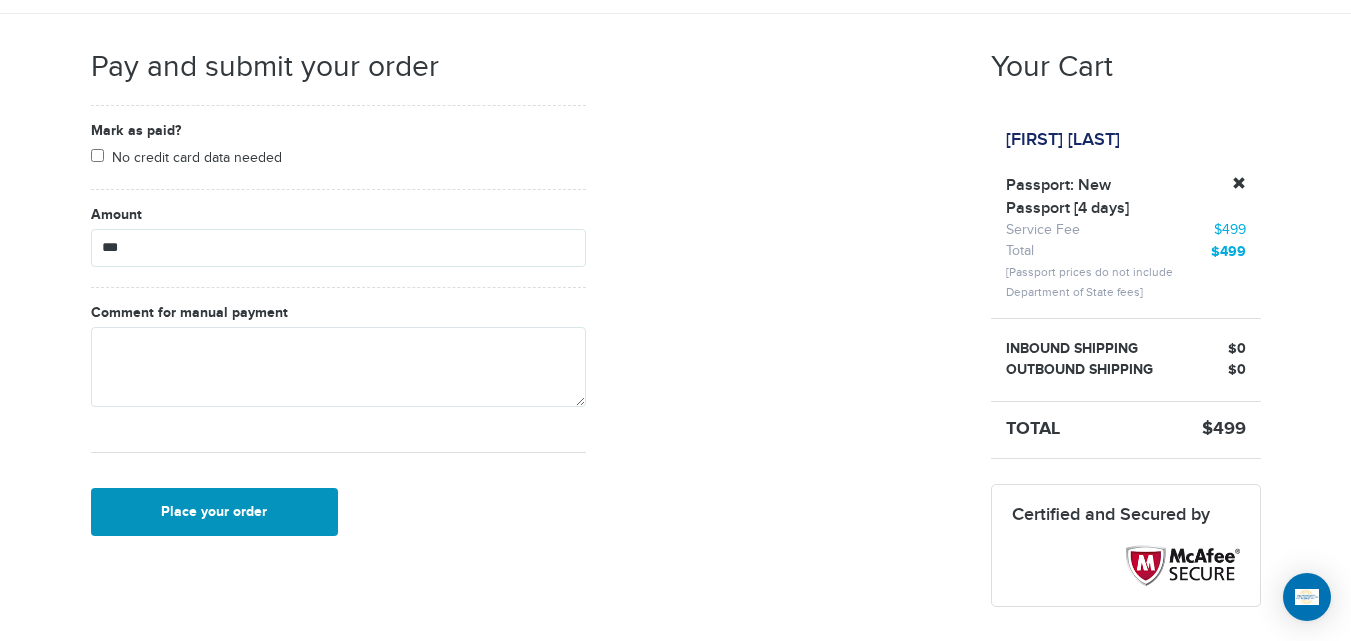 click on "Place your order" at bounding box center [215, 512] 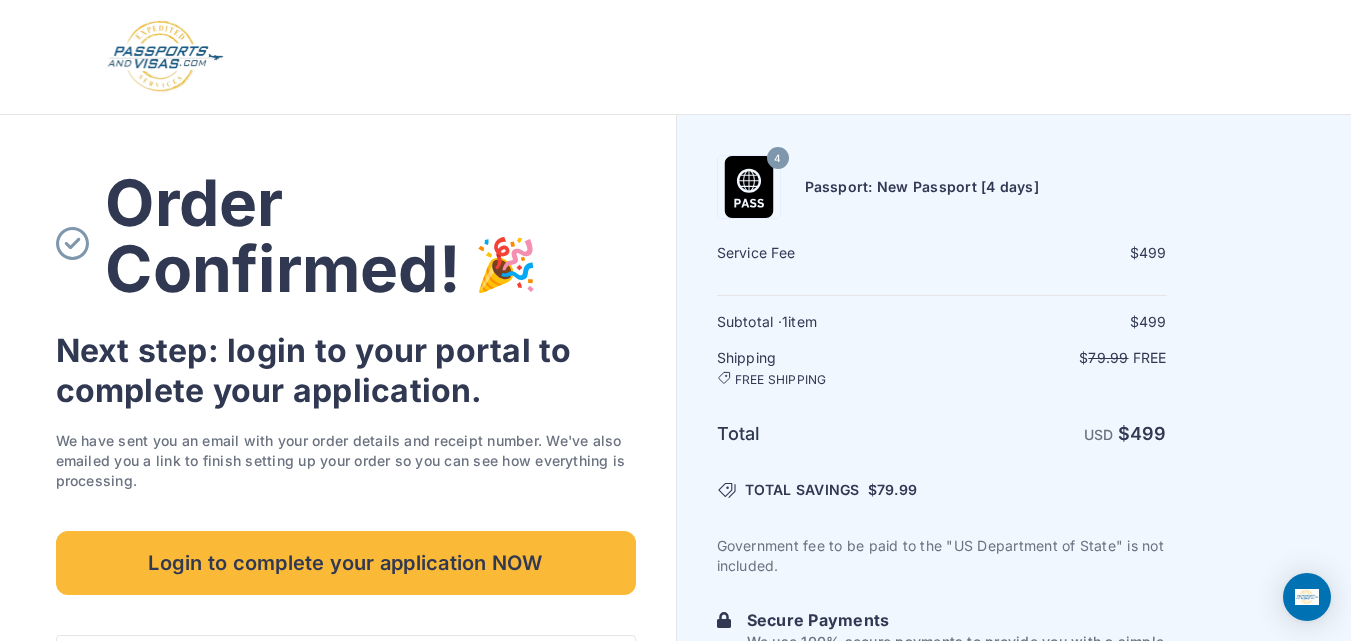 scroll, scrollTop: 0, scrollLeft: 0, axis: both 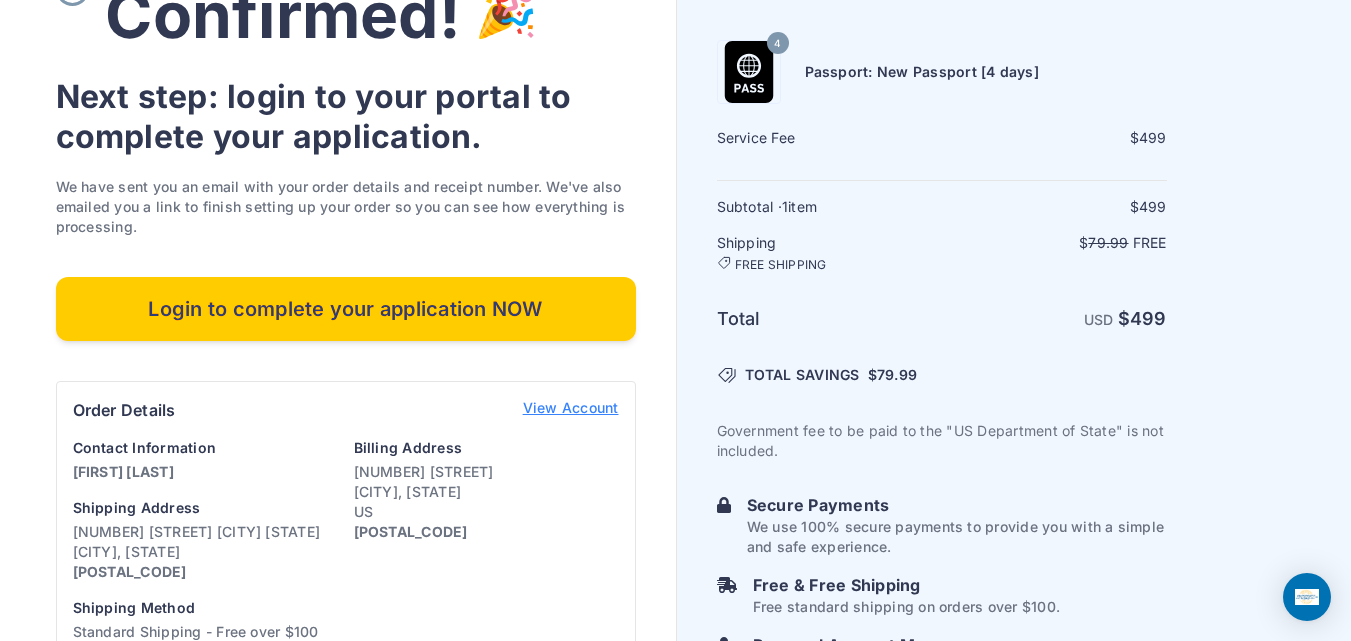 click on "Login to complete your application NOW" at bounding box center [346, 309] 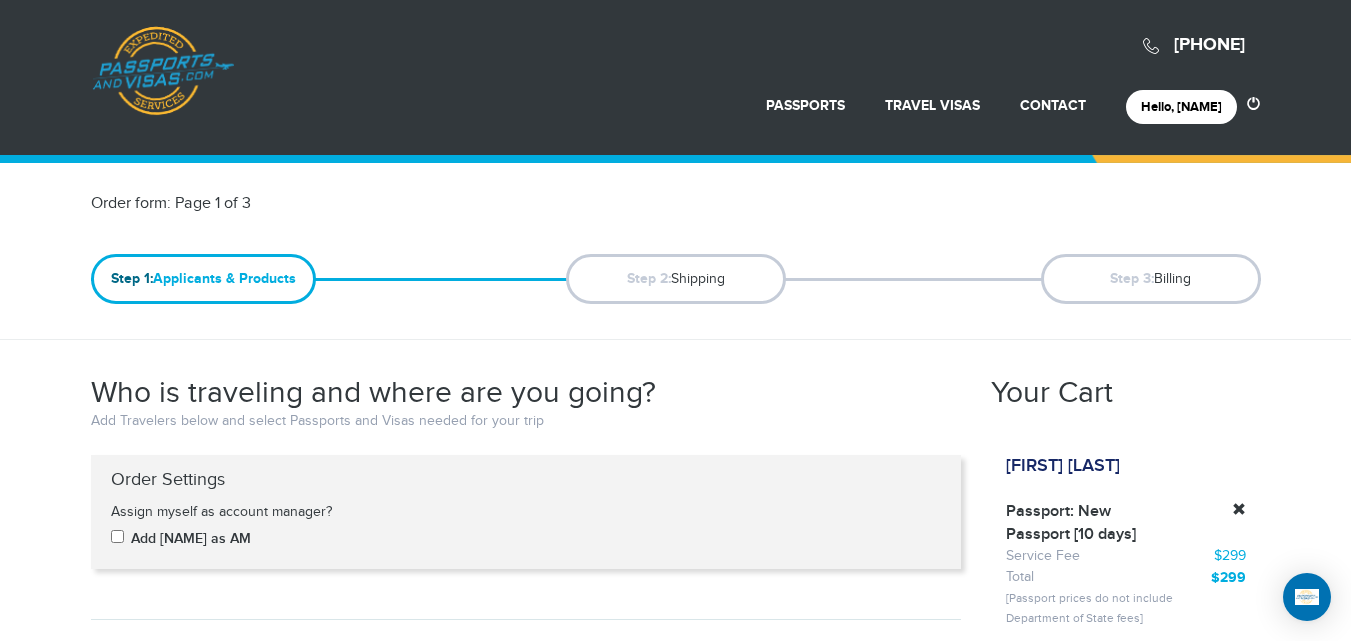scroll, scrollTop: 0, scrollLeft: 0, axis: both 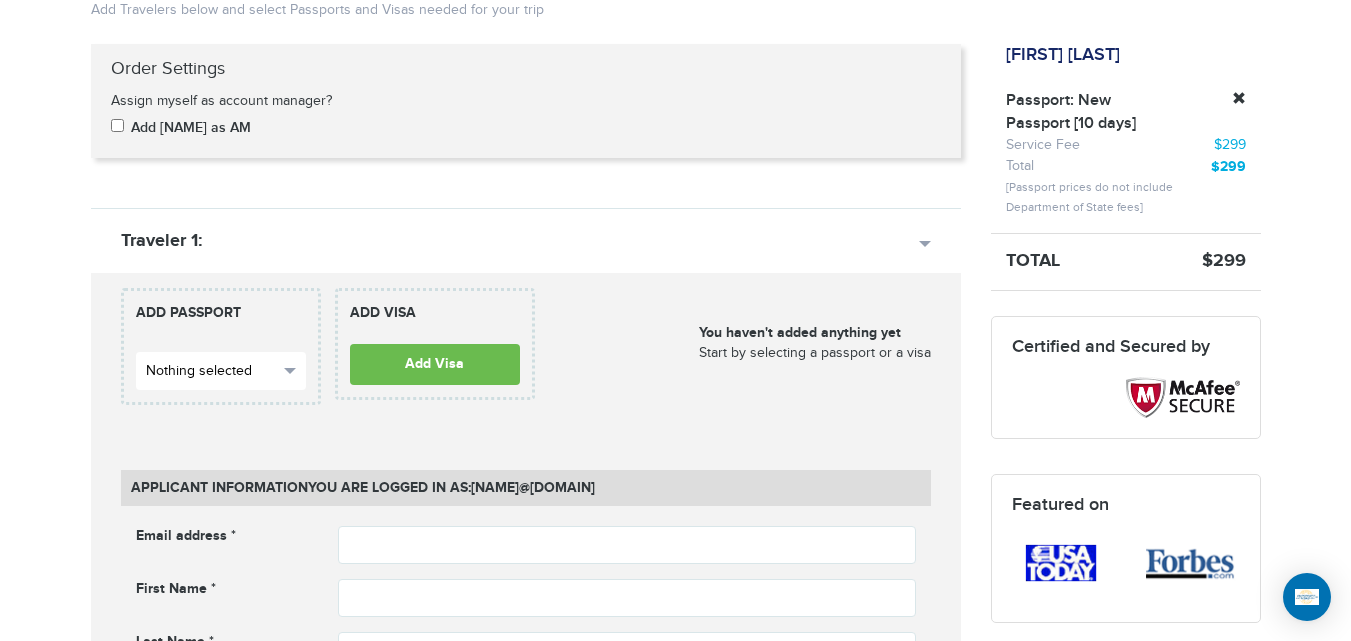 click on "Nothing selected" at bounding box center (221, 371) 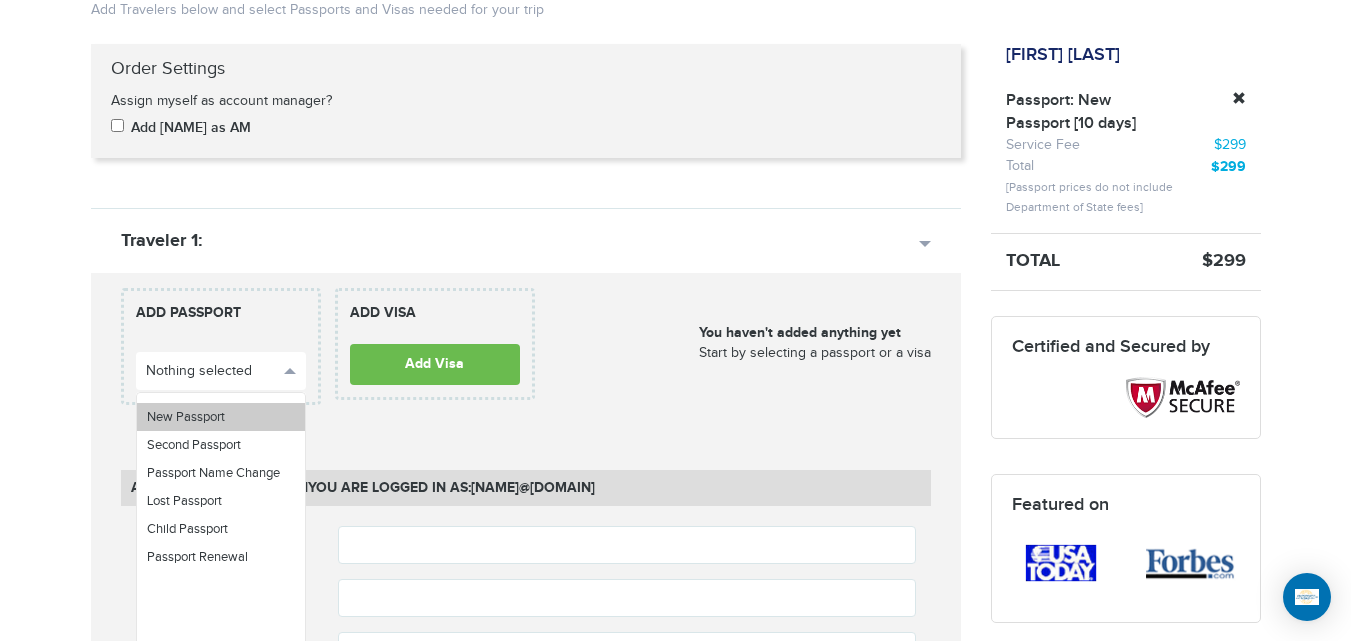 click on "New Passport" at bounding box center [221, 417] 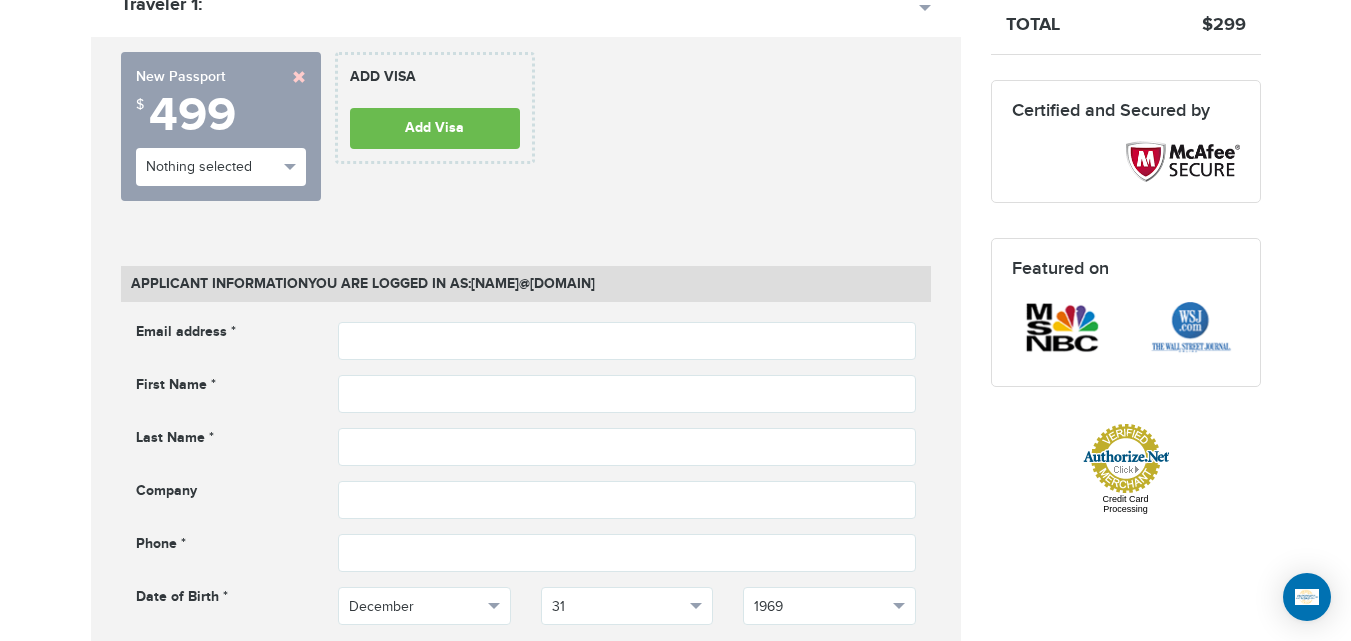 scroll, scrollTop: 653, scrollLeft: 0, axis: vertical 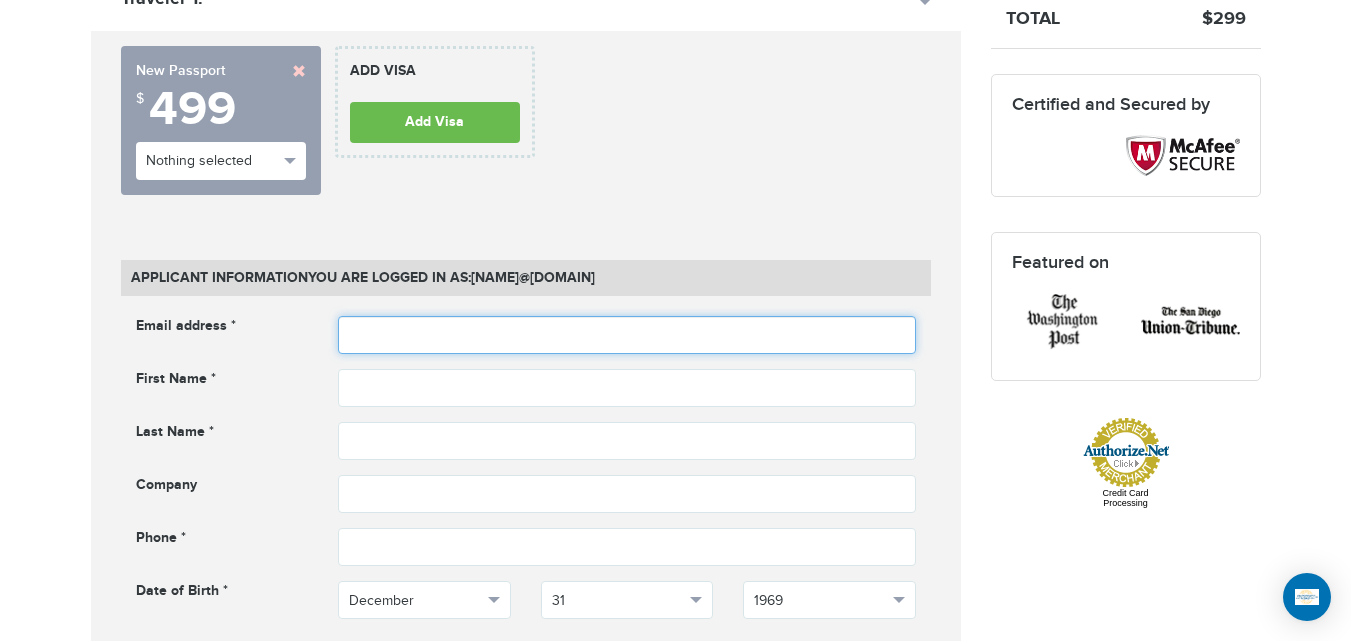 click at bounding box center (627, 335) 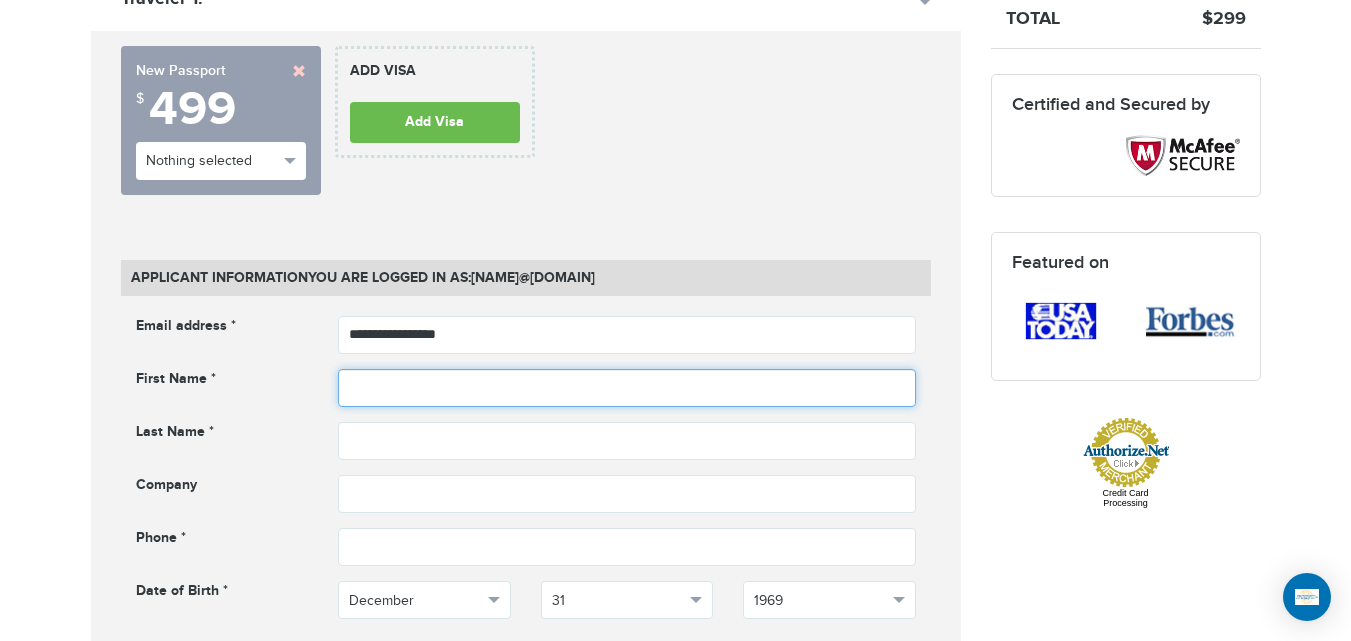 click at bounding box center [627, 388] 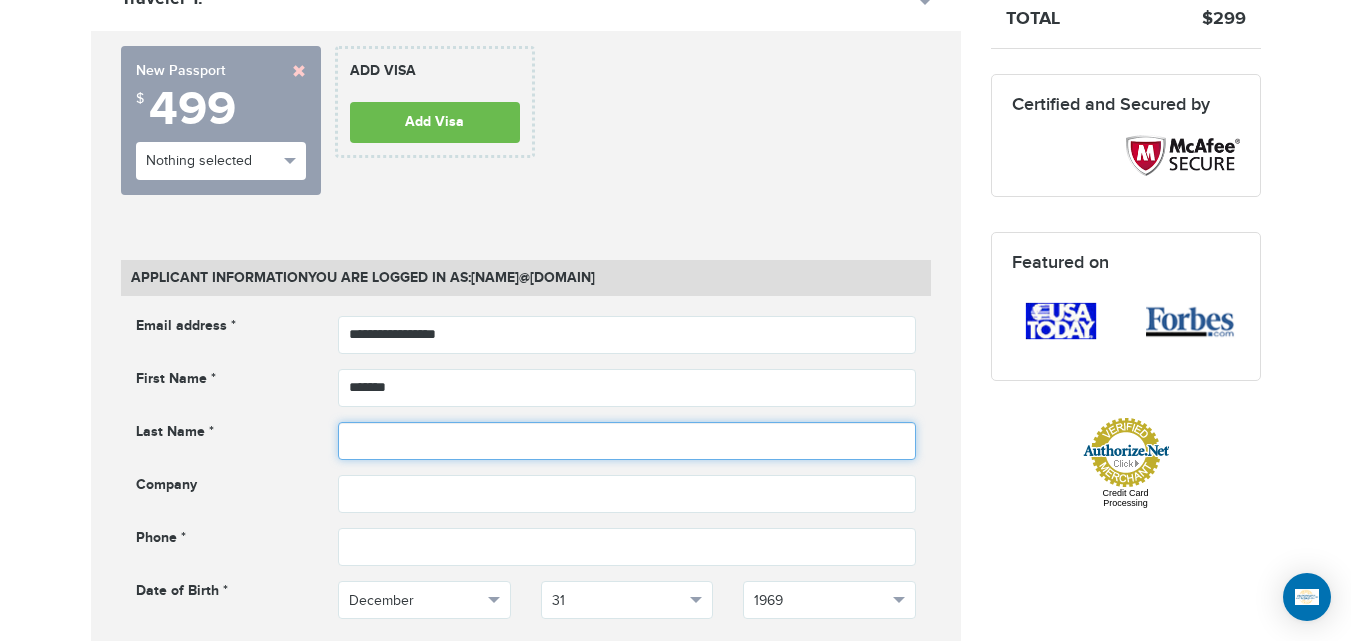 click at bounding box center [627, 441] 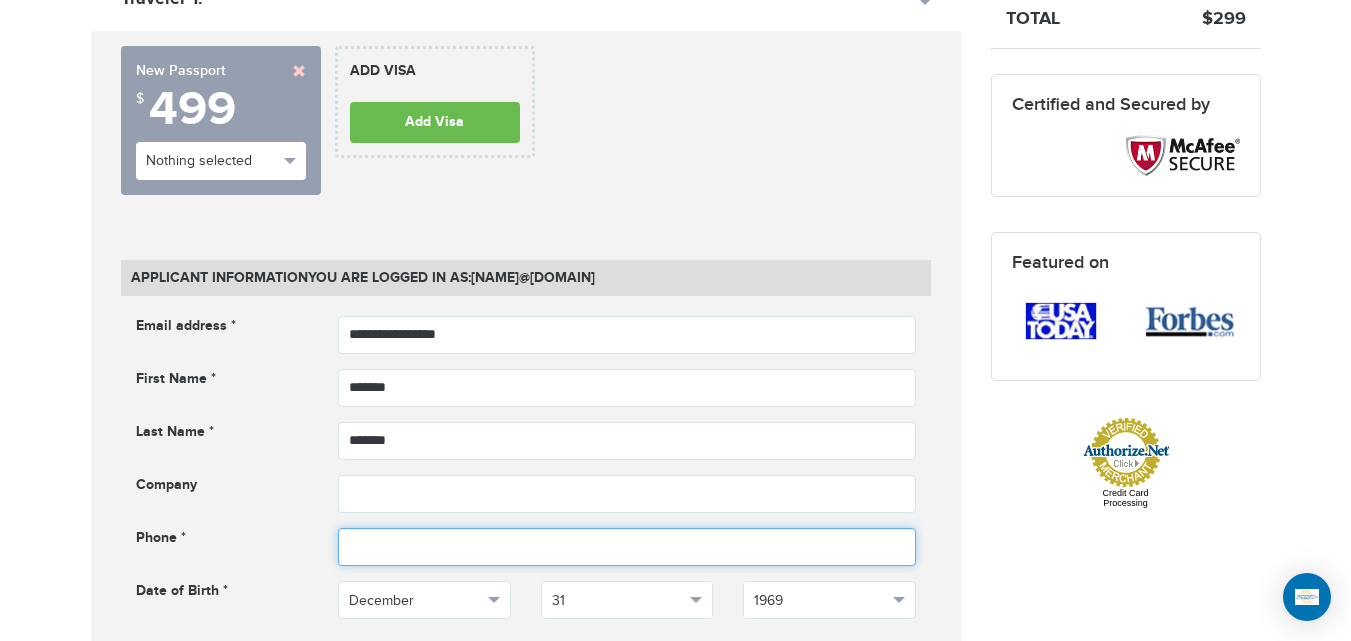 click at bounding box center (627, 547) 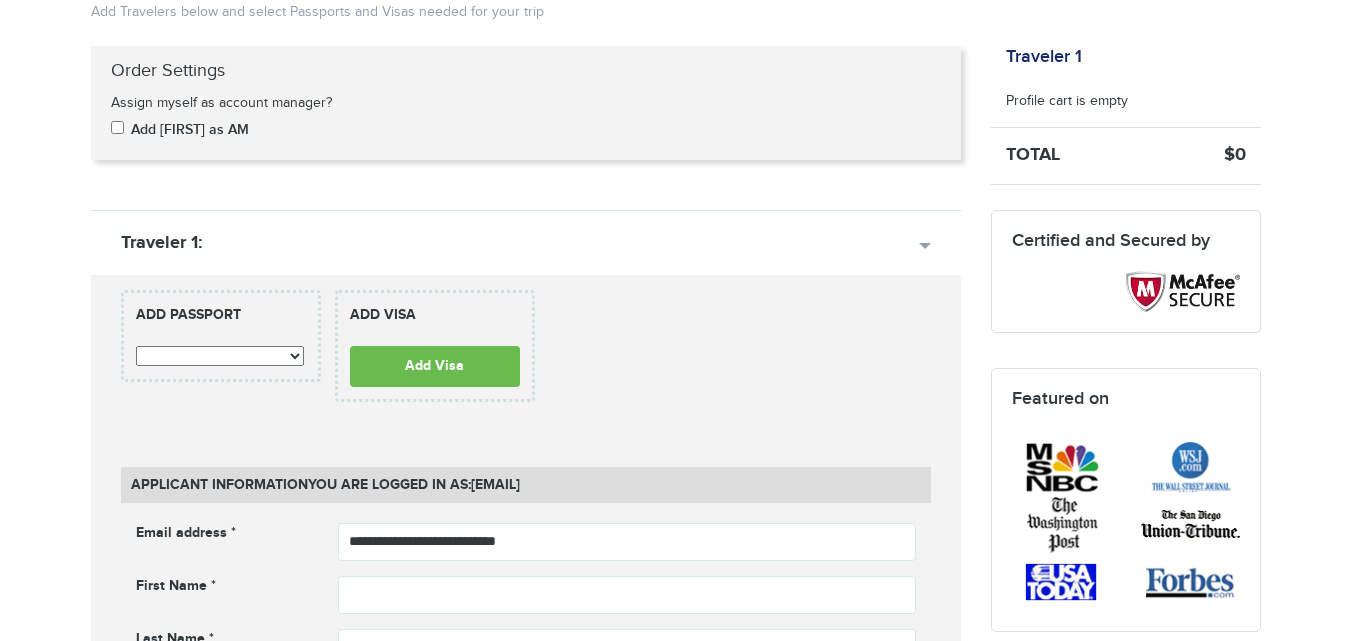 click on "**********" at bounding box center (220, 356) 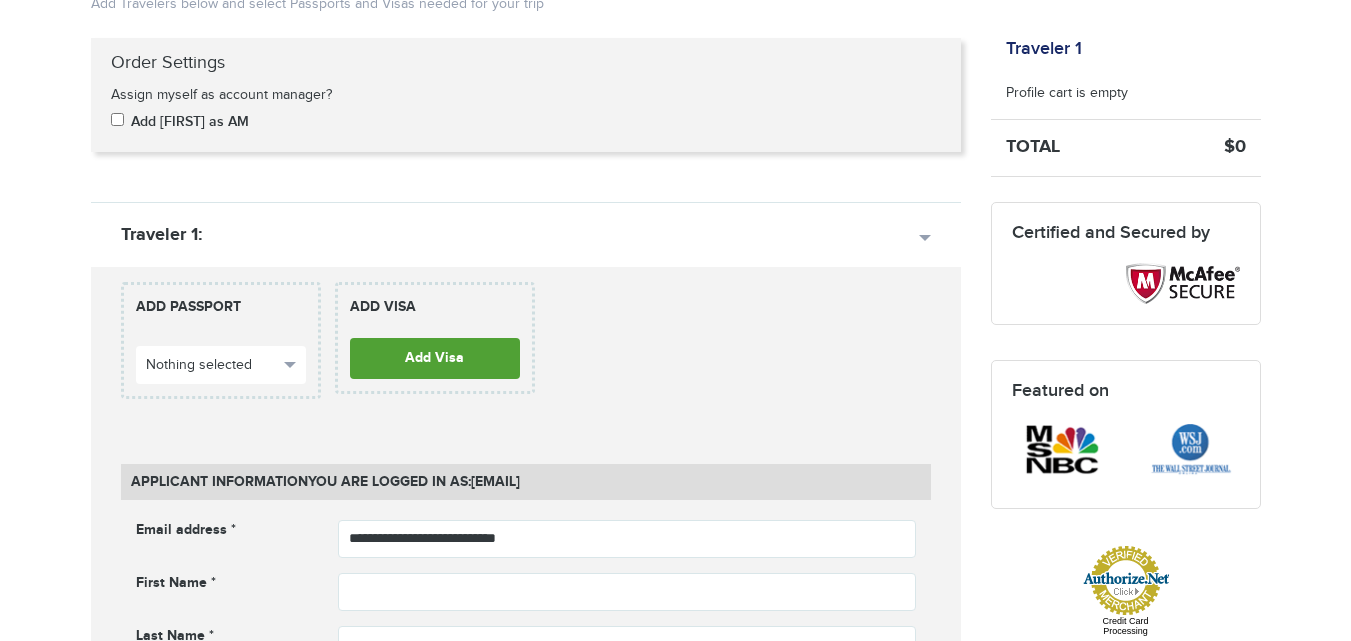 scroll, scrollTop: 616, scrollLeft: 0, axis: vertical 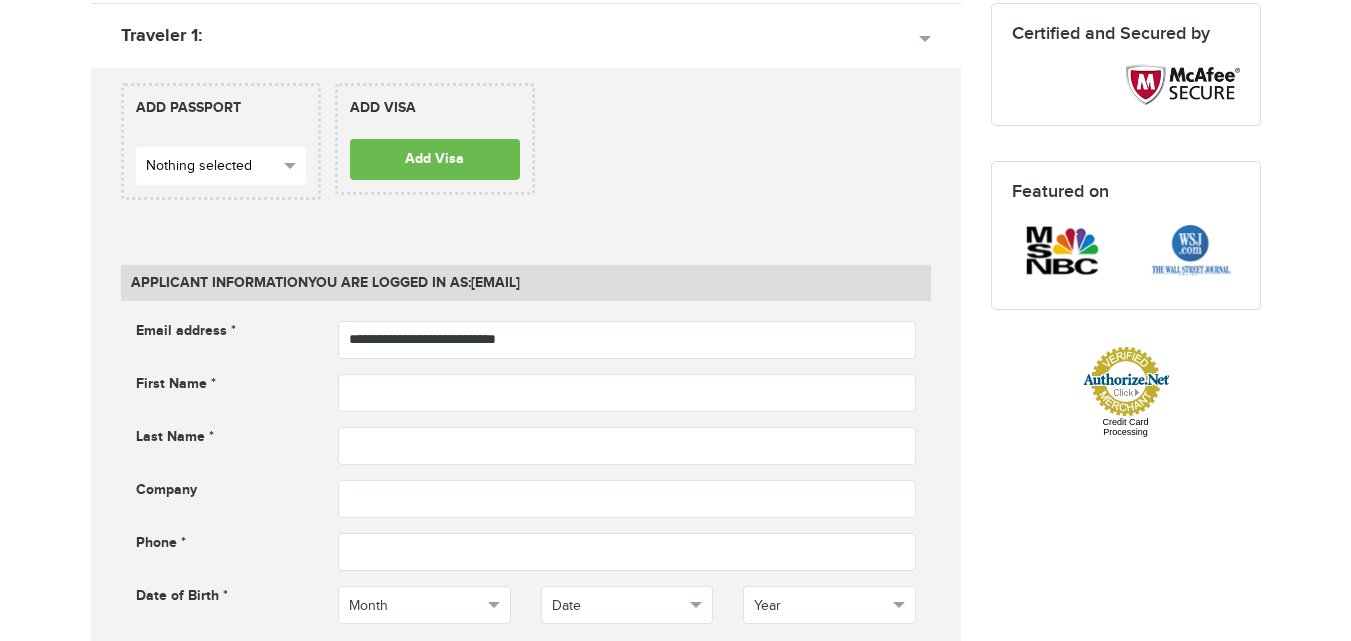 click on "Nothing selected" at bounding box center [212, 166] 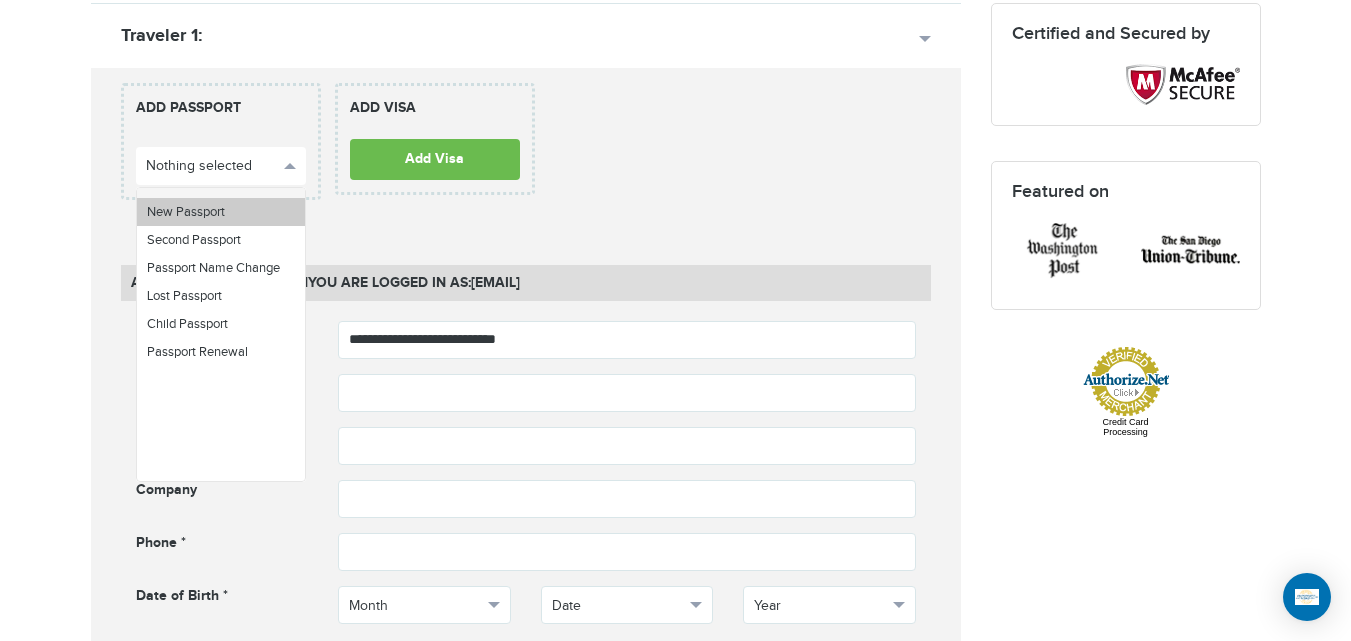 scroll, scrollTop: 0, scrollLeft: 0, axis: both 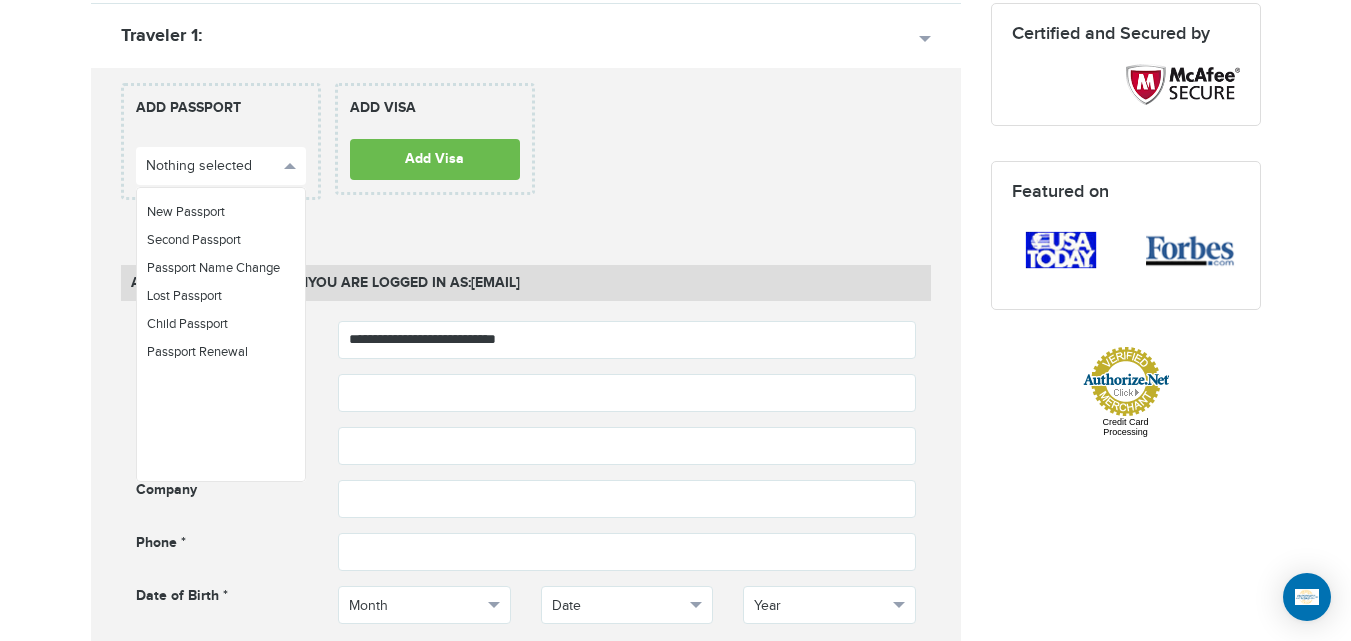 click on "[PHONE]
Passports & Visas.com
Hello, [FIRST]
Passports
Passport Renewal
New Passport
Second Passport
Passport Name Change
Lost Passport
Child Passport
Travel Visas" at bounding box center (675, 802) 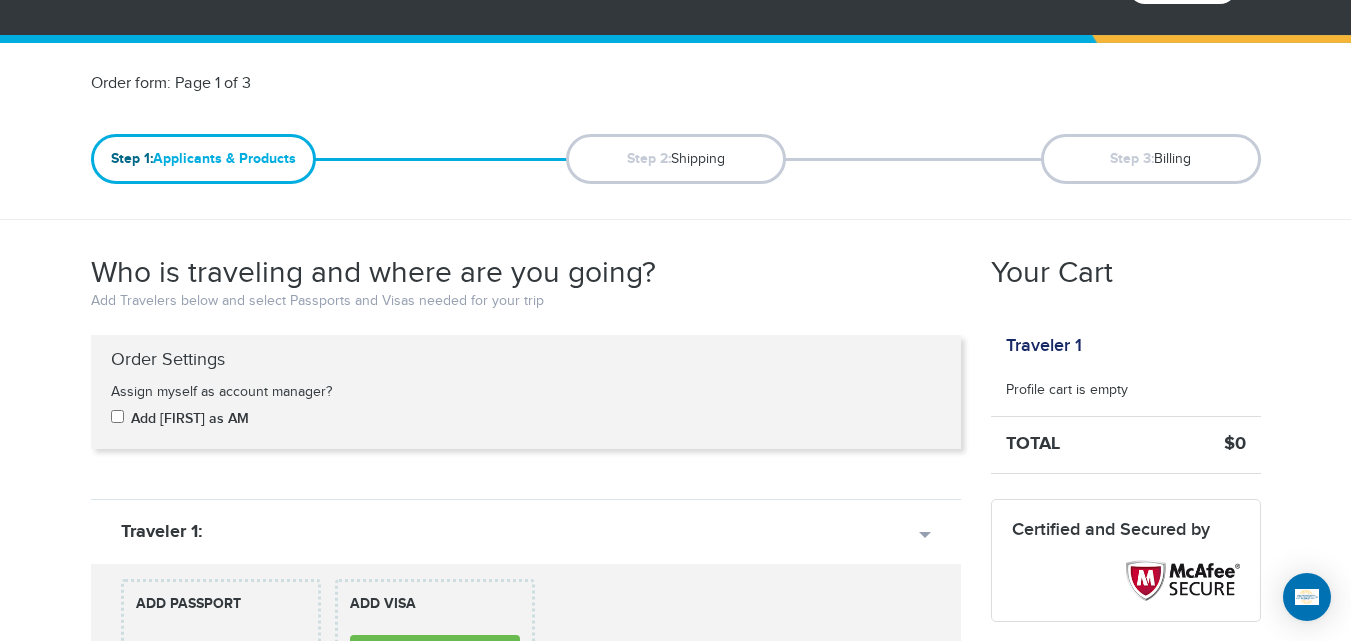 scroll, scrollTop: 0, scrollLeft: 0, axis: both 